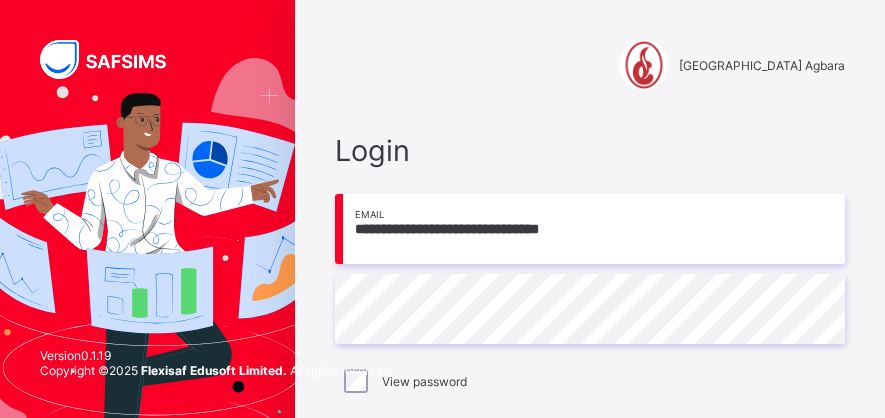 scroll, scrollTop: 159, scrollLeft: 0, axis: vertical 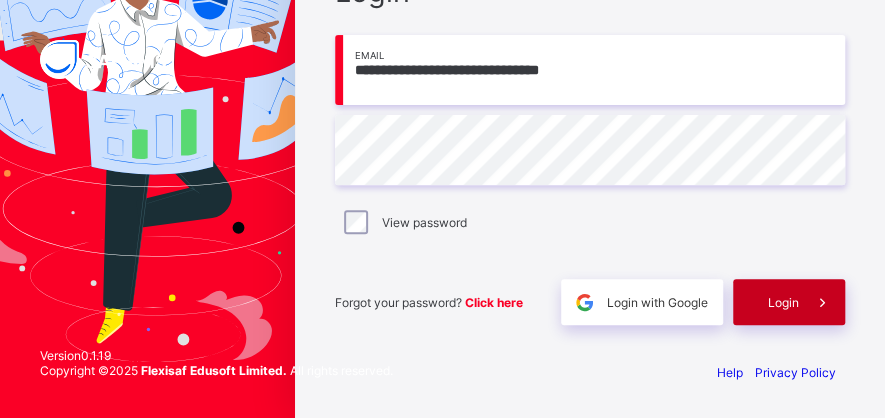 click on "Login" at bounding box center (789, 302) 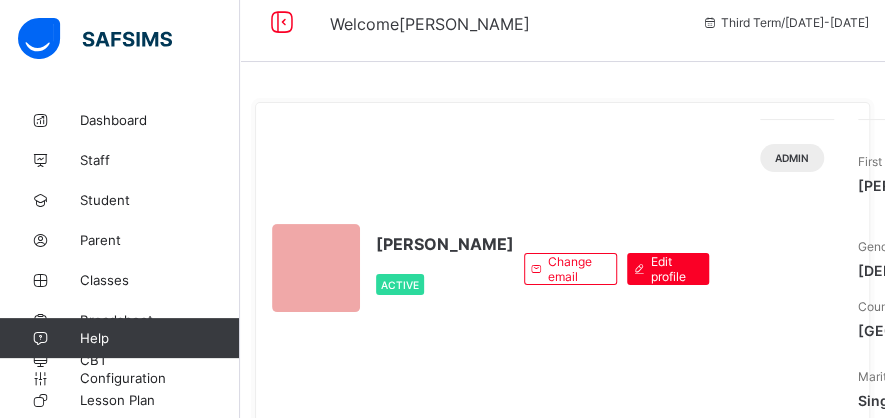 scroll, scrollTop: 0, scrollLeft: 0, axis: both 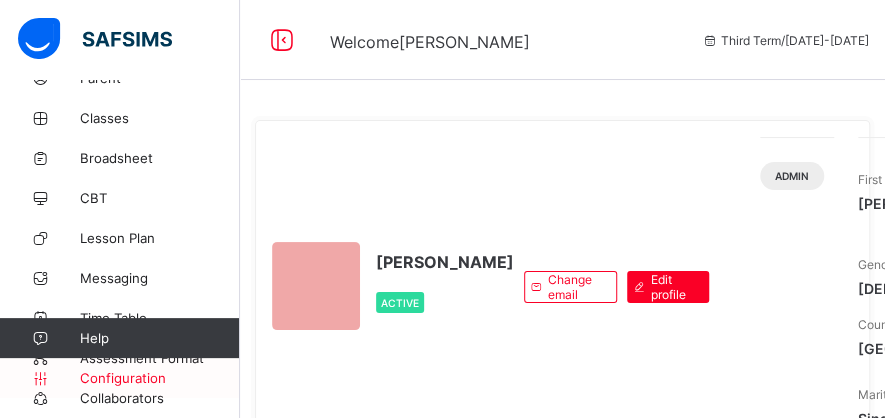 click on "Configuration" at bounding box center (119, 378) 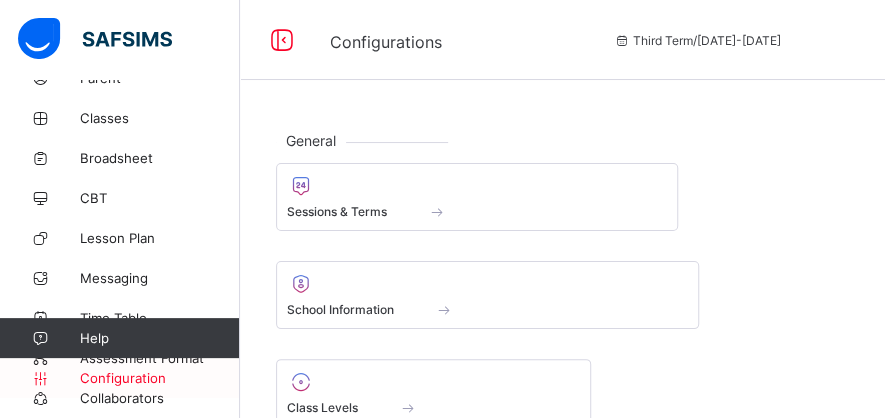 click on "Configuration" at bounding box center (119, 378) 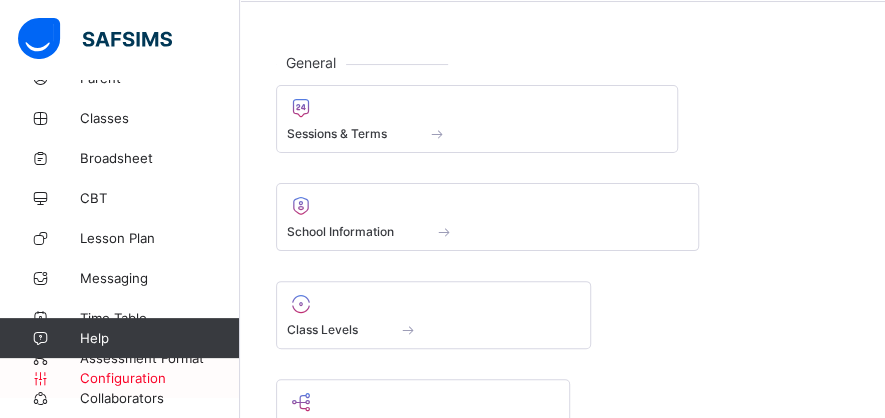 scroll, scrollTop: 80, scrollLeft: 0, axis: vertical 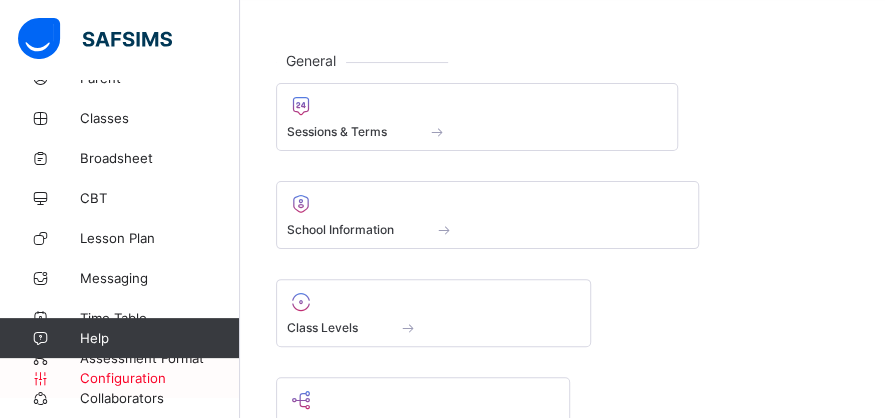 click on "Configuration" at bounding box center [119, 378] 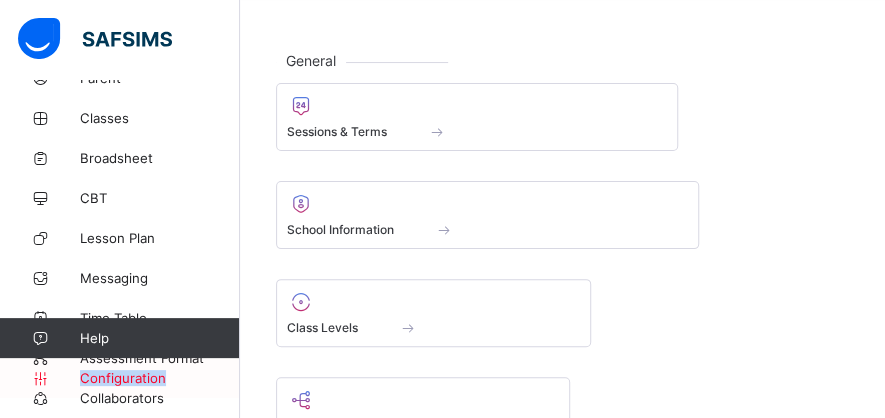 click on "Configuration" at bounding box center (119, 378) 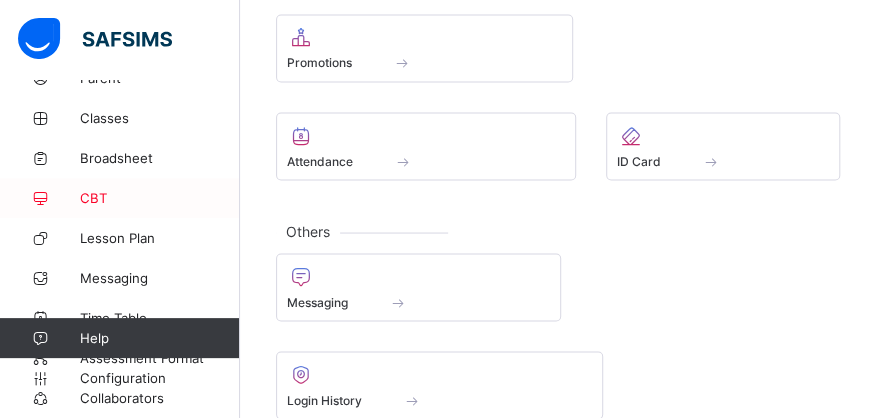 scroll, scrollTop: 1230, scrollLeft: 0, axis: vertical 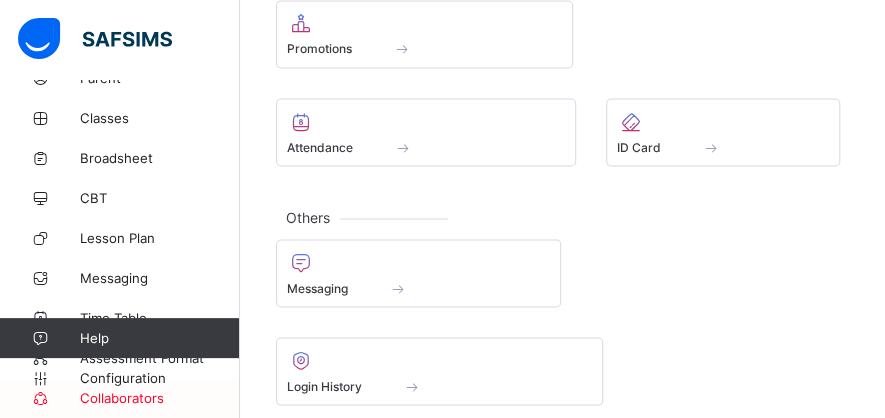 click at bounding box center [40, 398] 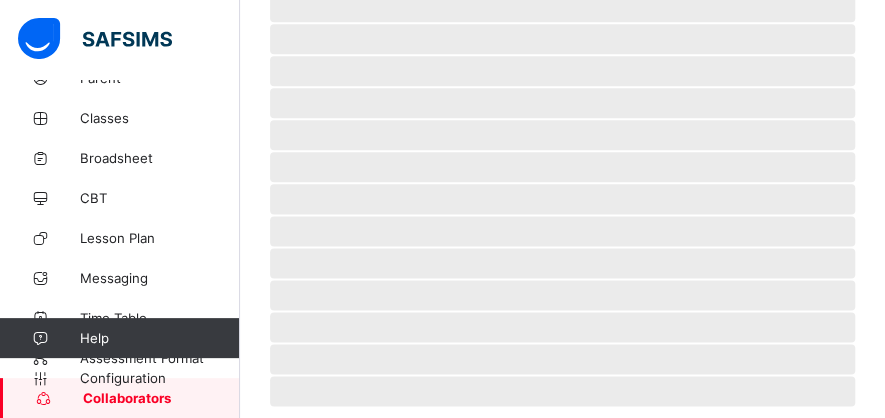 scroll, scrollTop: 0, scrollLeft: 0, axis: both 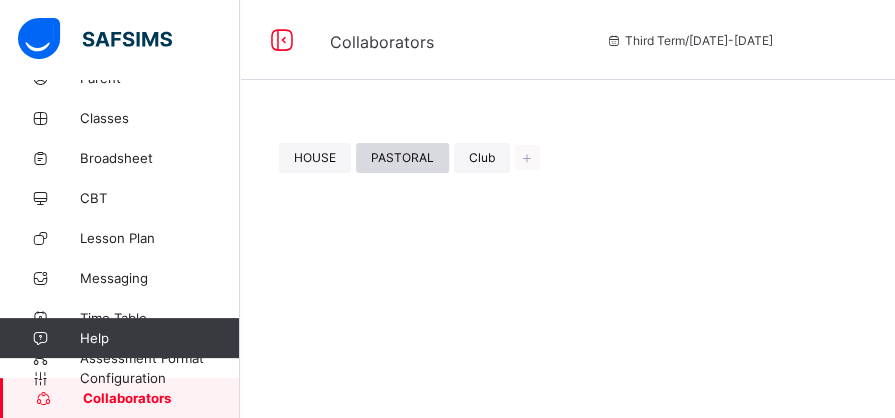 click on "PASTORAL" at bounding box center [402, 157] 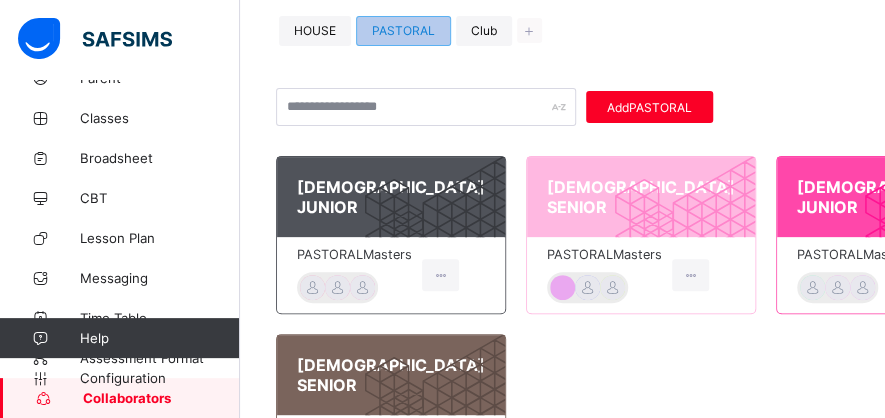 scroll, scrollTop: 133, scrollLeft: 0, axis: vertical 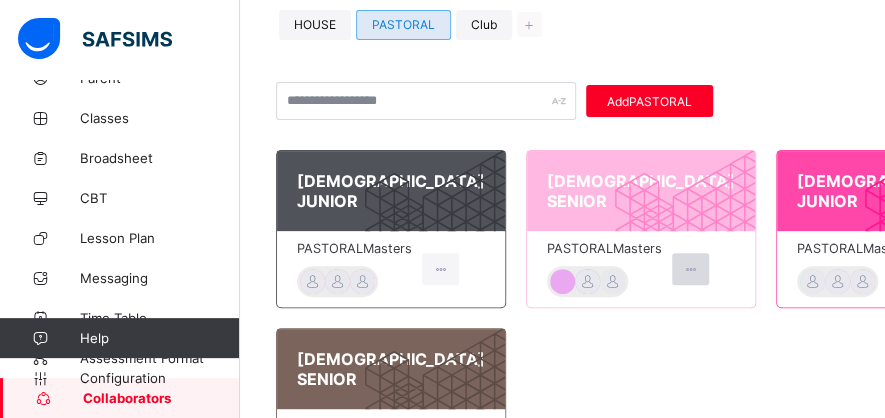 click at bounding box center [690, 269] 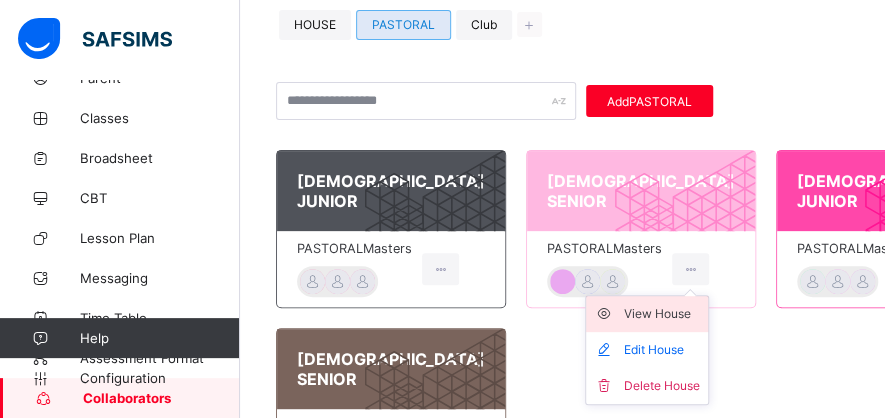 click on "View House" at bounding box center [662, 314] 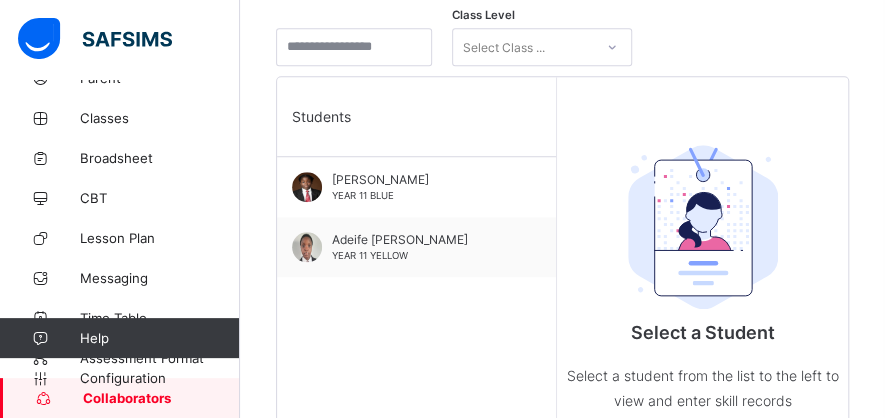 scroll, scrollTop: 478, scrollLeft: 0, axis: vertical 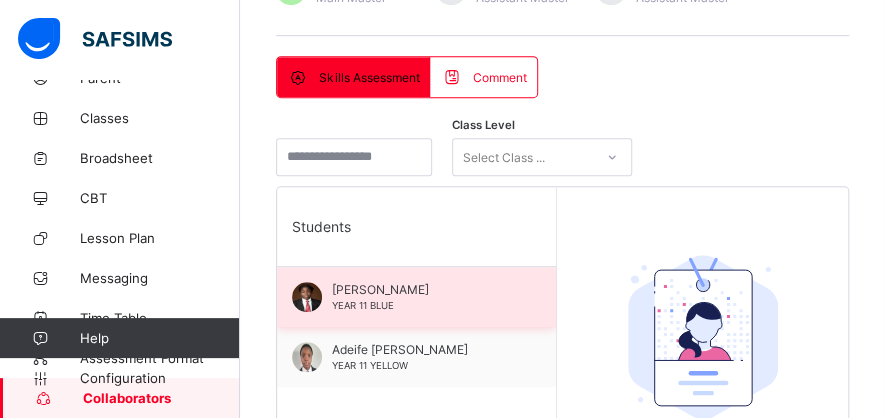 click on "[PERSON_NAME] YEAR 11 BLUE" at bounding box center (416, 297) 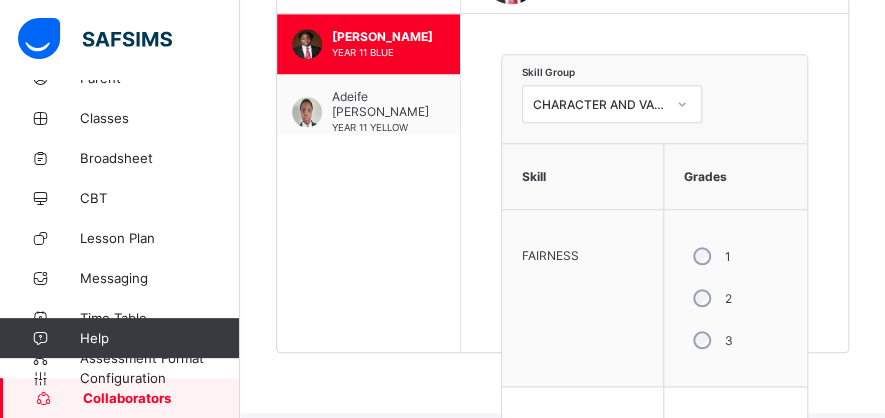 scroll, scrollTop: 633, scrollLeft: 0, axis: vertical 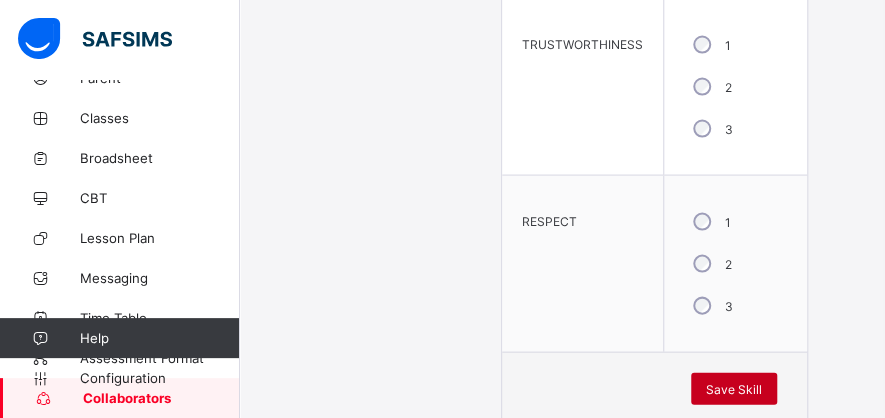 click on "Save Skill" at bounding box center (734, 389) 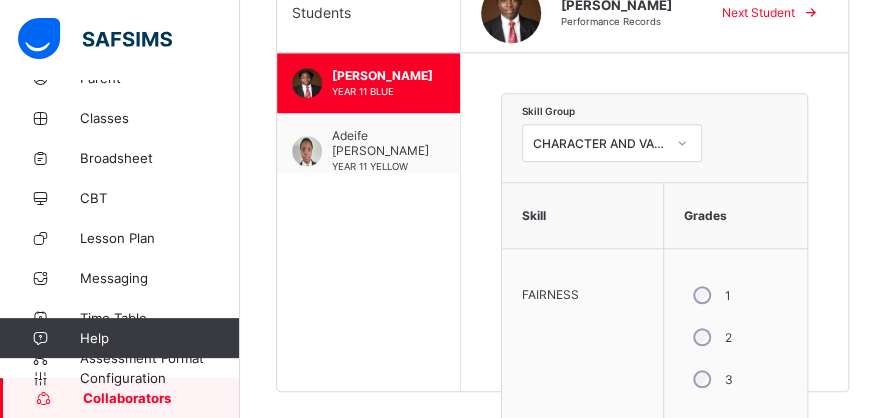scroll, scrollTop: 439, scrollLeft: 0, axis: vertical 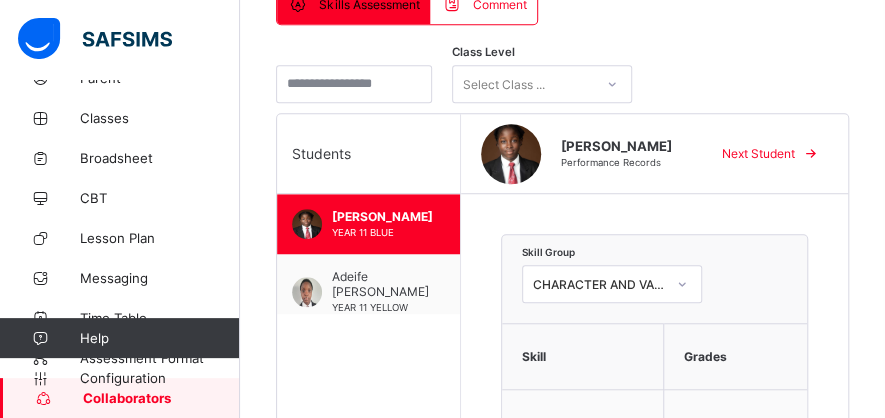 click at bounding box center (811, 153) 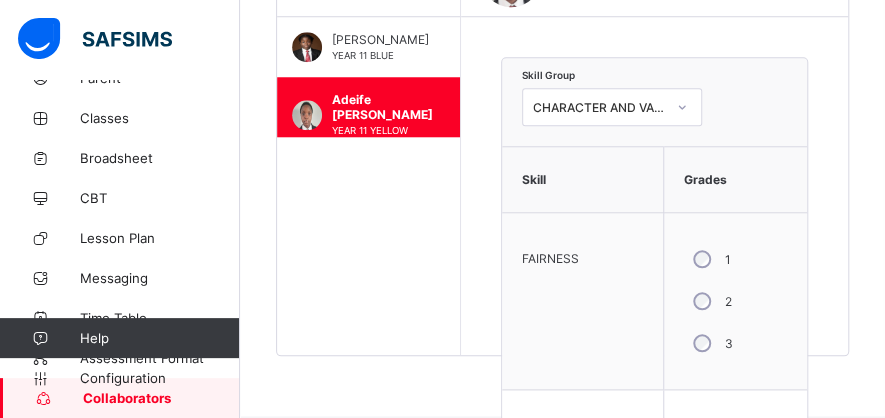 scroll, scrollTop: 616, scrollLeft: 0, axis: vertical 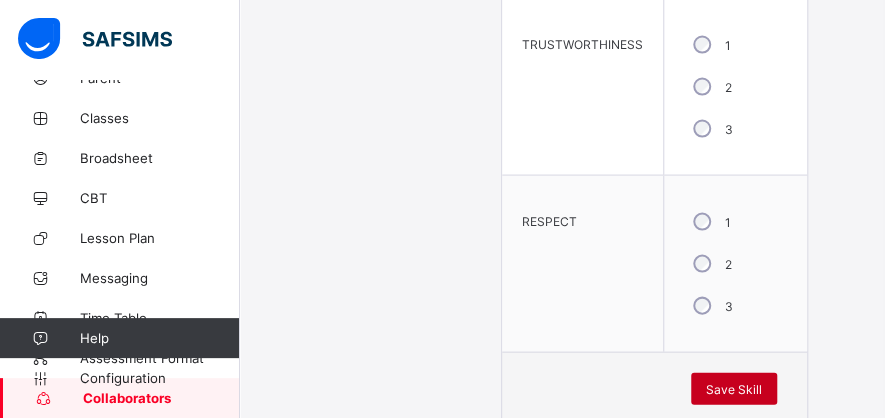 click on "Save Skill" at bounding box center [734, 389] 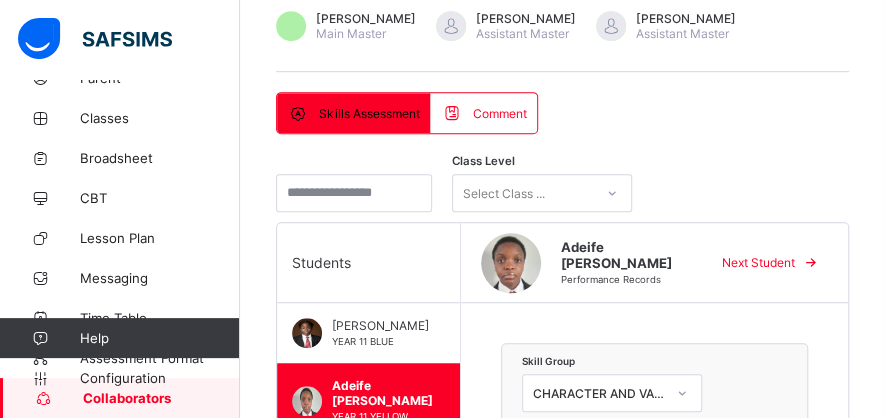 scroll, scrollTop: 339, scrollLeft: 0, axis: vertical 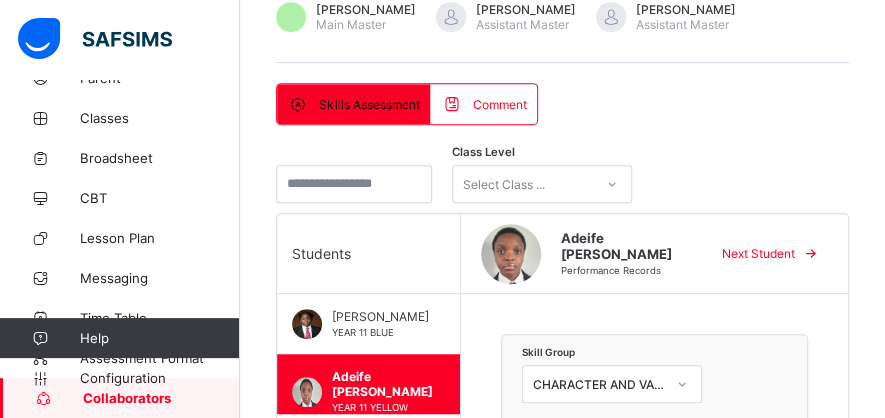 click on "Next Student" at bounding box center (758, 253) 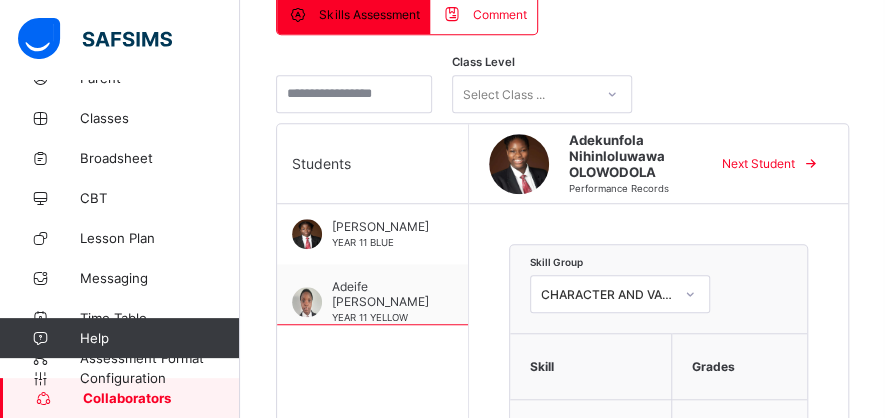 scroll, scrollTop: 450, scrollLeft: 0, axis: vertical 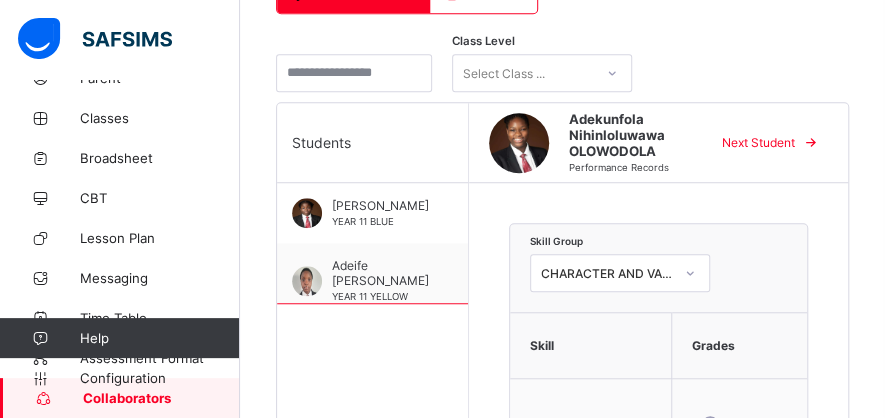 click 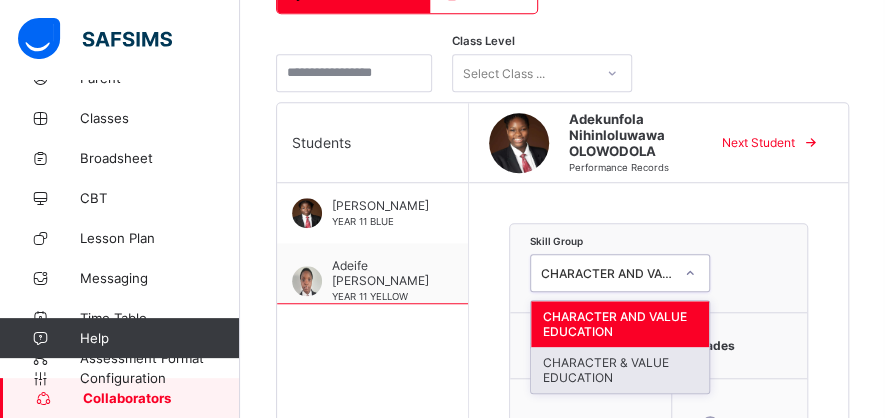 click on "CHARACTER & VALUE EDUCATION" at bounding box center (620, 370) 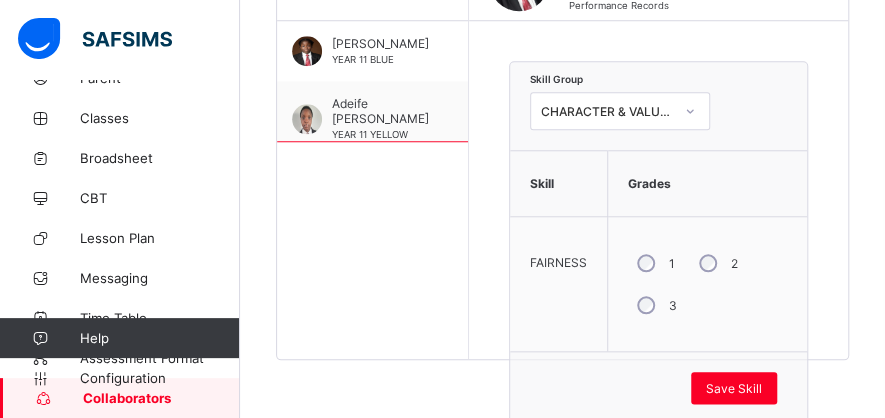 scroll, scrollTop: 612, scrollLeft: 0, axis: vertical 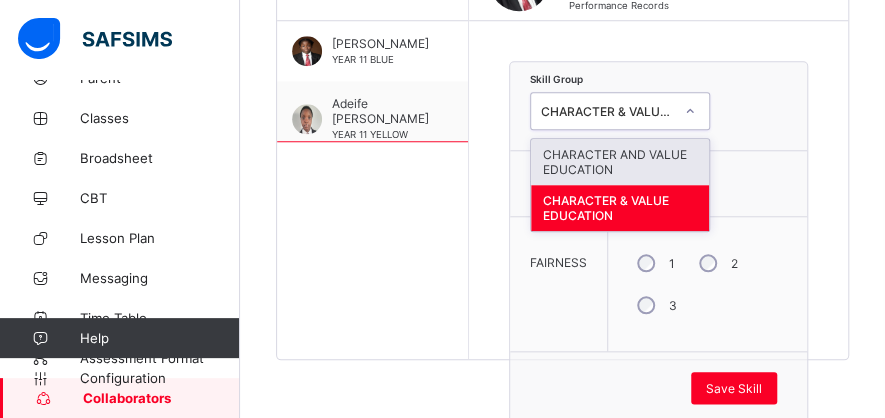 click on "CHARACTER AND VALUE EDUCATION" at bounding box center [620, 162] 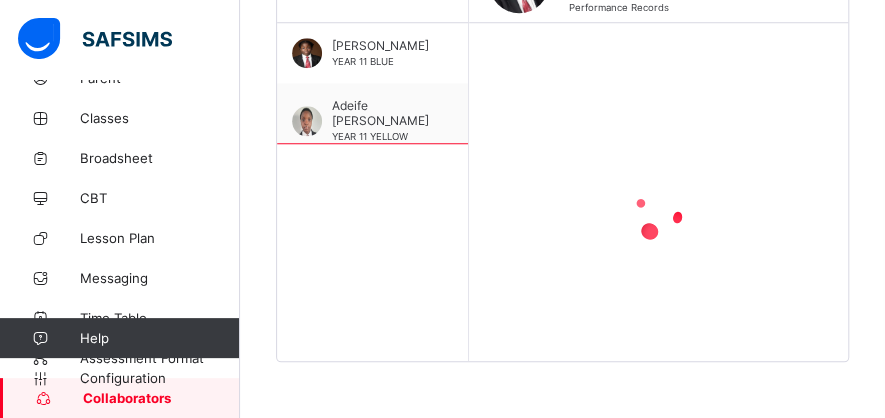 scroll, scrollTop: 612, scrollLeft: 0, axis: vertical 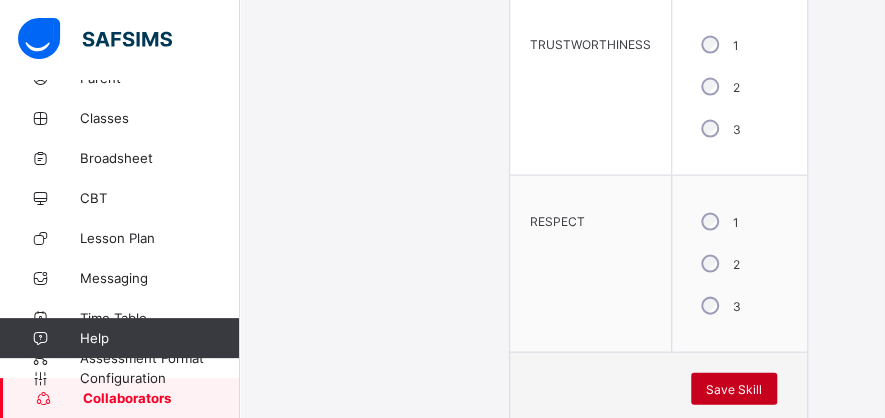click on "Save Skill" at bounding box center [734, 389] 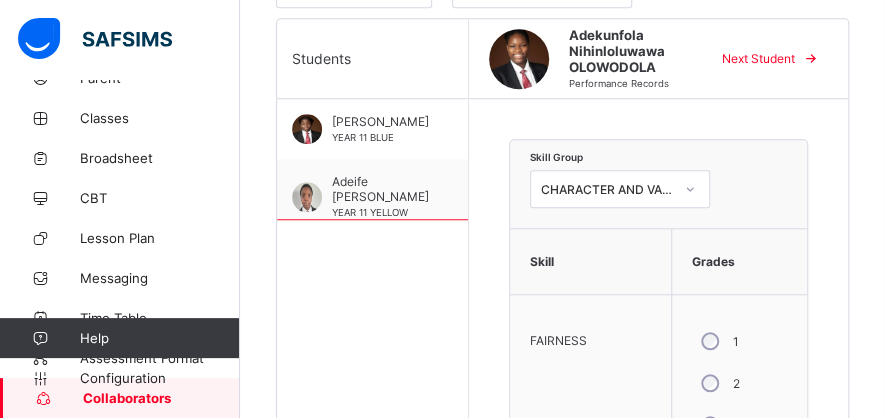 scroll, scrollTop: 494, scrollLeft: 0, axis: vertical 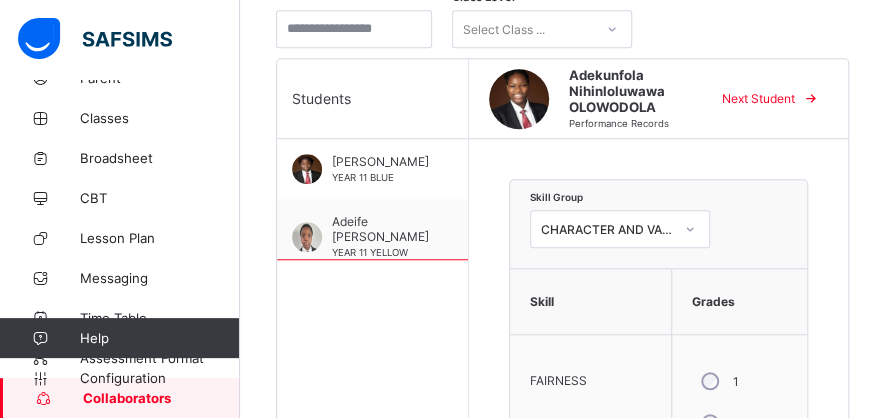 click 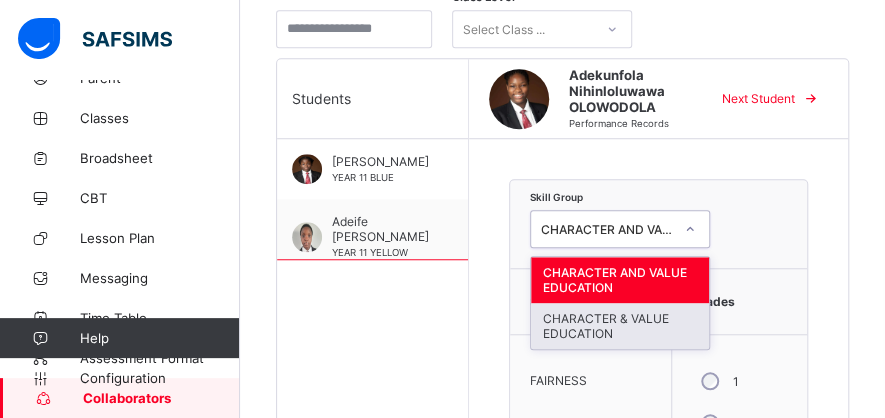 click on "CHARACTER & VALUE EDUCATION" at bounding box center (620, 326) 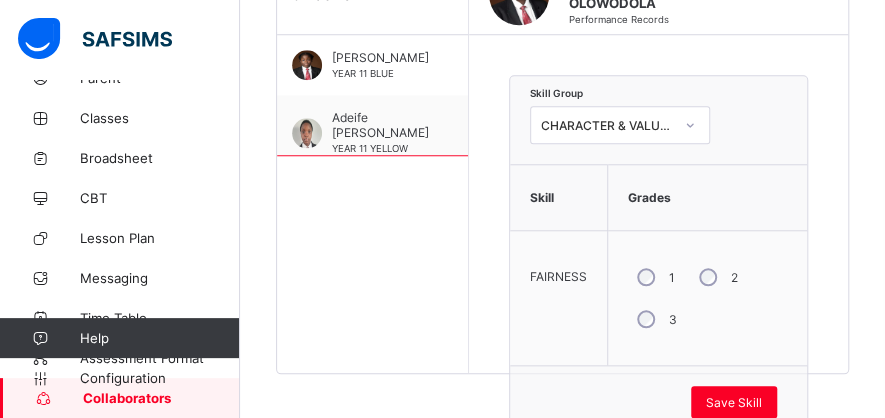 scroll, scrollTop: 612, scrollLeft: 0, axis: vertical 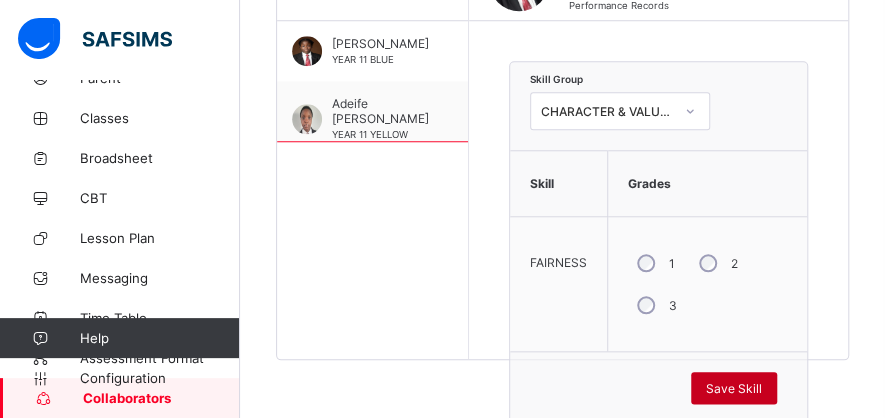 click on "Save Skill" at bounding box center (734, 388) 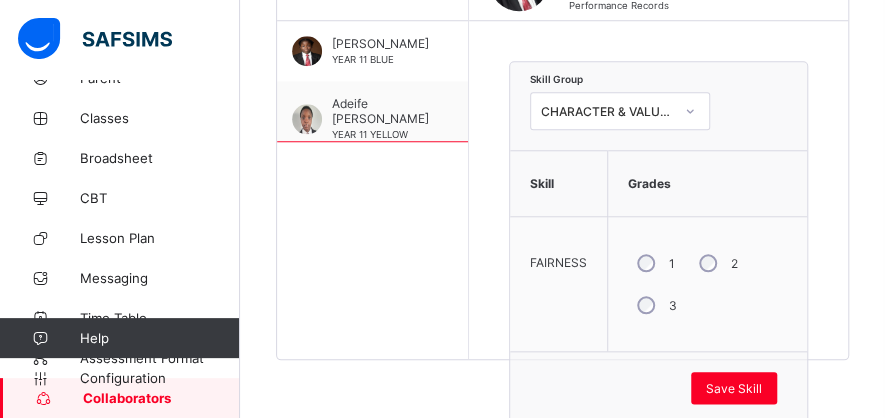 click 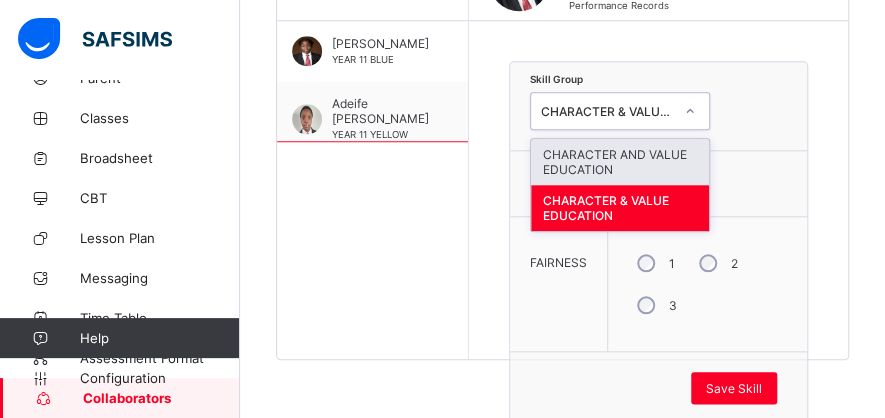 click on "CHARACTER AND VALUE EDUCATION" at bounding box center (620, 162) 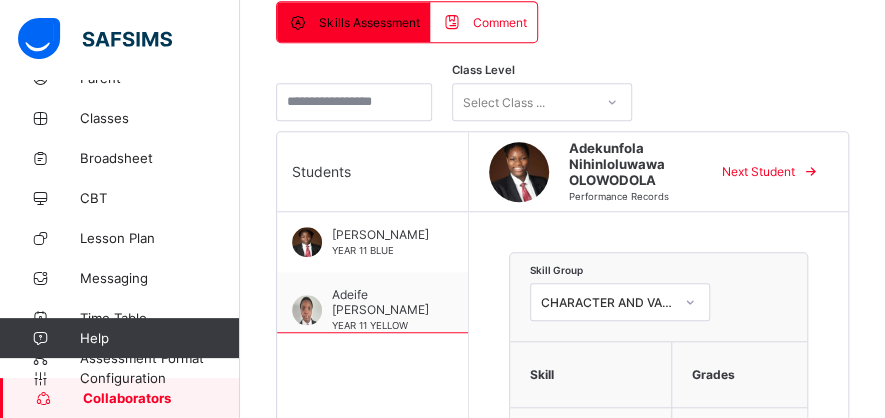 scroll, scrollTop: 415, scrollLeft: 0, axis: vertical 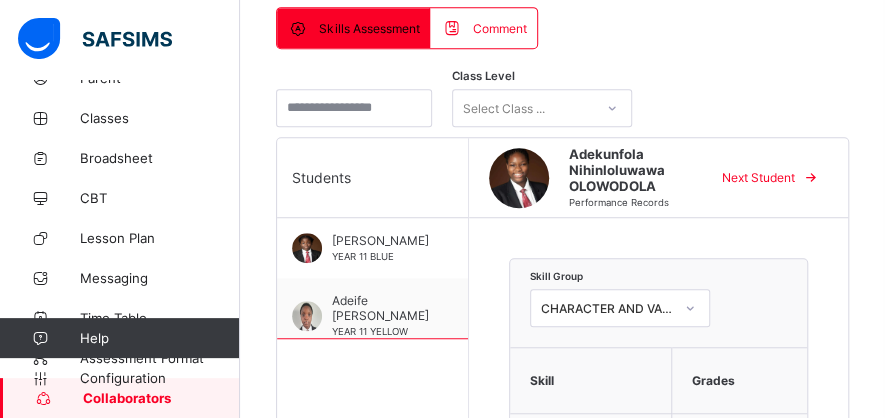 click on "Next Student" at bounding box center [758, 177] 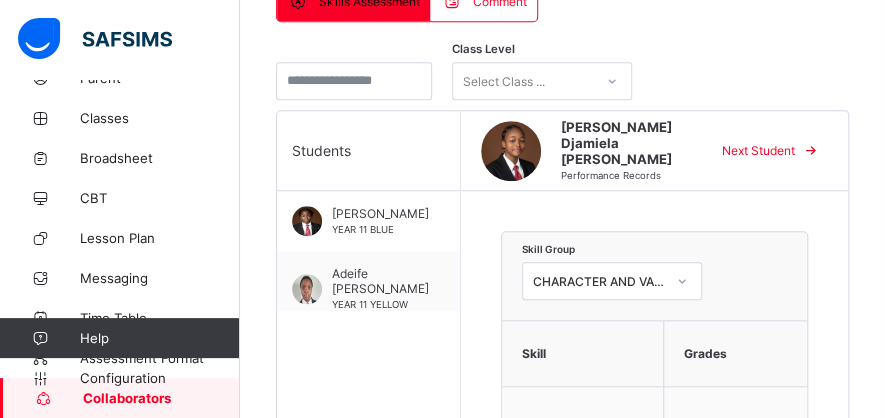 scroll, scrollTop: 448, scrollLeft: 0, axis: vertical 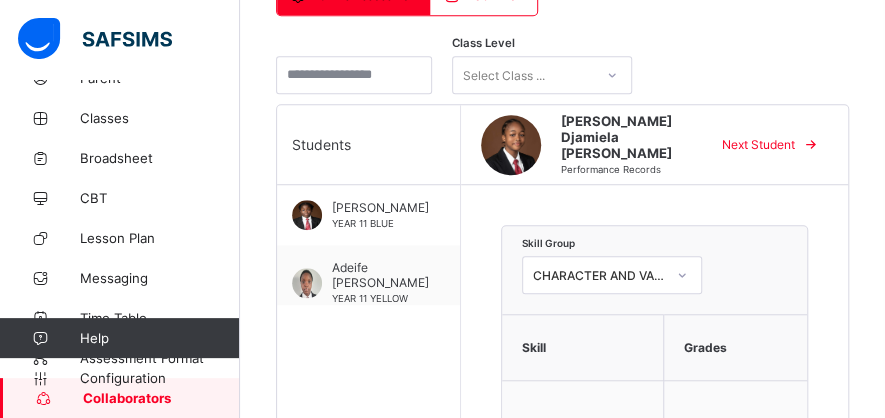 click on "Next Student" at bounding box center (758, 144) 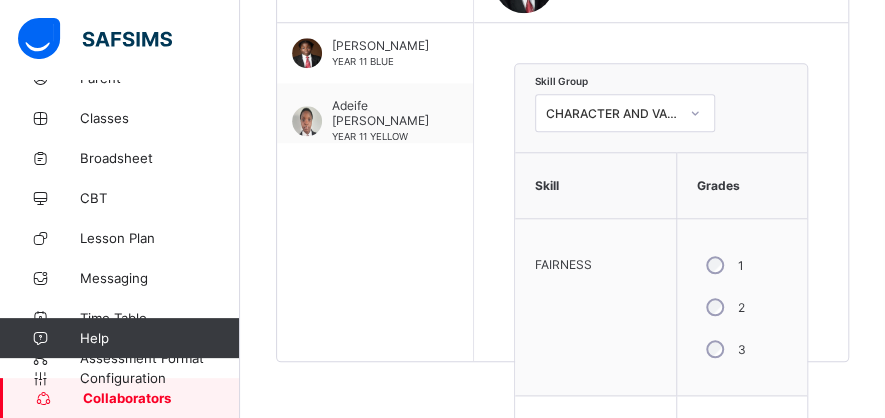 scroll, scrollTop: 615, scrollLeft: 0, axis: vertical 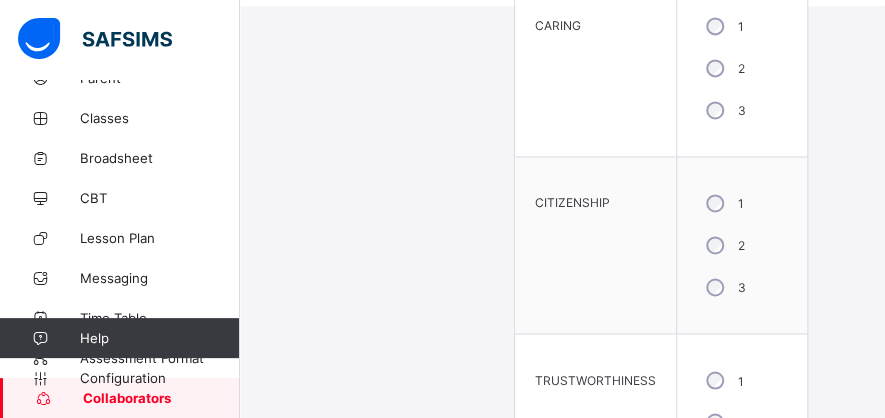 click on "2" at bounding box center [723, 245] 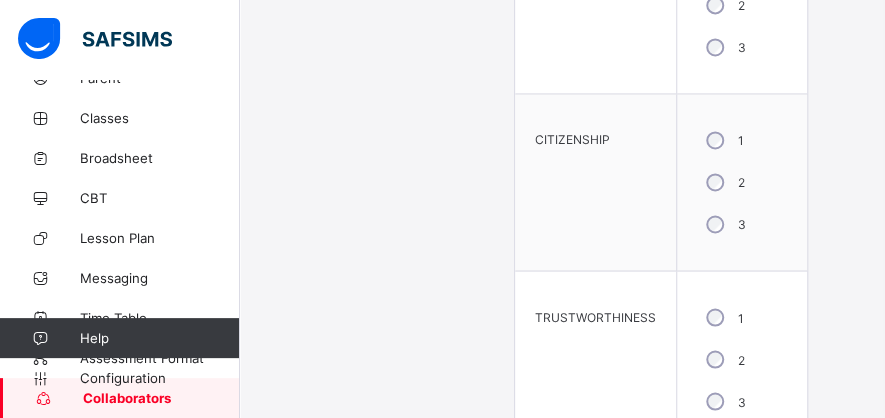 scroll, scrollTop: 1104, scrollLeft: 0, axis: vertical 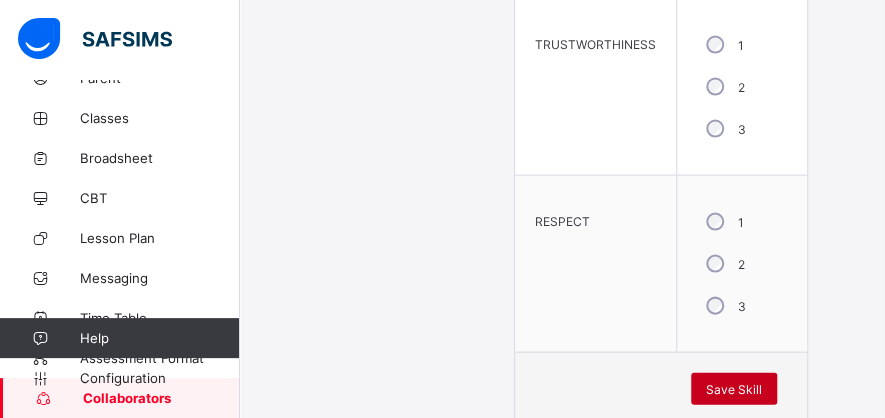 click on "Save Skill" at bounding box center [734, 389] 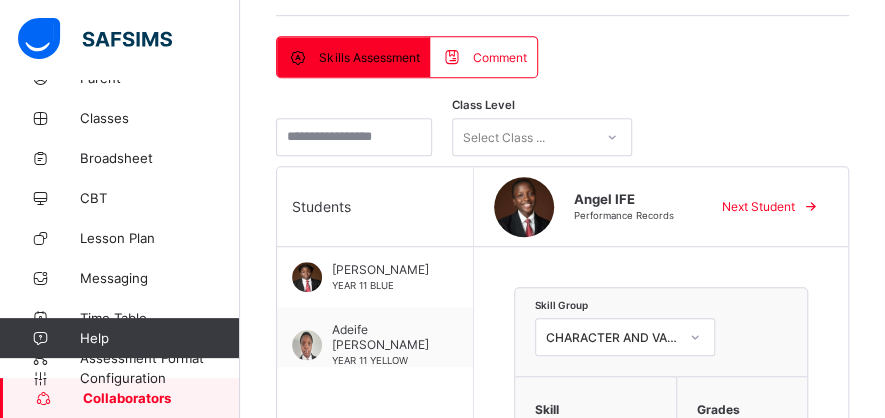 scroll, scrollTop: 400, scrollLeft: 0, axis: vertical 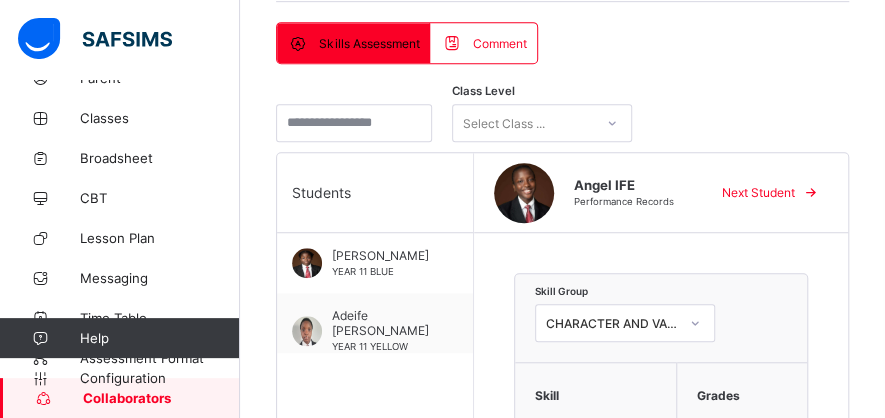 click 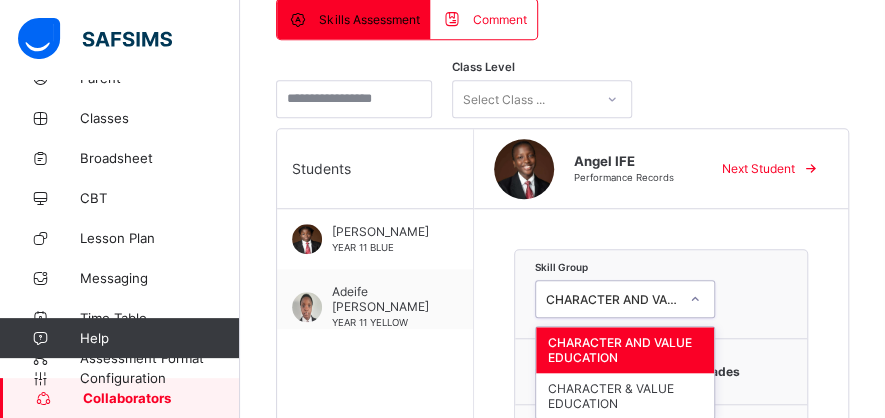 scroll, scrollTop: 425, scrollLeft: 0, axis: vertical 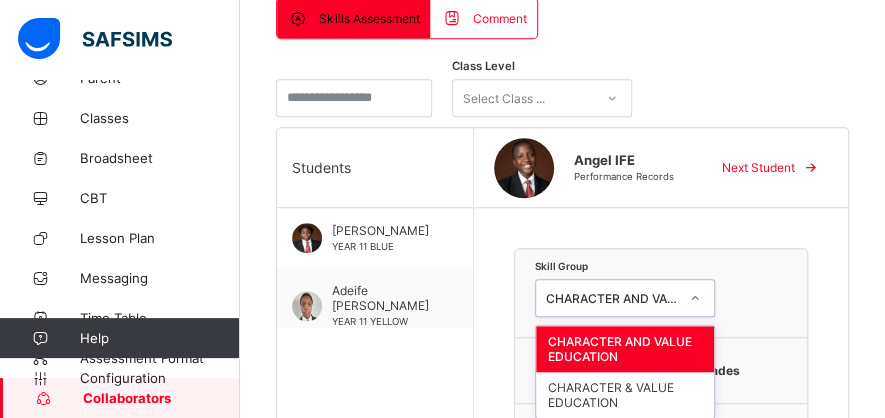 click on "Skill Group      option CHARACTER AND VALUE EDUCATION focused, 1 of 2. 2 results available. Use Up and Down to choose options, press Enter to select the currently focused option, press Escape to exit the menu, press Tab to select the option and exit the menu. CHARACTER AND VALUE EDUCATION CHARACTER AND VALUE EDUCATION CHARACTER & VALUE EDUCATION" at bounding box center [661, 298] 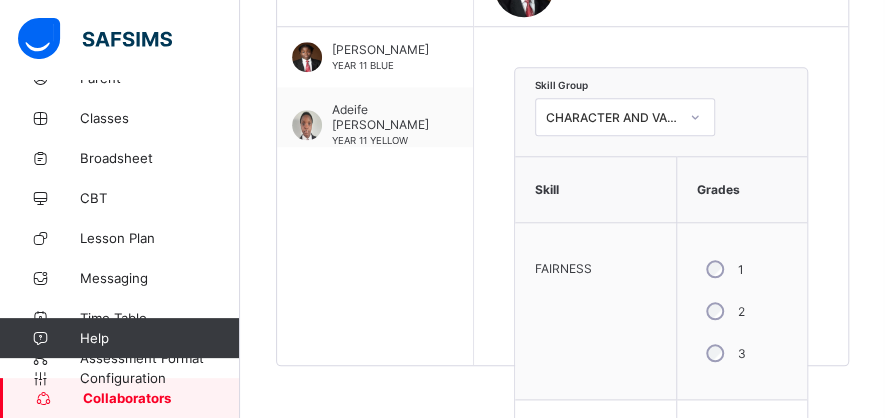 scroll, scrollTop: 625, scrollLeft: 0, axis: vertical 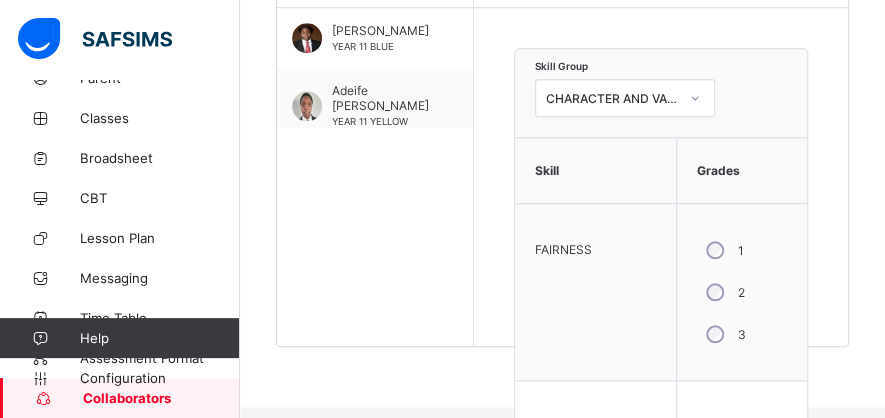 click 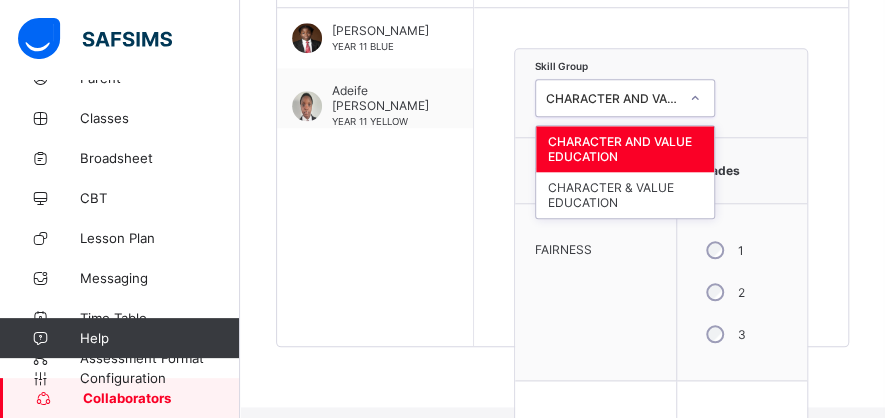 click on "Skill Group      option CHARACTER AND VALUE EDUCATION focused, 1 of 2. 2 results available. Use Up and Down to choose options, press Enter to select the currently focused option, press Escape to exit the menu, press Tab to select the option and exit the menu. CHARACTER AND VALUE EDUCATION CHARACTER AND VALUE EDUCATION CHARACTER & VALUE EDUCATION" at bounding box center (661, 98) 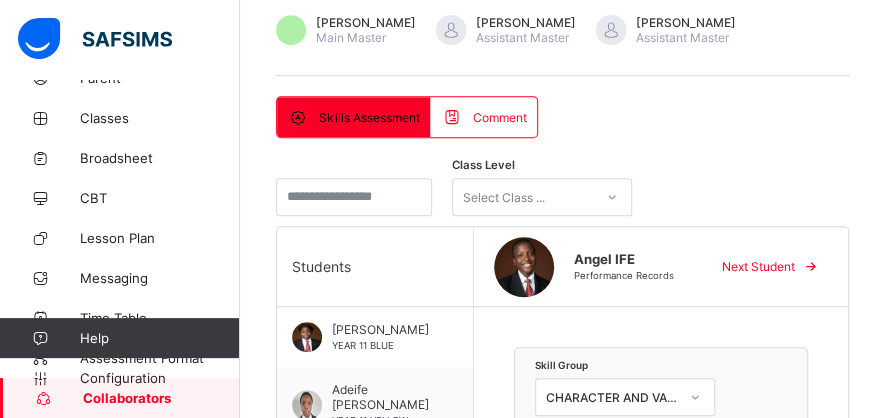 scroll, scrollTop: 325, scrollLeft: 0, axis: vertical 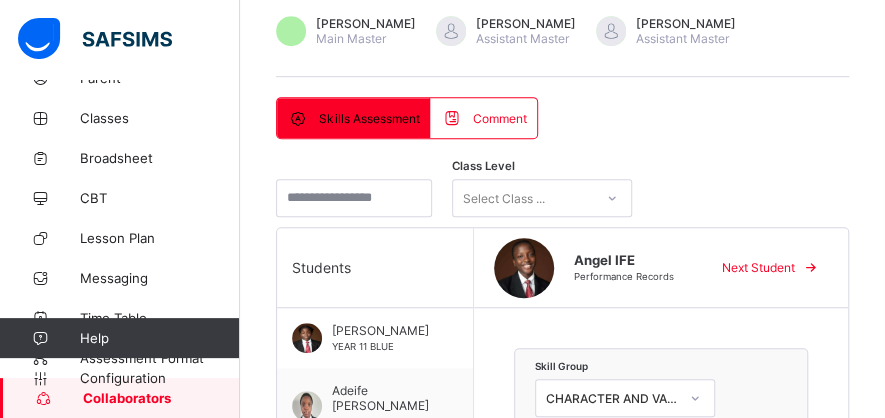 click on "Next Student" at bounding box center [758, 267] 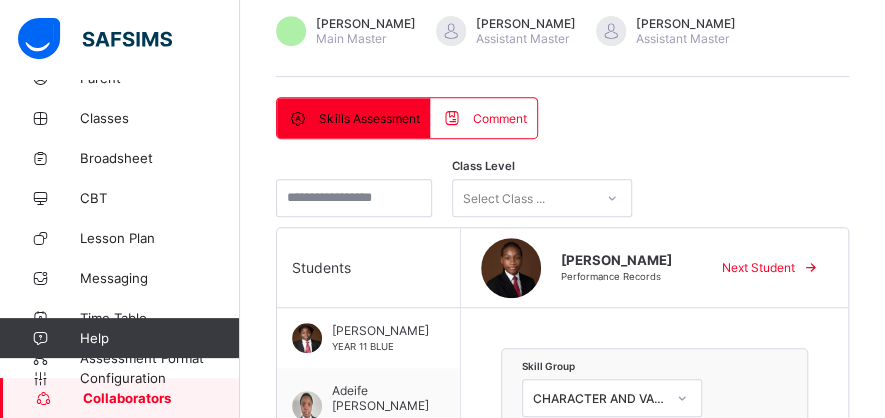 click on "Next Student" at bounding box center [758, 267] 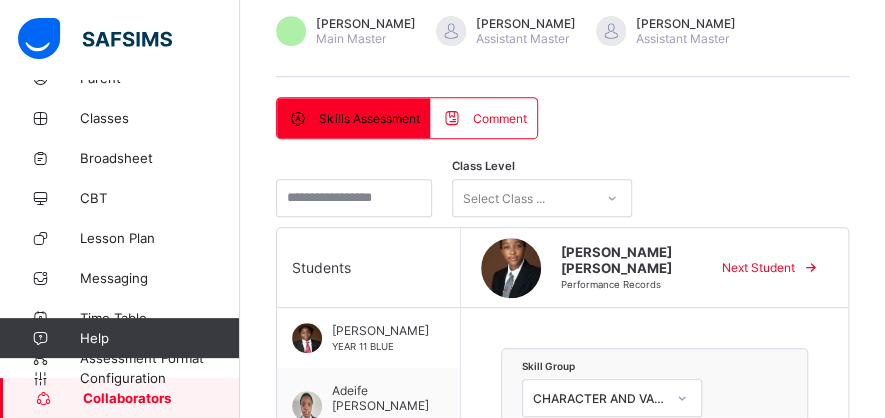click 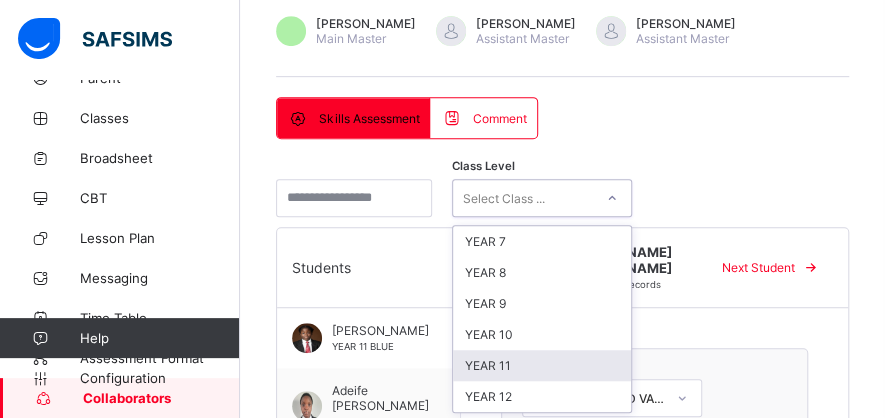 click on "YEAR 11" at bounding box center (542, 365) 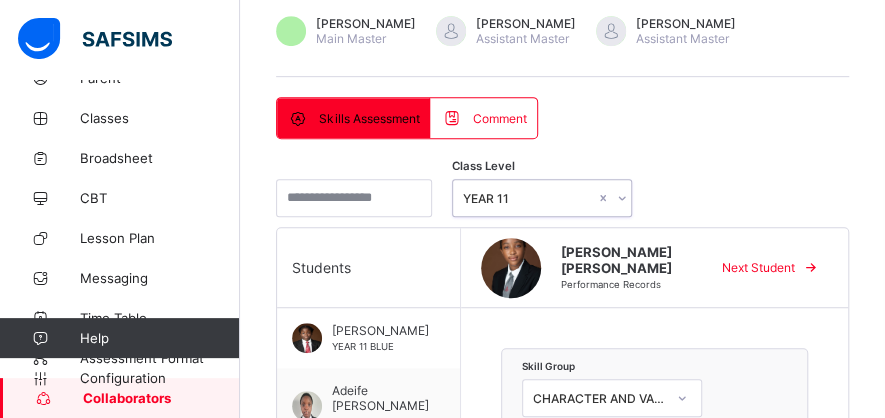 click on "Next Student" at bounding box center (758, 267) 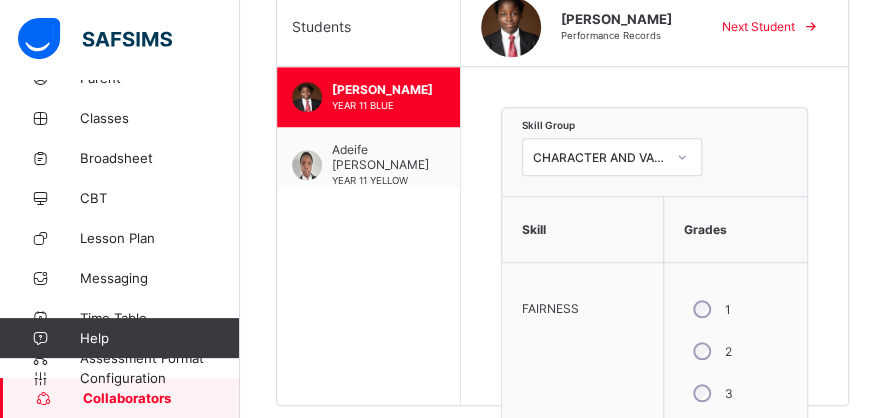 scroll, scrollTop: 570, scrollLeft: 0, axis: vertical 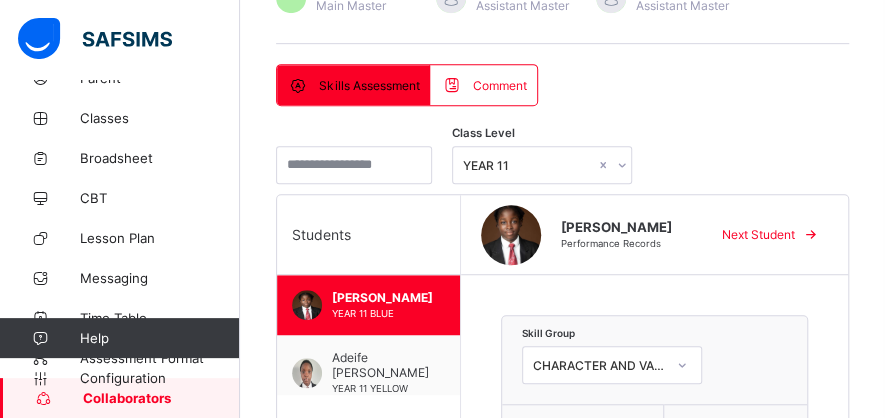 click on "Next Student" at bounding box center (758, 234) 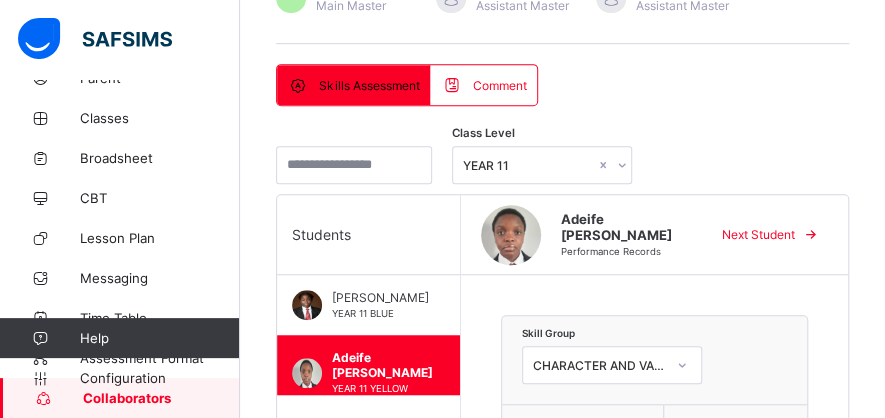 click on "Next Student" at bounding box center (758, 234) 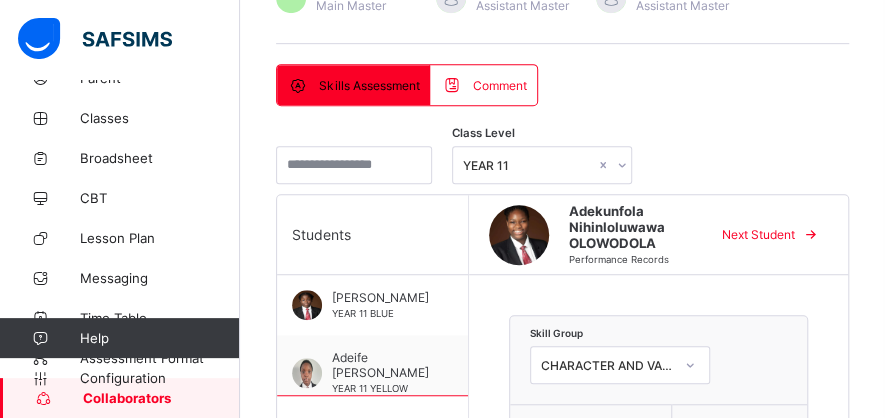 click on "Next Student" at bounding box center [758, 234] 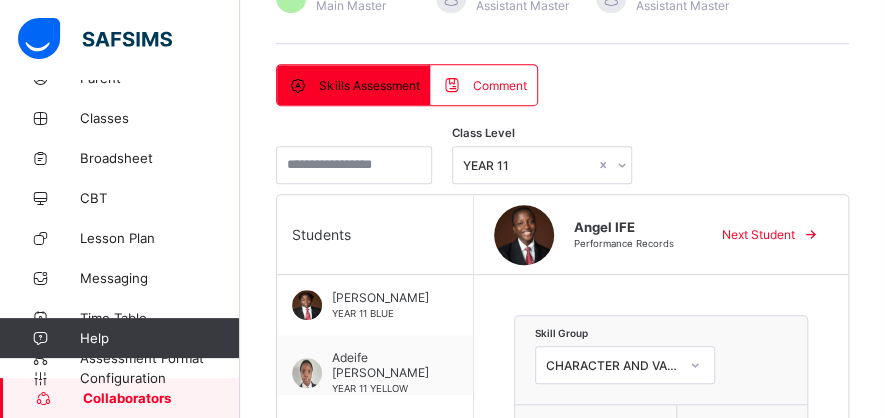 click on "Next Student" at bounding box center [758, 234] 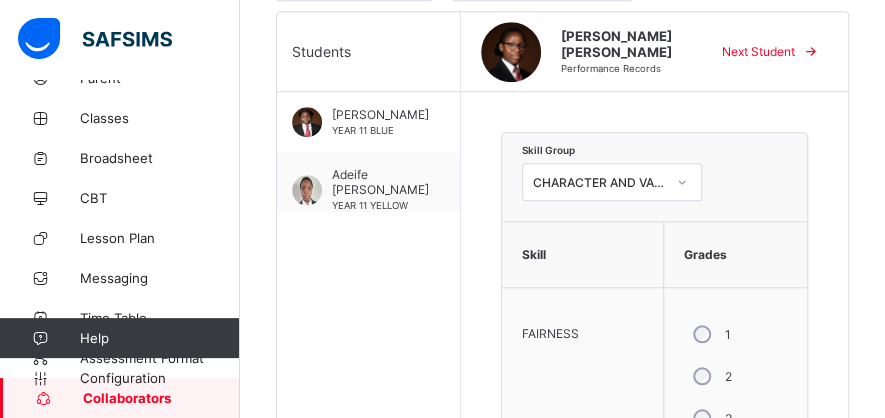 scroll, scrollTop: 580, scrollLeft: 0, axis: vertical 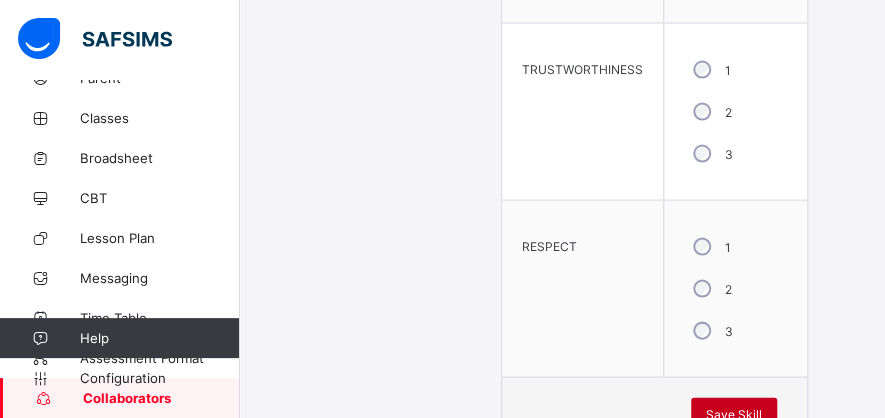 click on "Save Skill" at bounding box center (734, 414) 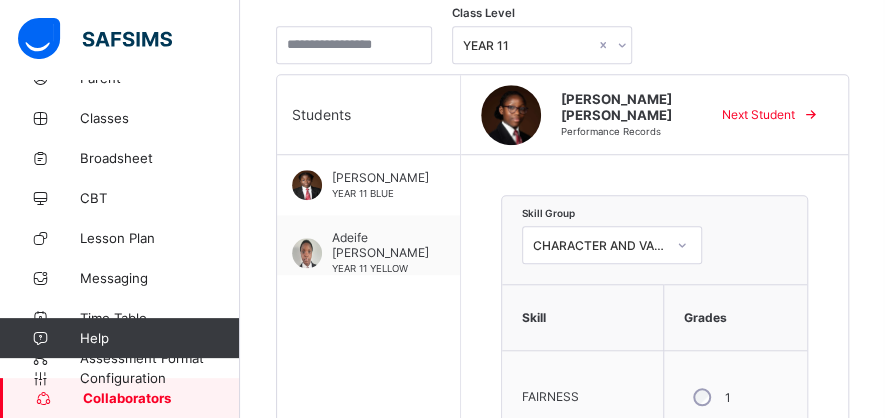 scroll, scrollTop: 470, scrollLeft: 0, axis: vertical 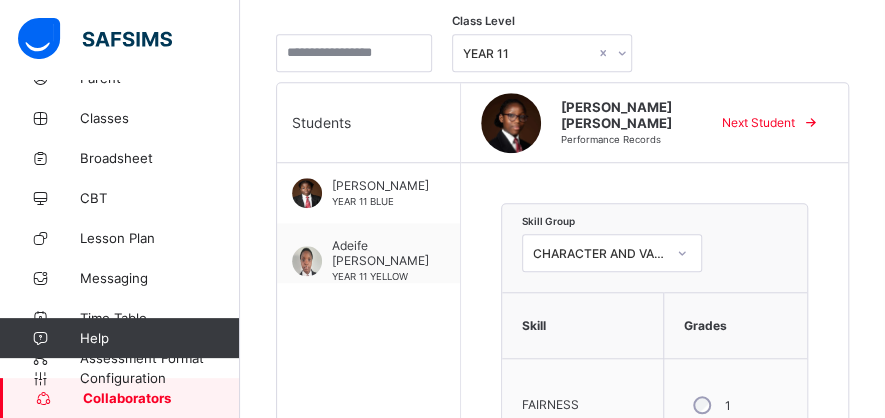click on "Next Student" at bounding box center [758, 122] 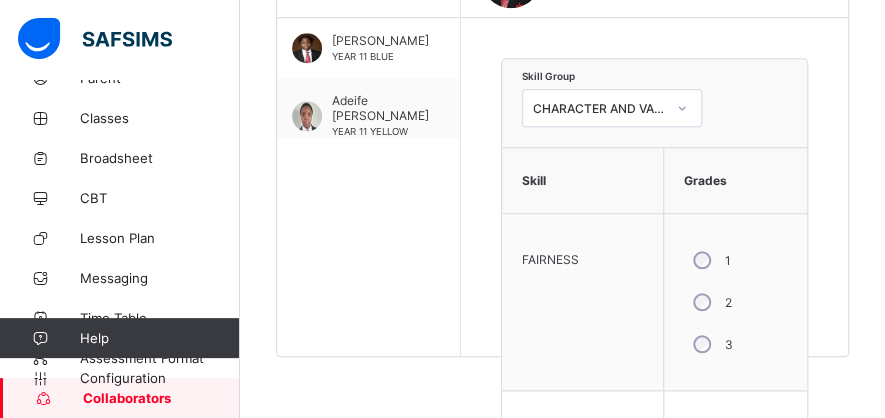 scroll, scrollTop: 647, scrollLeft: 0, axis: vertical 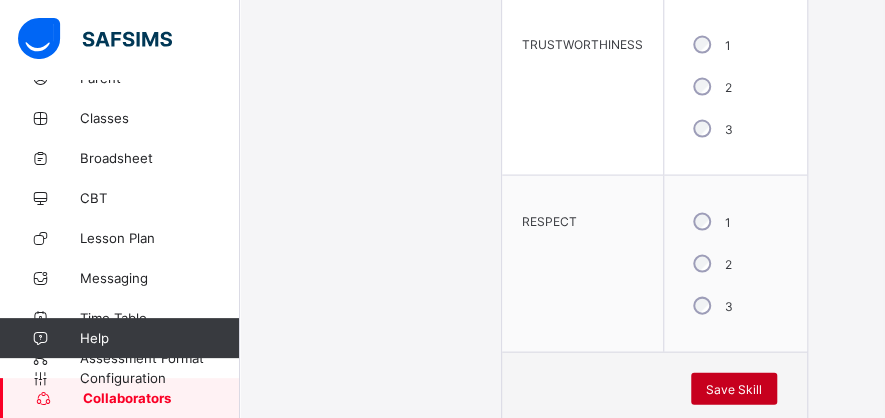 click on "Save Skill" at bounding box center (734, 389) 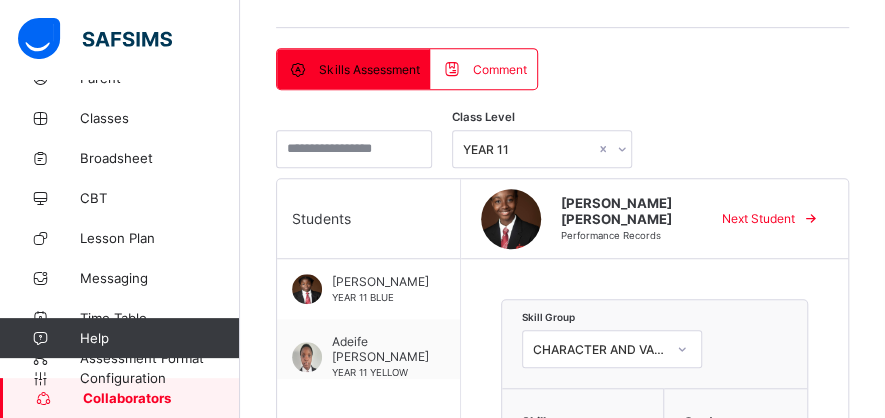 scroll, scrollTop: 372, scrollLeft: 0, axis: vertical 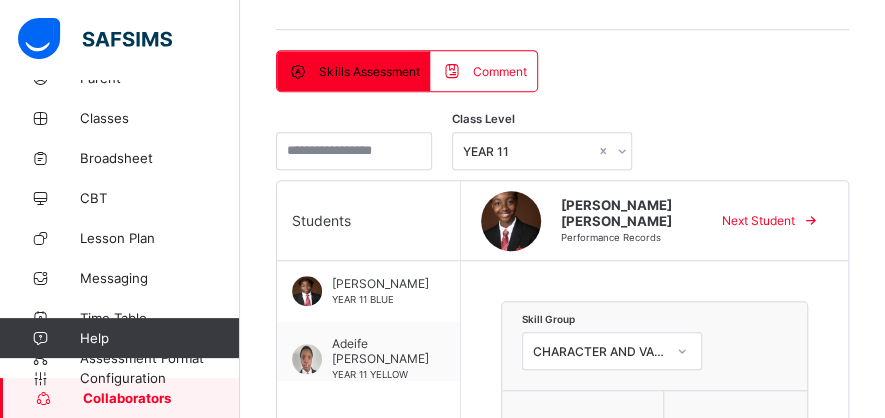 click on "Next Student" at bounding box center [758, 220] 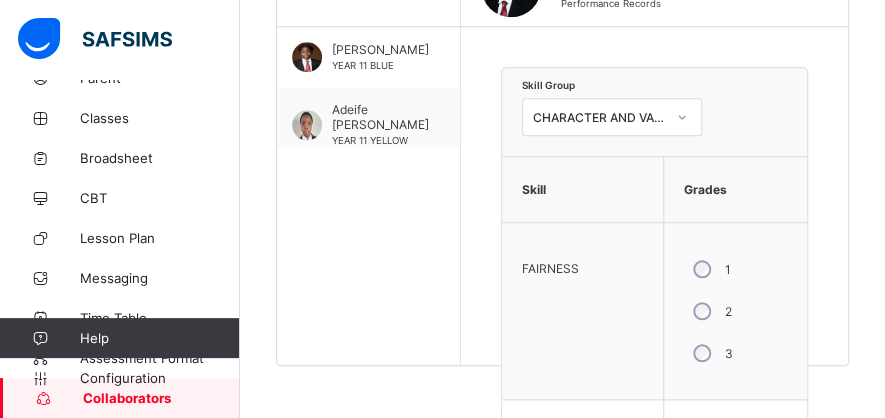 scroll, scrollTop: 616, scrollLeft: 0, axis: vertical 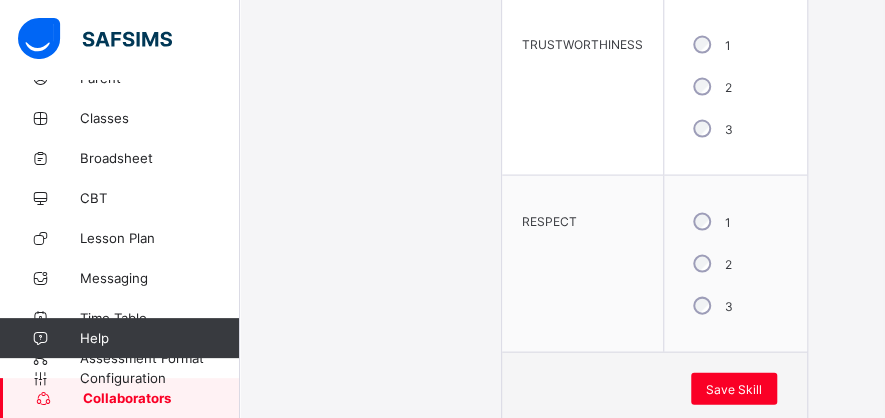 click on "Save Skill" at bounding box center [734, 389] 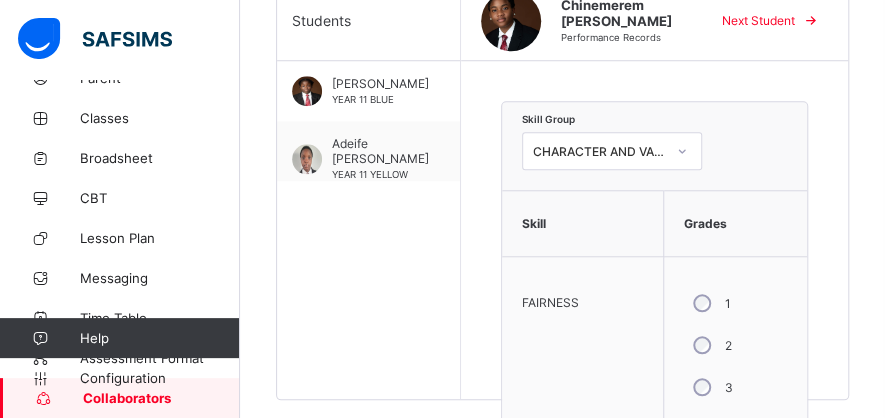 scroll, scrollTop: 528, scrollLeft: 0, axis: vertical 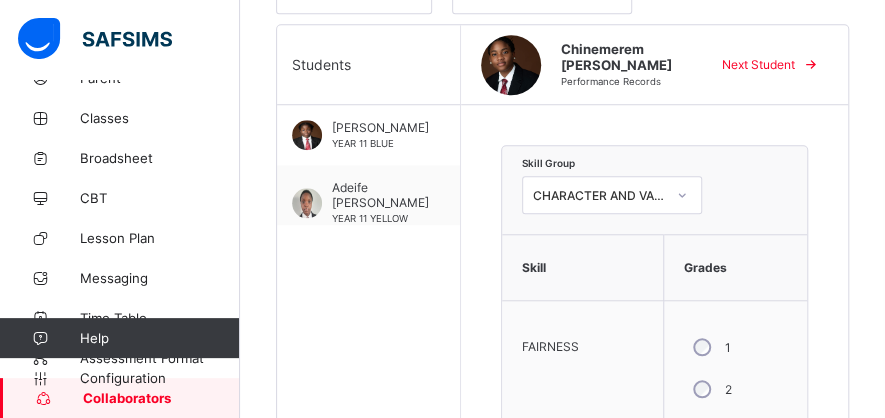 click on "Next Student" at bounding box center [758, 64] 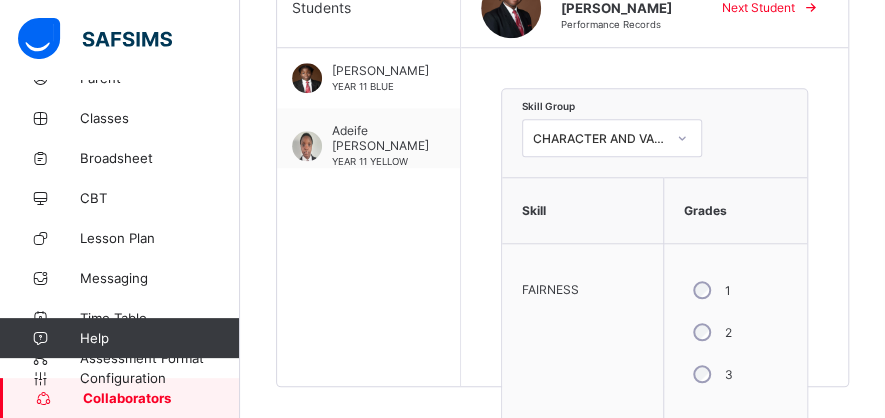 scroll, scrollTop: 606, scrollLeft: 0, axis: vertical 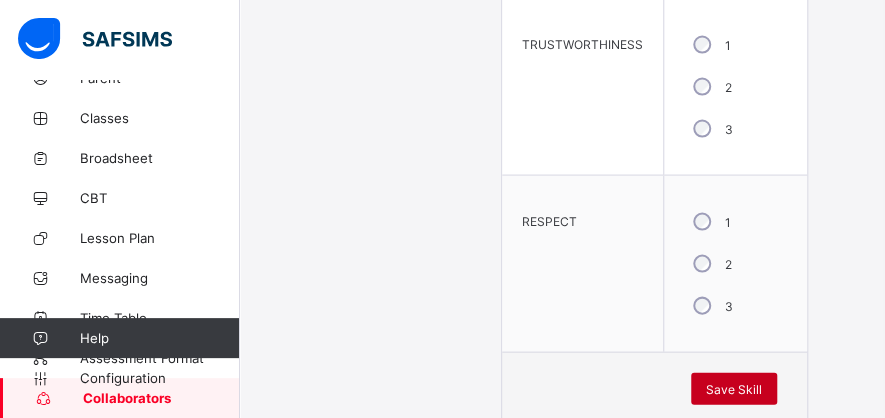 click on "Save Skill" at bounding box center (734, 389) 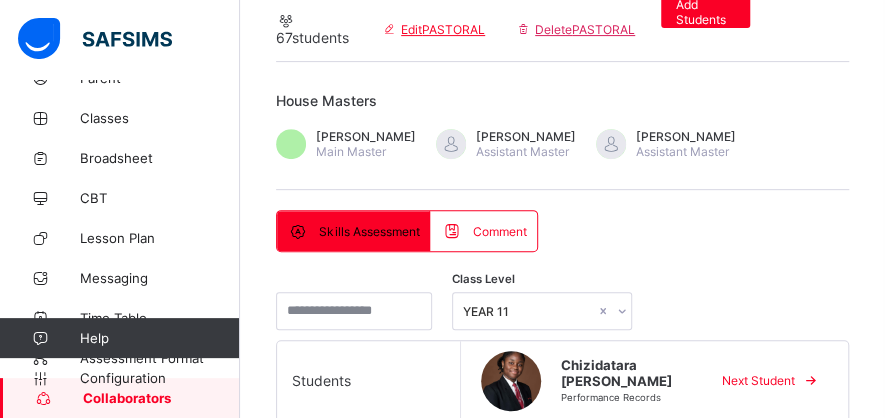 scroll, scrollTop: 214, scrollLeft: 0, axis: vertical 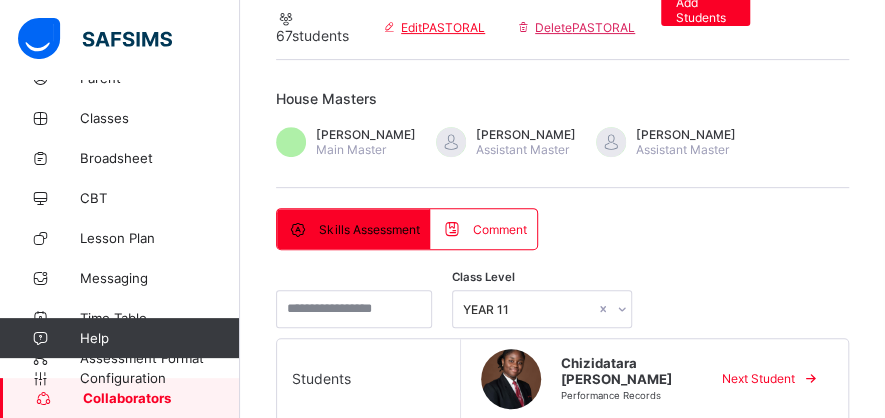 click on "Next Student" at bounding box center [758, 378] 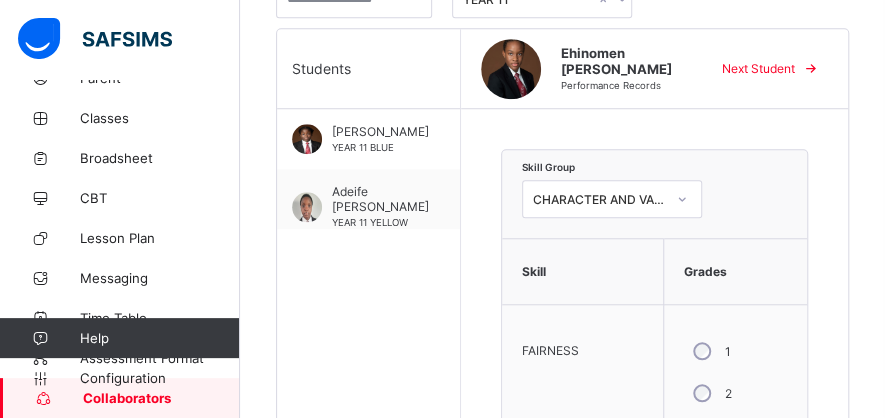 scroll, scrollTop: 525, scrollLeft: 0, axis: vertical 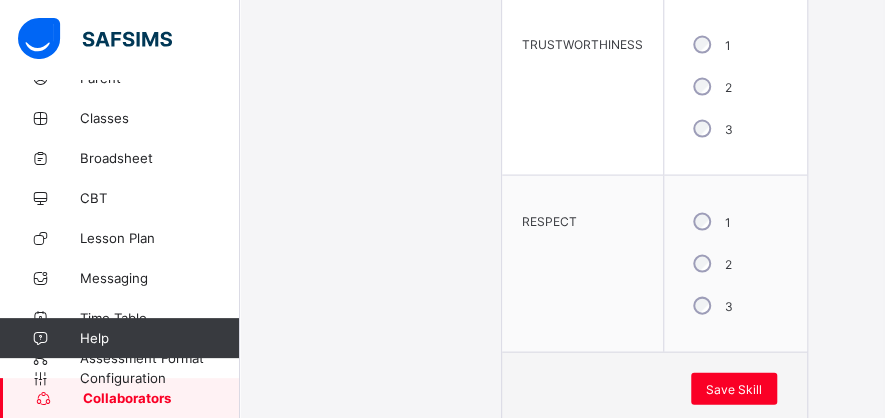 click on "1" at bounding box center [710, 222] 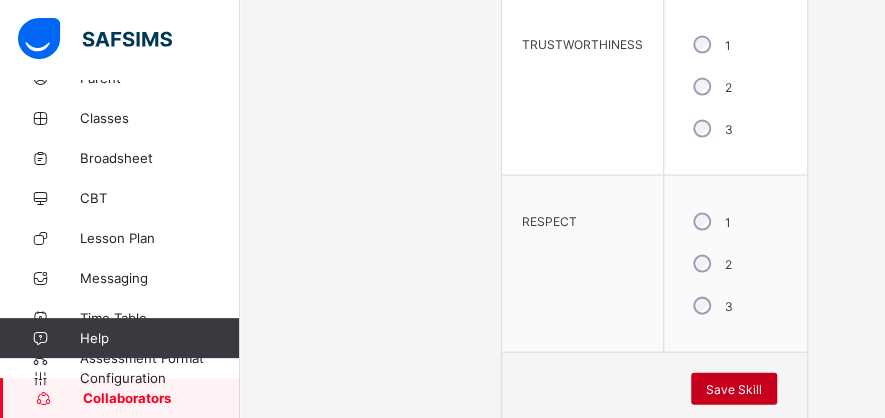click on "Save Skill" at bounding box center (734, 389) 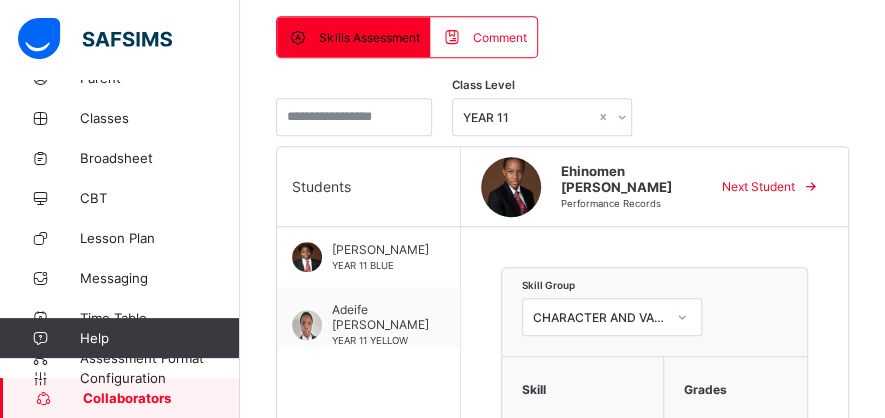 scroll, scrollTop: 406, scrollLeft: 0, axis: vertical 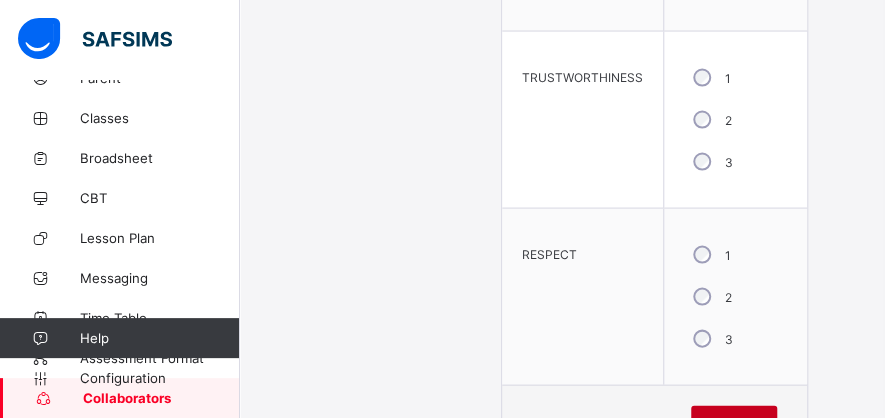 click on "Save Skill" at bounding box center [734, 422] 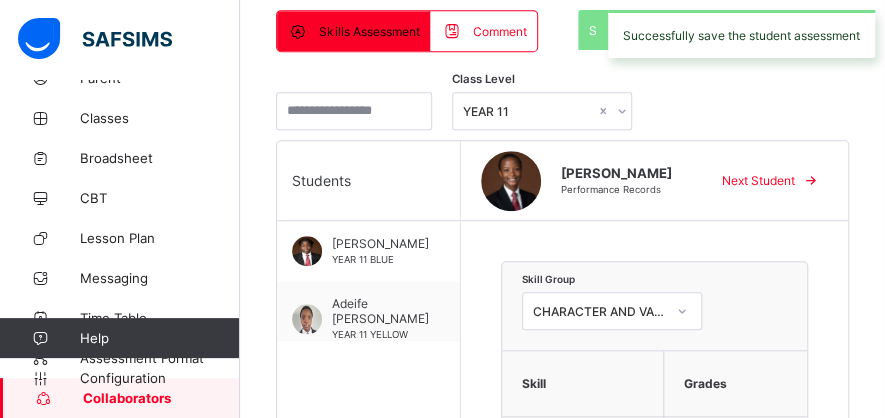 scroll, scrollTop: 372, scrollLeft: 0, axis: vertical 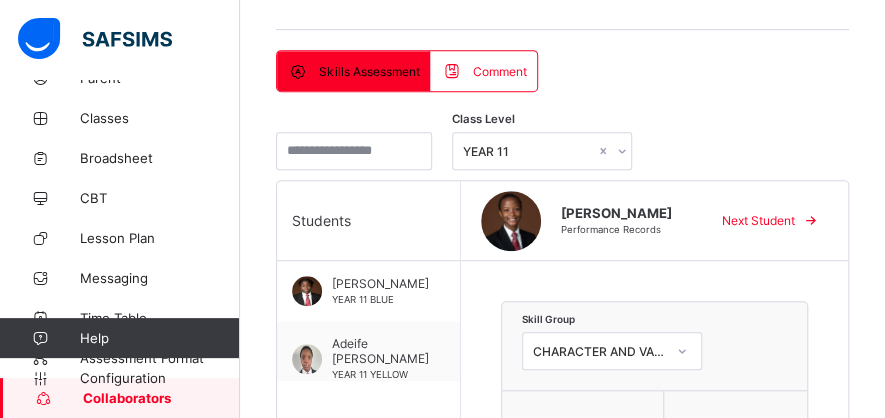 click on "Next Student" at bounding box center (758, 220) 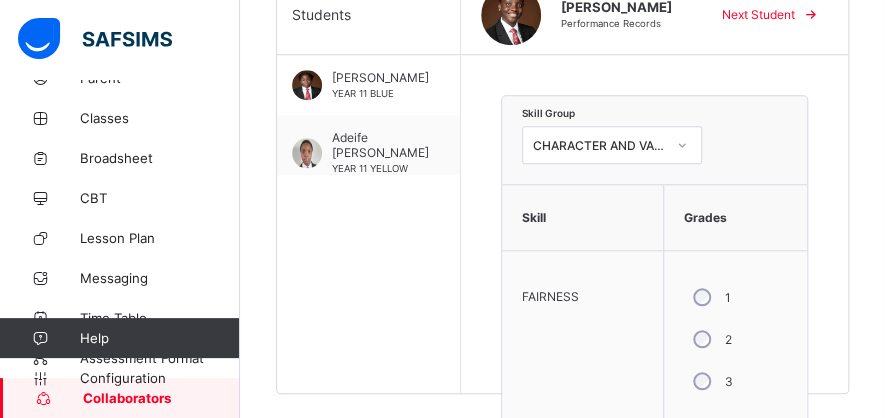 scroll, scrollTop: 583, scrollLeft: 0, axis: vertical 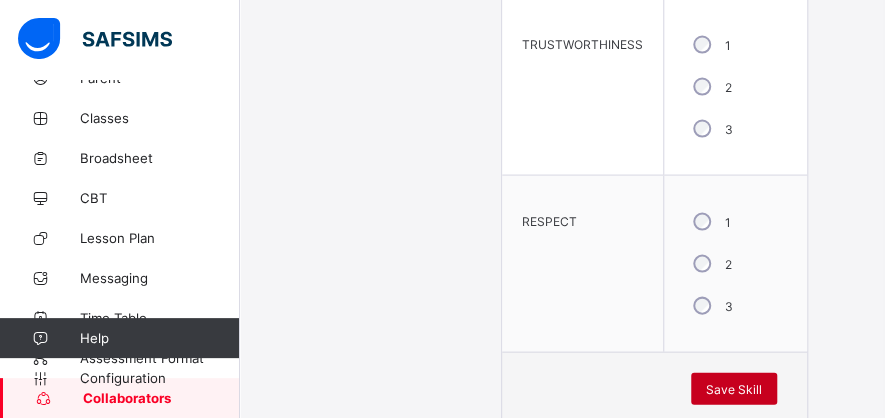 click on "Save Skill" at bounding box center [734, 389] 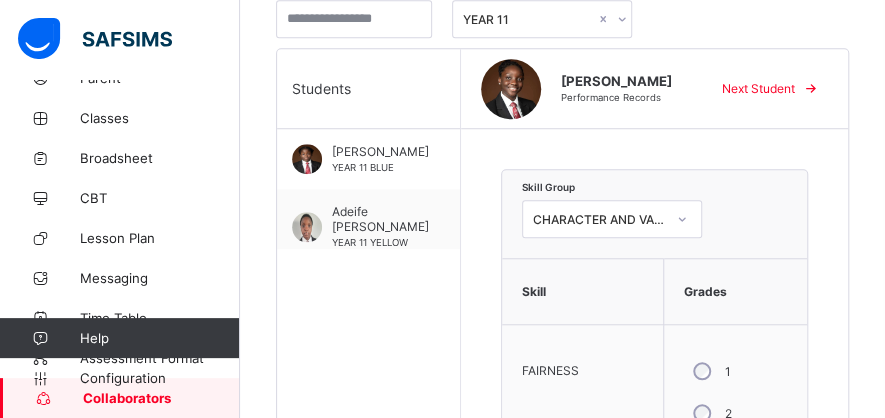 scroll, scrollTop: 494, scrollLeft: 0, axis: vertical 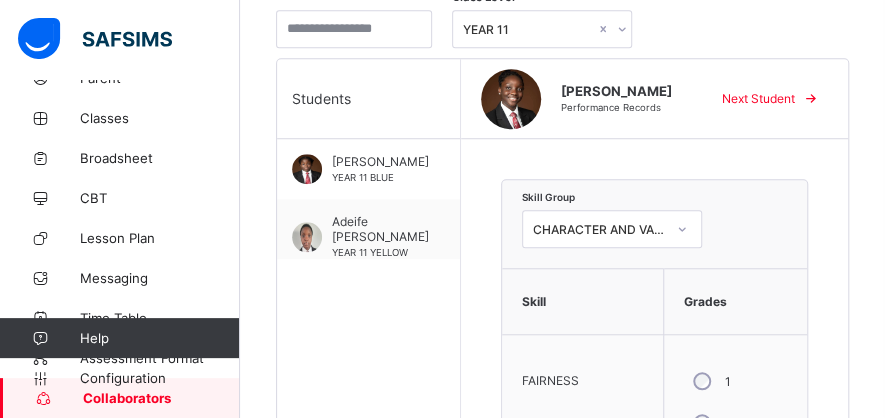 click on "Next Student" at bounding box center (758, 98) 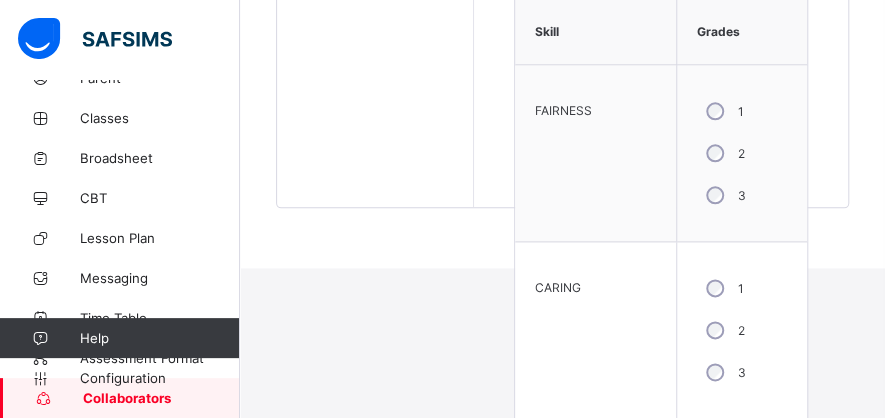 scroll, scrollTop: 783, scrollLeft: 0, axis: vertical 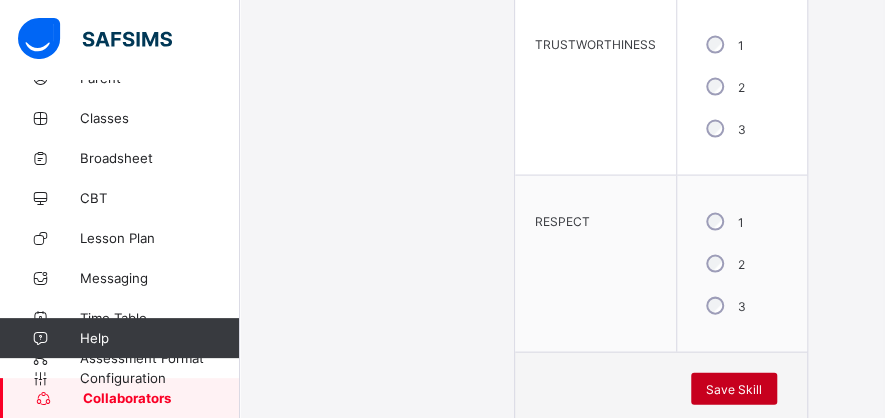 click on "Save Skill" at bounding box center (734, 389) 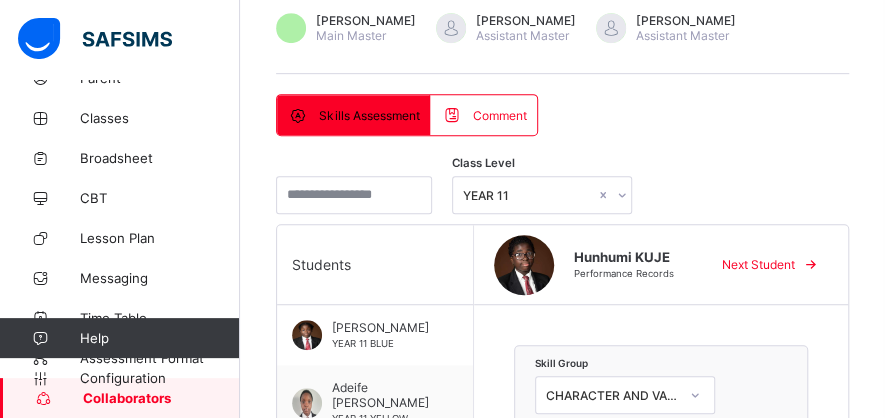 scroll, scrollTop: 328, scrollLeft: 0, axis: vertical 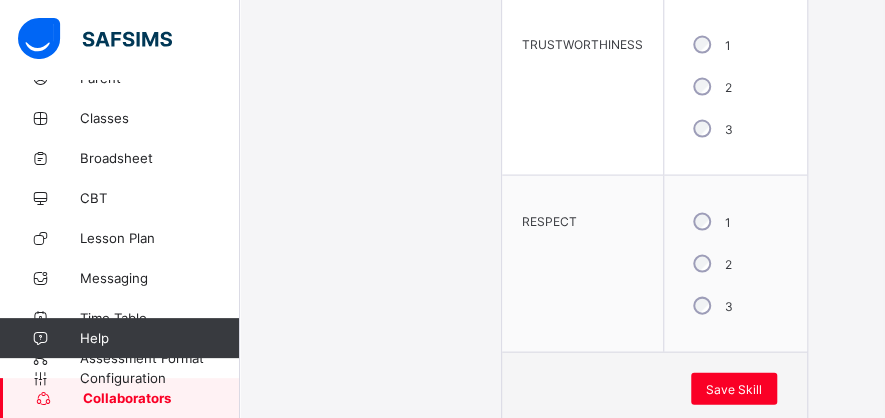 click on "Save Skill" at bounding box center (734, 389) 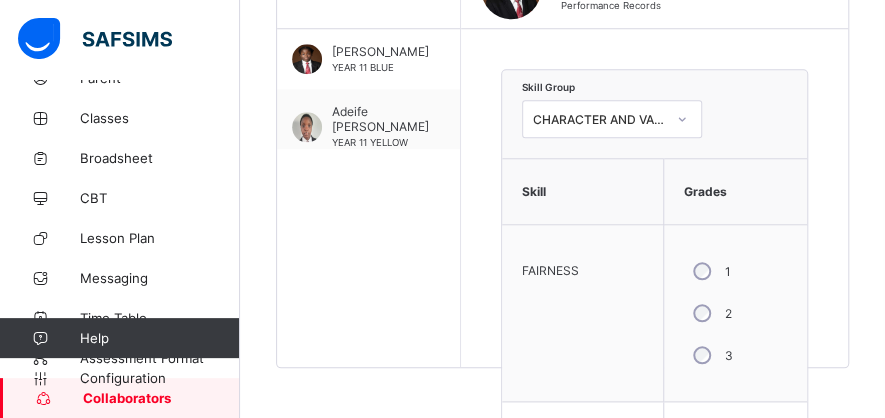 scroll, scrollTop: 450, scrollLeft: 0, axis: vertical 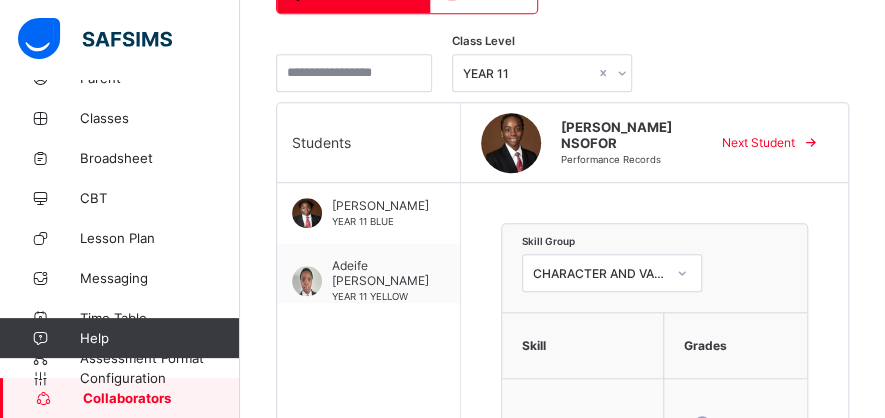 click on "Next Student" at bounding box center (758, 142) 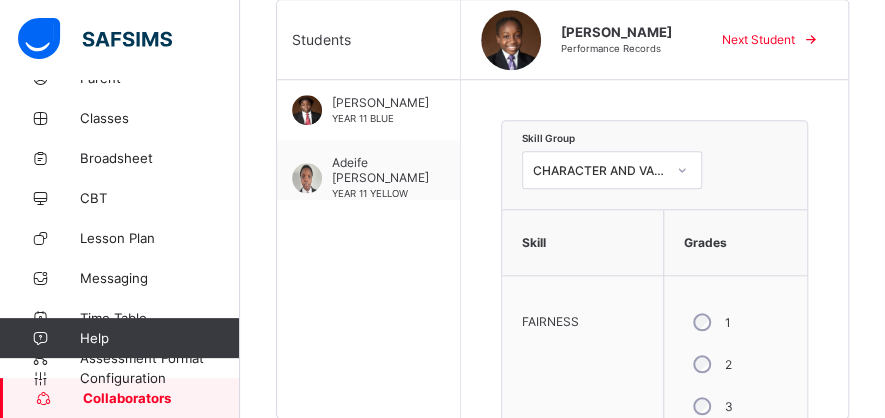 scroll, scrollTop: 628, scrollLeft: 0, axis: vertical 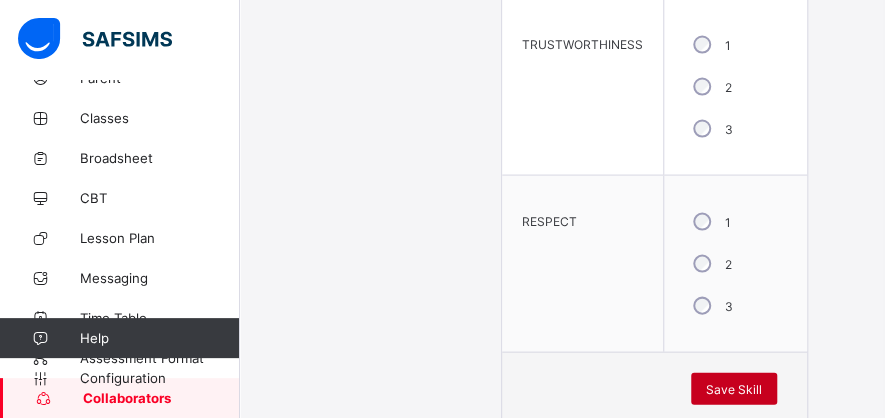 click on "Save Skill" at bounding box center (734, 389) 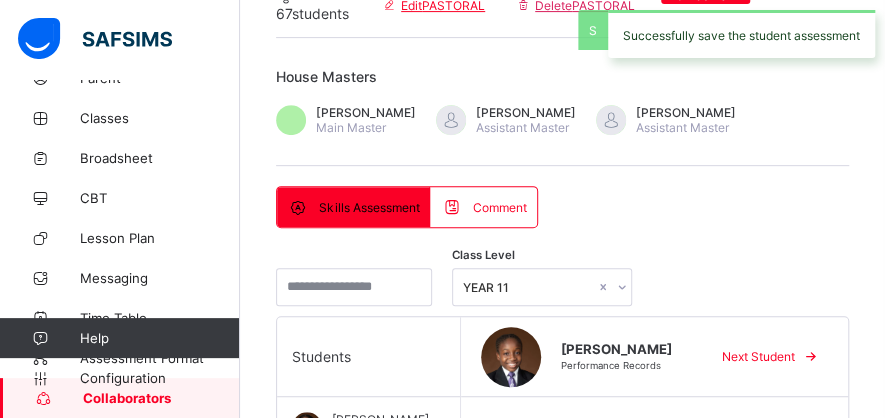 scroll, scrollTop: 228, scrollLeft: 0, axis: vertical 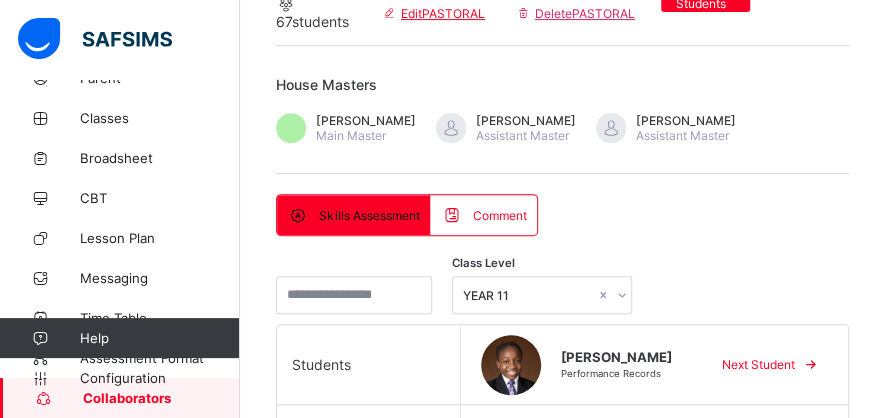 click on "Next Student" at bounding box center [758, 364] 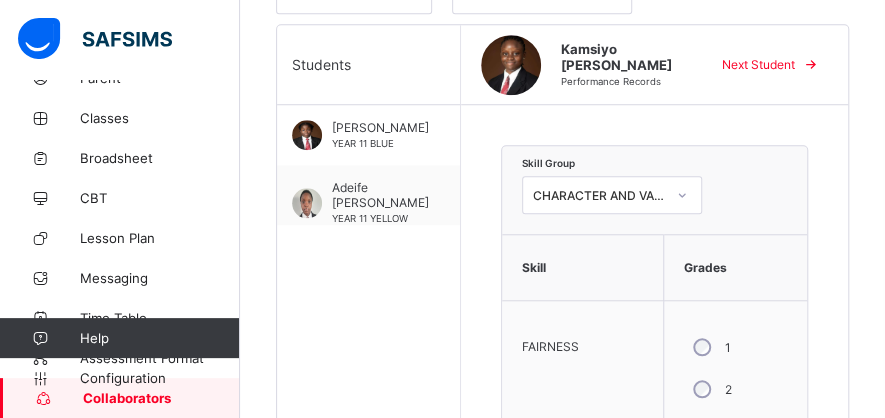 scroll, scrollTop: 616, scrollLeft: 0, axis: vertical 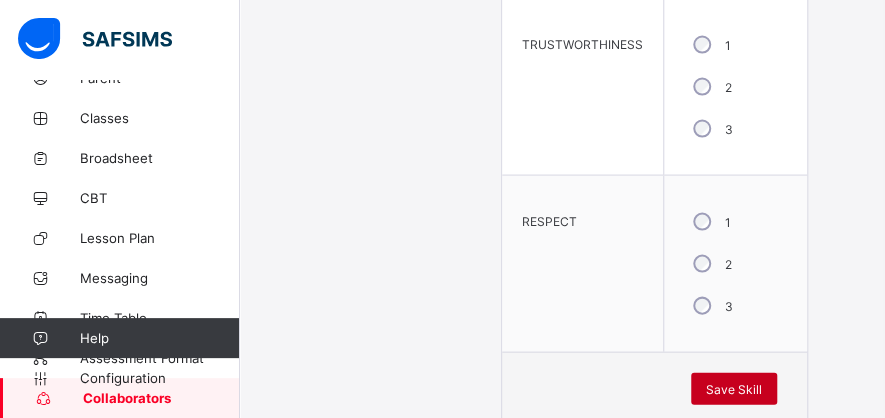 click on "Save Skill" at bounding box center (734, 389) 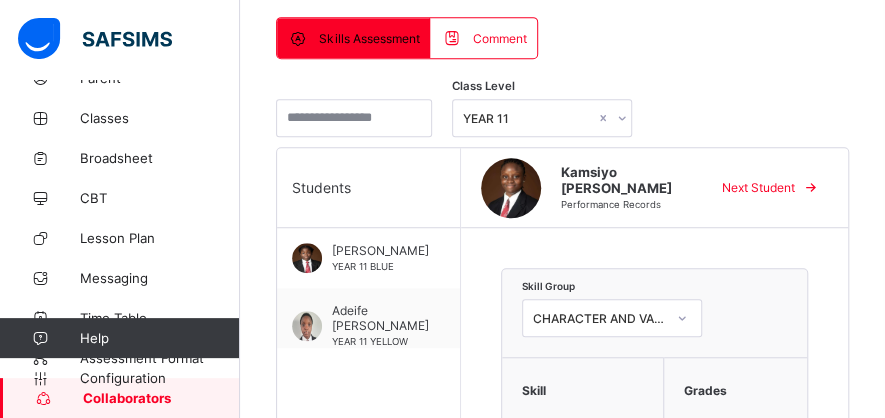 scroll, scrollTop: 394, scrollLeft: 0, axis: vertical 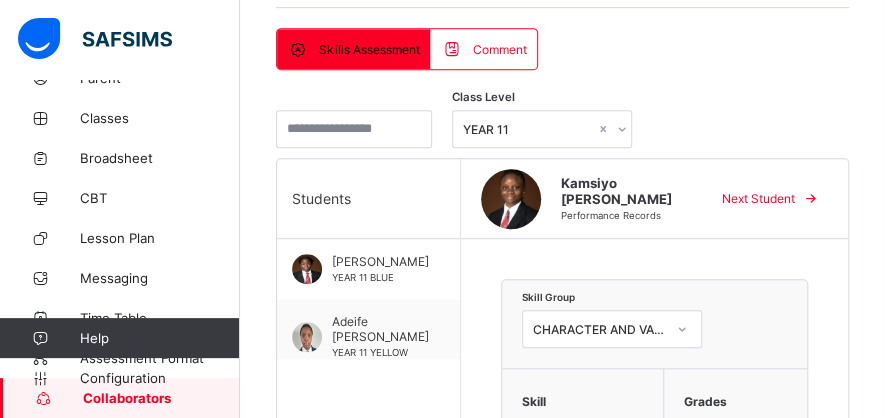 click on "Next Student" at bounding box center (758, 198) 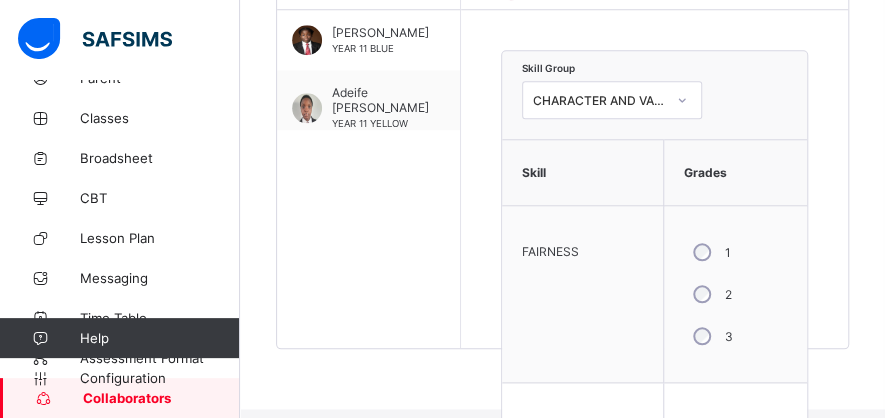 scroll, scrollTop: 628, scrollLeft: 0, axis: vertical 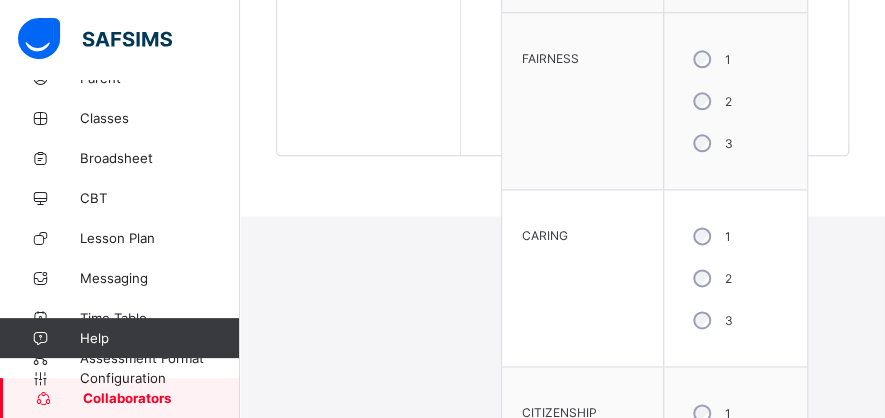 click on "1" at bounding box center (710, 236) 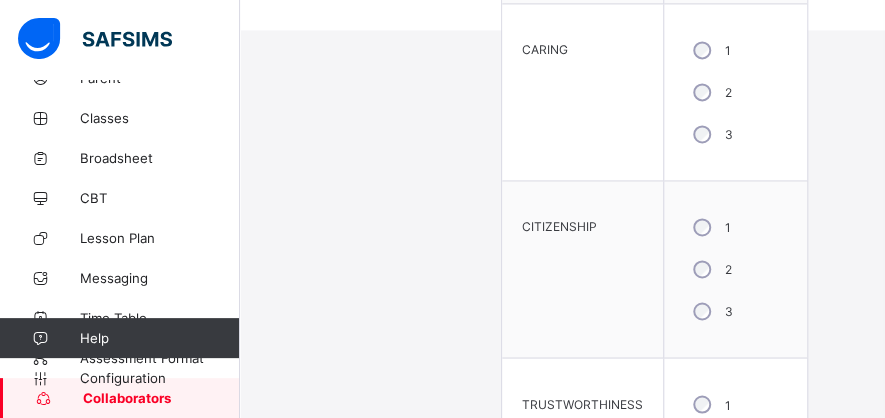 scroll, scrollTop: 1006, scrollLeft: 0, axis: vertical 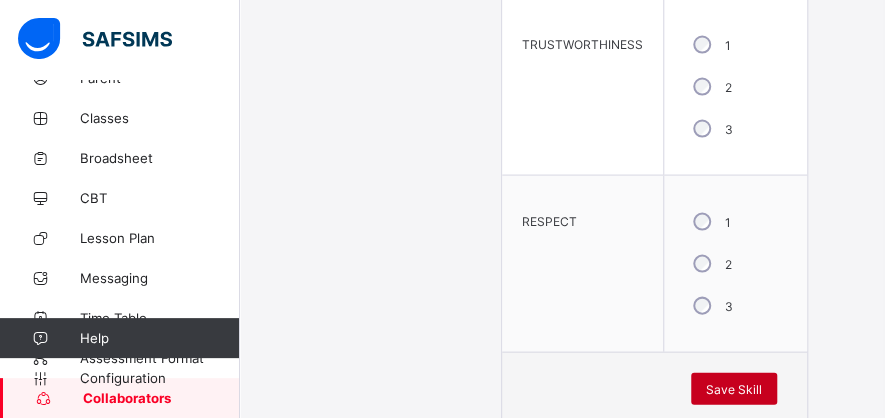click on "Save Skill" at bounding box center [734, 389] 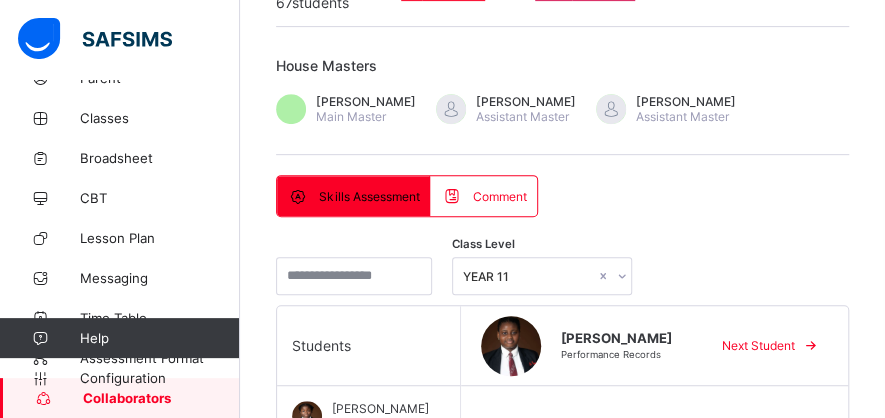 scroll, scrollTop: 283, scrollLeft: 0, axis: vertical 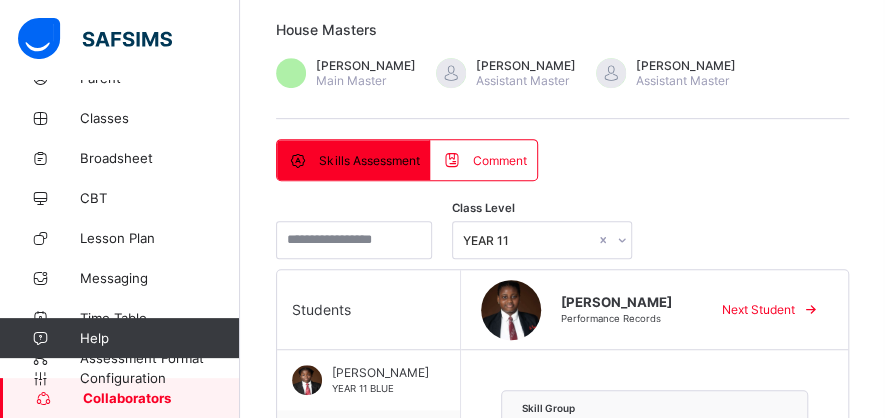 click on "Next Student" at bounding box center (758, 309) 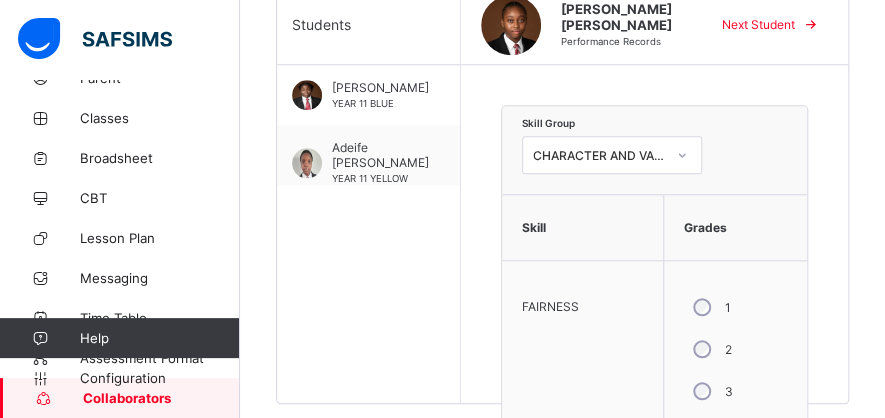 scroll, scrollTop: 572, scrollLeft: 0, axis: vertical 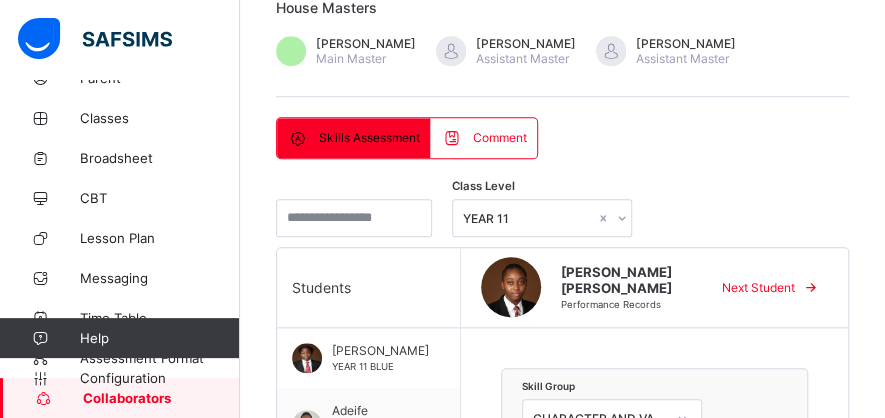 click on "Resume" at bounding box center [659, -342] 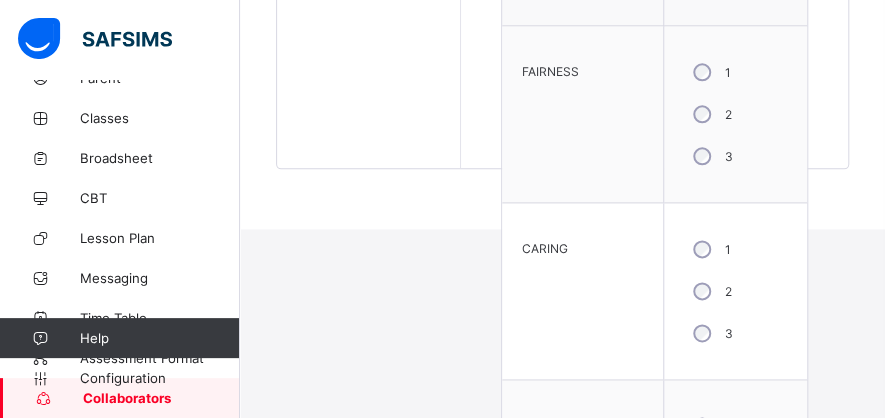 scroll, scrollTop: 806, scrollLeft: 0, axis: vertical 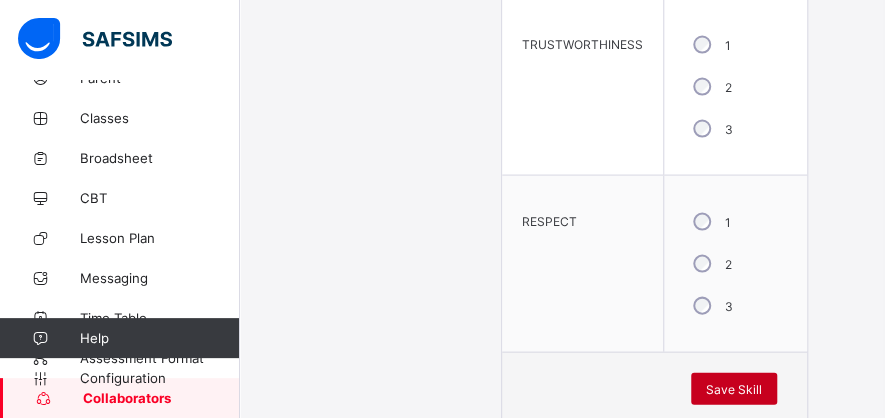 click on "Save Skill" at bounding box center [734, 389] 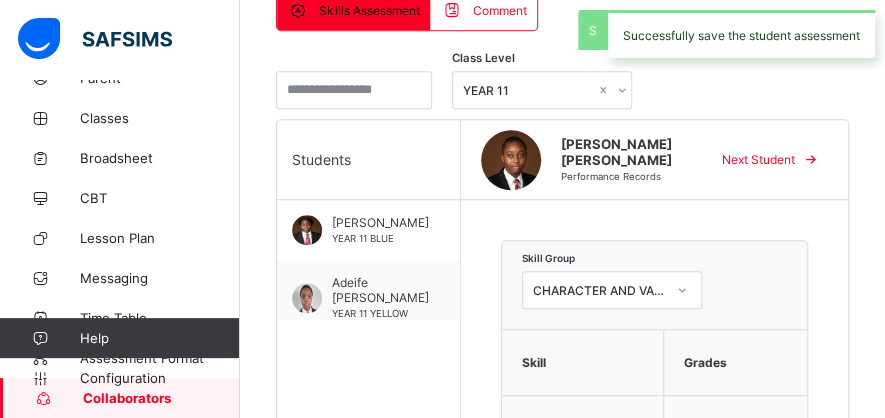 scroll, scrollTop: 428, scrollLeft: 0, axis: vertical 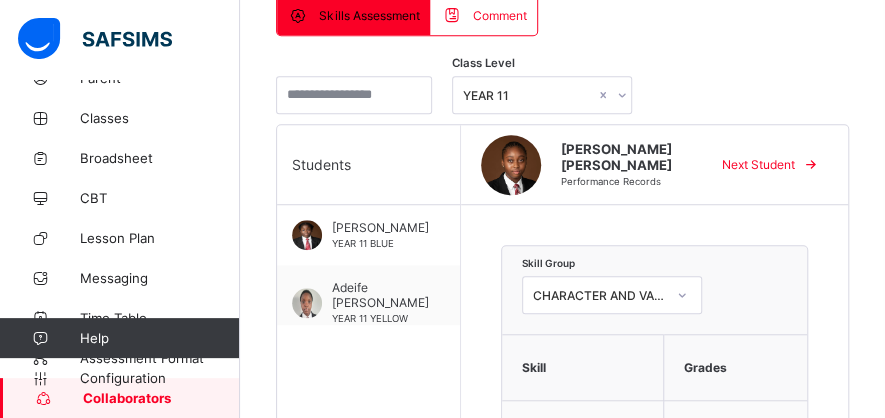 click on "Next Student" at bounding box center (758, 164) 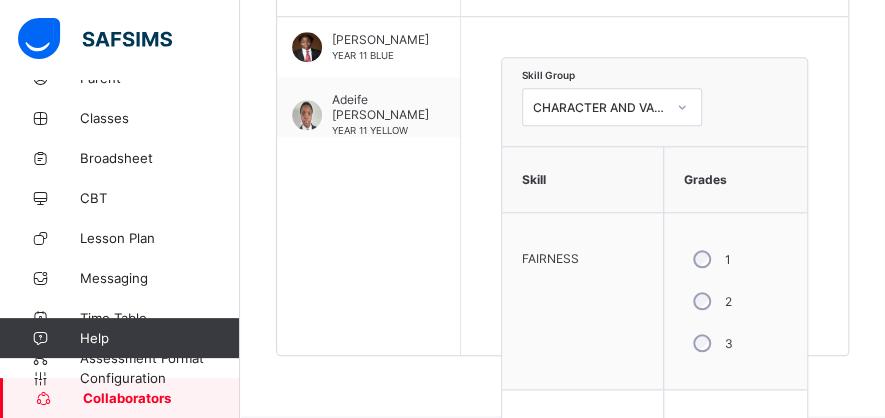 scroll, scrollTop: 628, scrollLeft: 0, axis: vertical 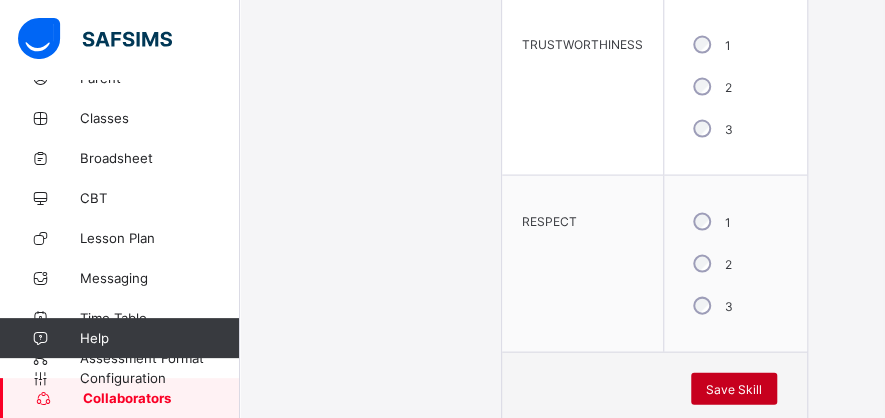 click on "Save Skill" at bounding box center (734, 389) 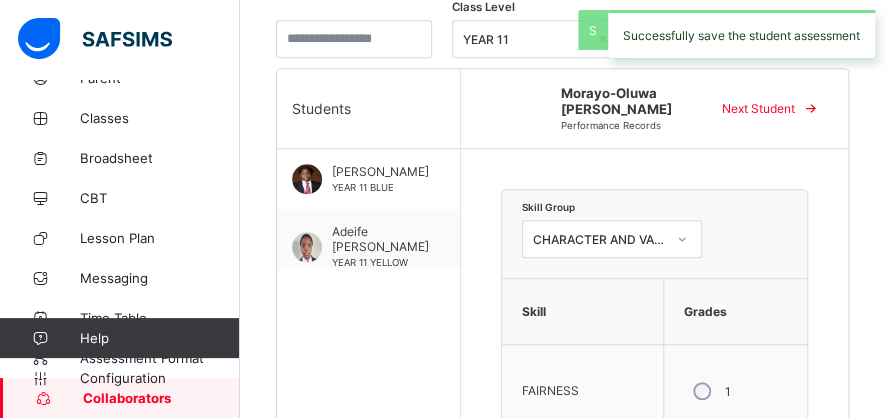scroll, scrollTop: 483, scrollLeft: 0, axis: vertical 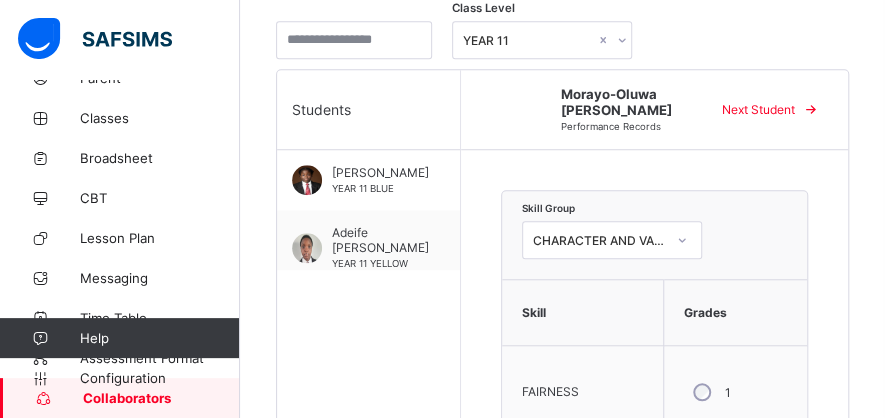 click on "Next Student" at bounding box center (758, 109) 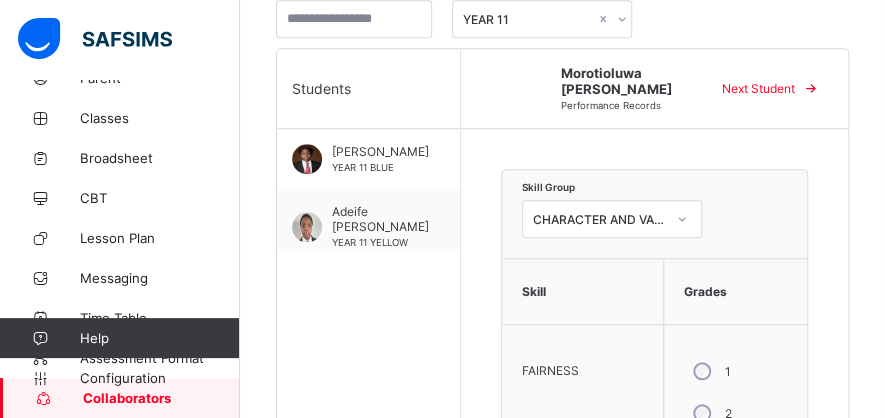 scroll, scrollTop: 539, scrollLeft: 0, axis: vertical 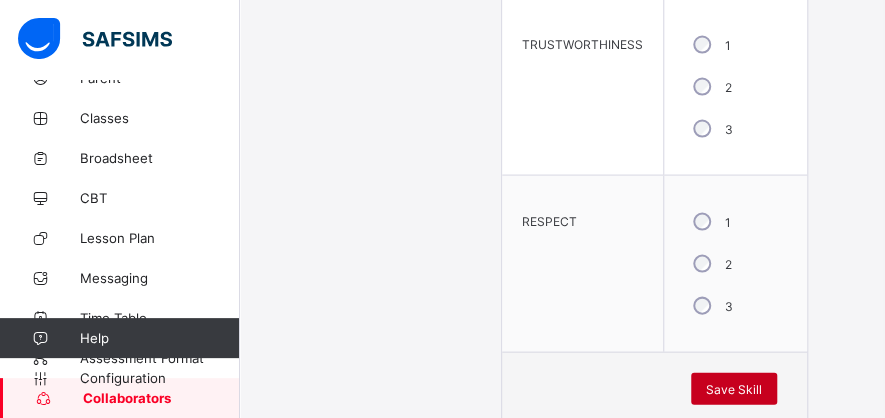 click on "Save Skill" at bounding box center [734, 389] 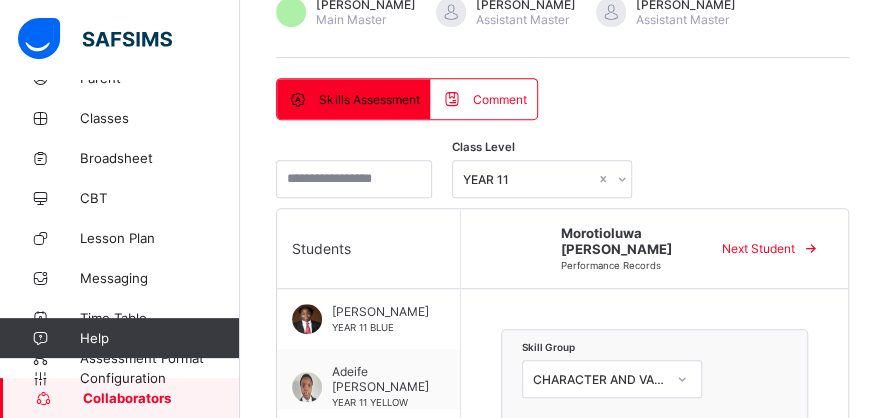 scroll, scrollTop: 339, scrollLeft: 0, axis: vertical 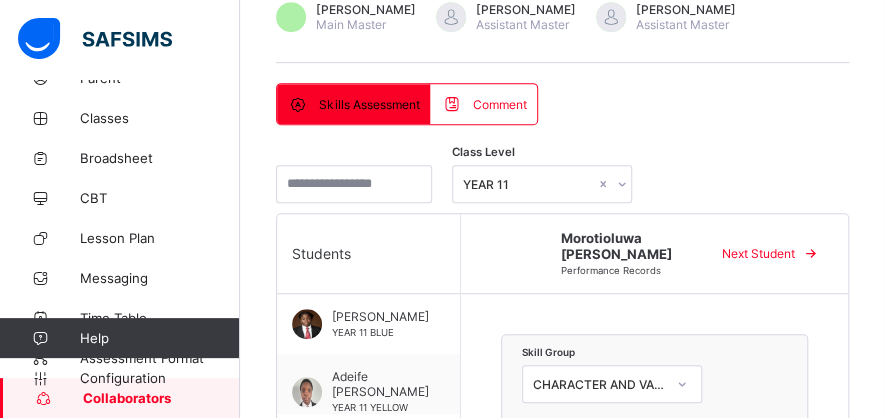 click on "Next Student" at bounding box center (758, 253) 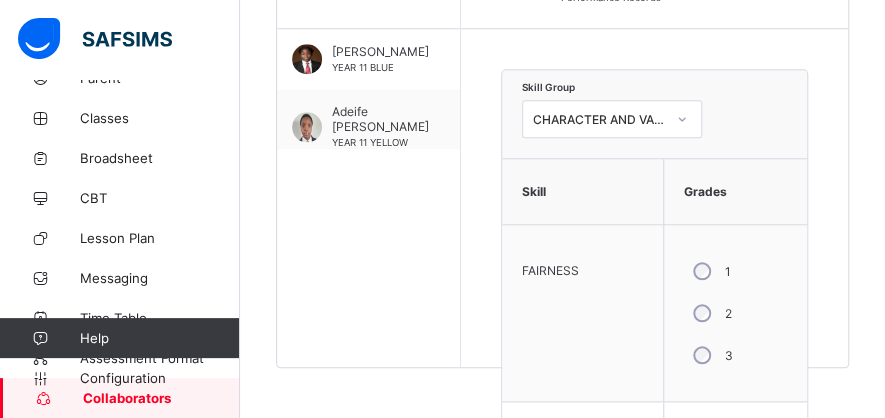 scroll, scrollTop: 616, scrollLeft: 0, axis: vertical 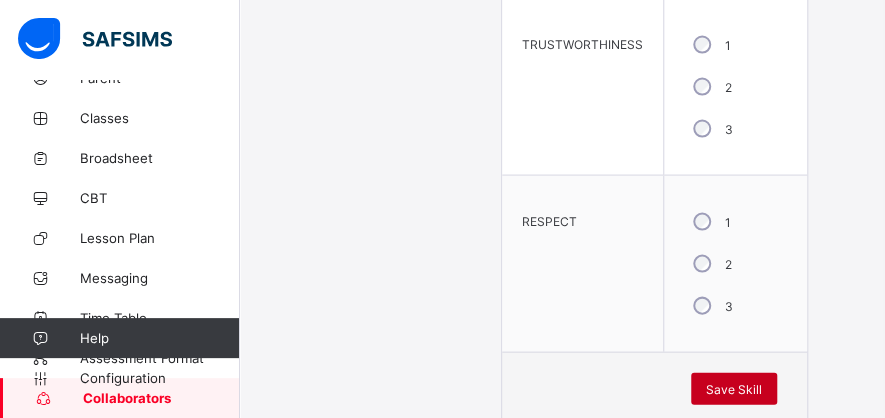 click on "Save Skill" at bounding box center [734, 389] 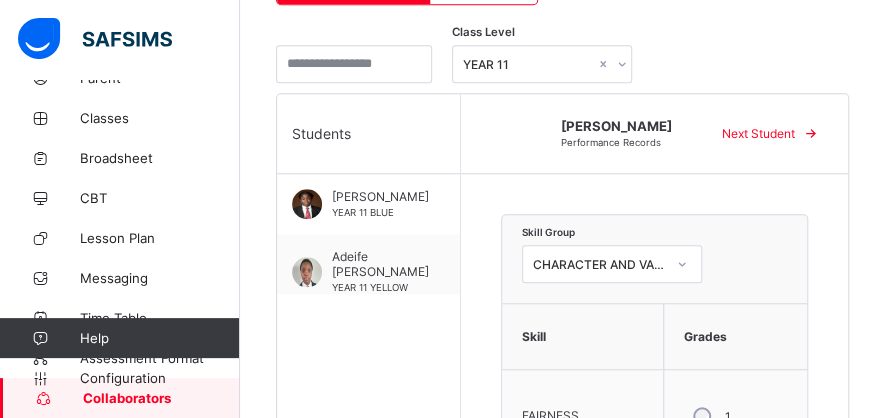 scroll, scrollTop: 416, scrollLeft: 0, axis: vertical 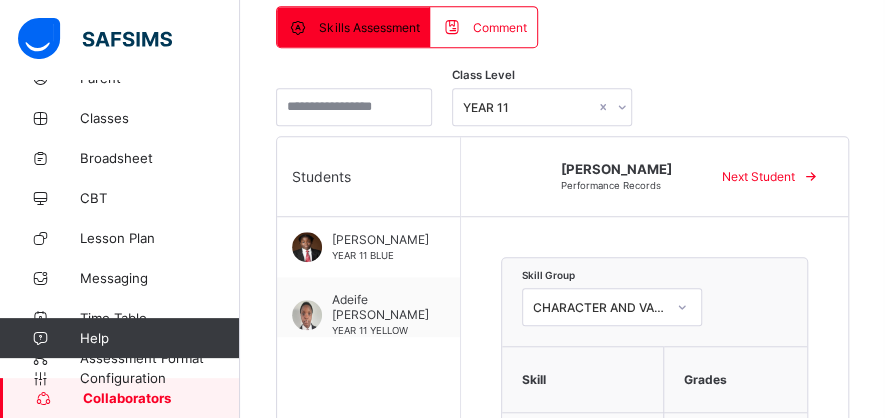 click on "Next Student" at bounding box center [758, 176] 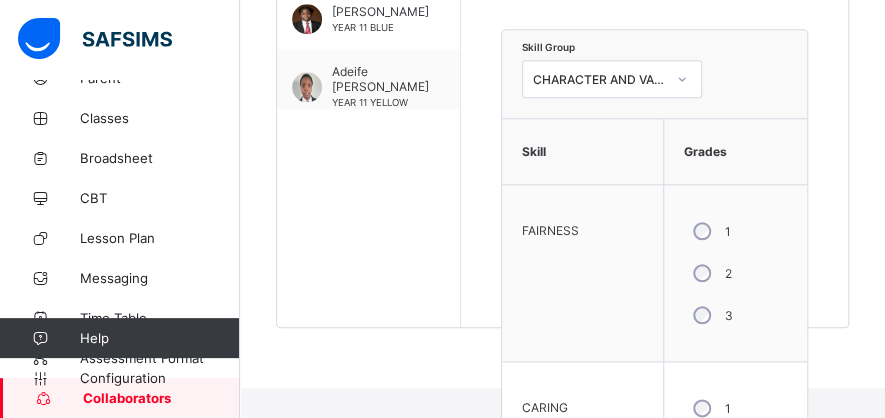 scroll, scrollTop: 650, scrollLeft: 0, axis: vertical 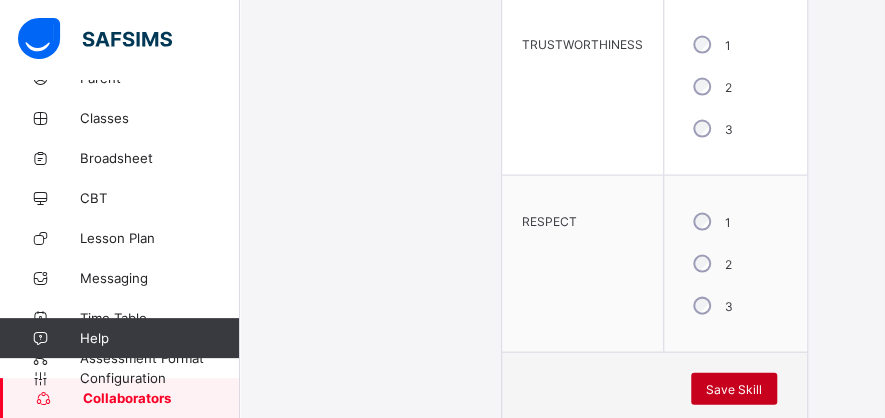 click on "Save Skill" at bounding box center (734, 389) 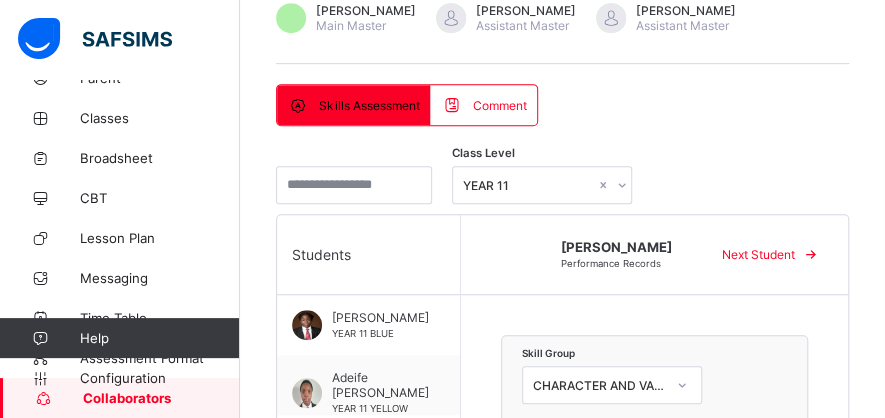 scroll, scrollTop: 306, scrollLeft: 0, axis: vertical 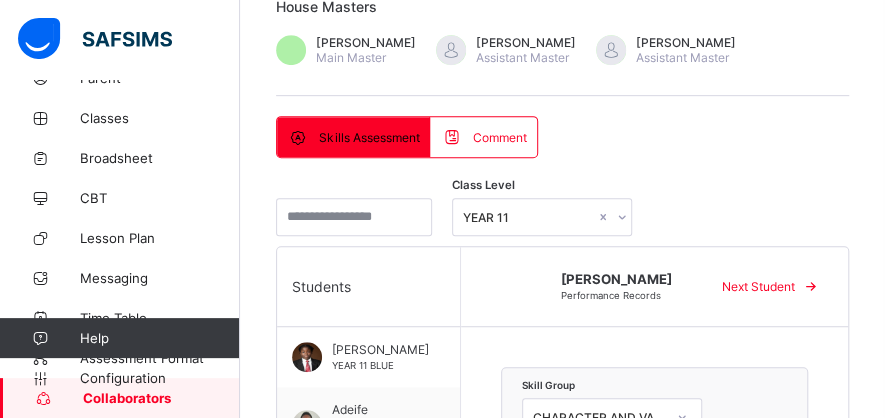 click on "Next Student" at bounding box center [758, 286] 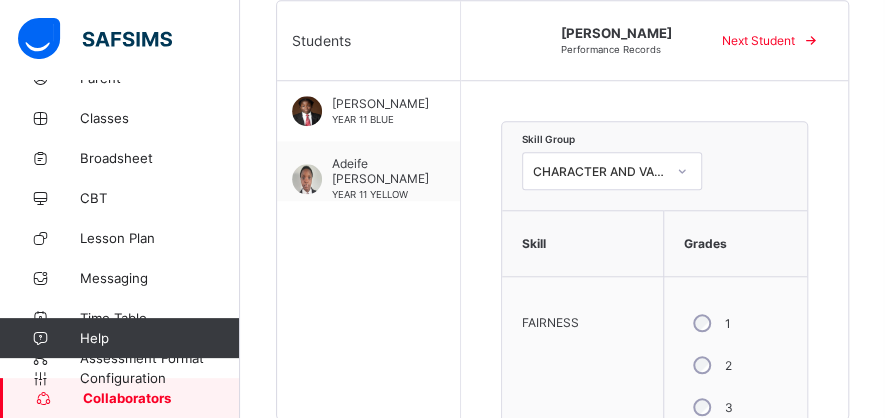 scroll, scrollTop: 561, scrollLeft: 0, axis: vertical 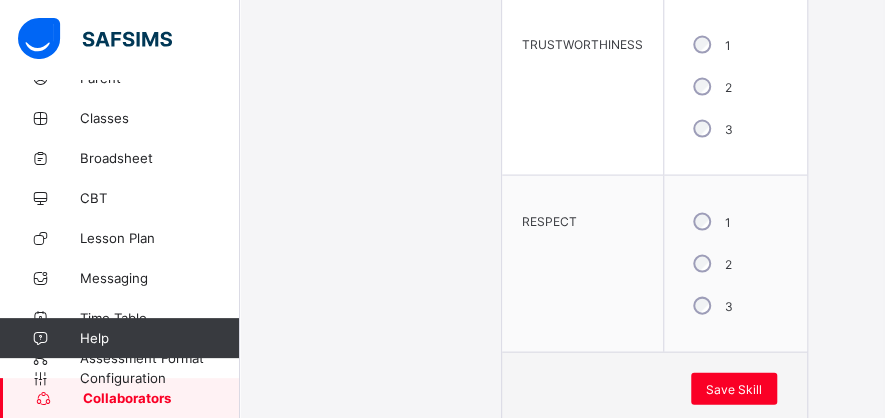 click on "Save Skill" at bounding box center (734, 389) 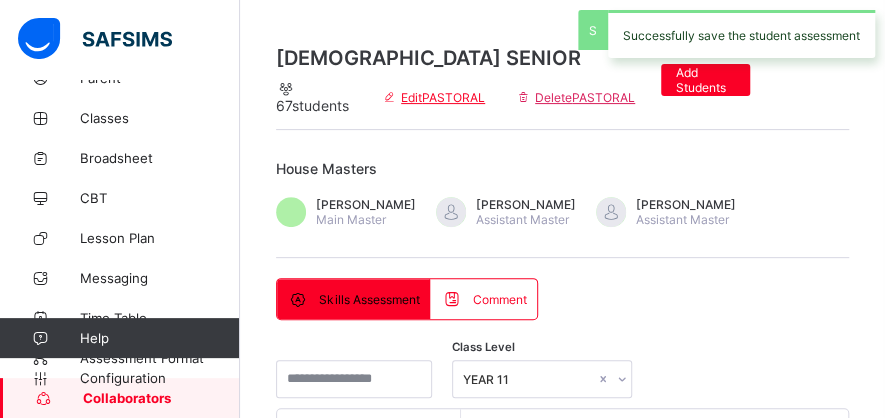scroll, scrollTop: 206, scrollLeft: 0, axis: vertical 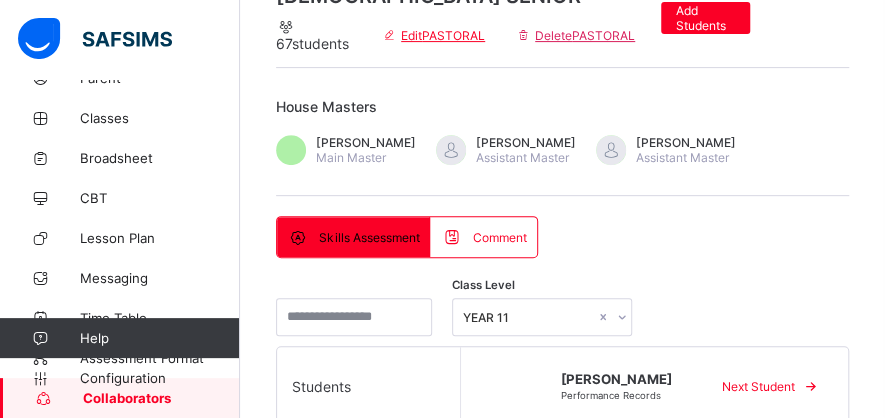 click on "Next Student" at bounding box center [758, 386] 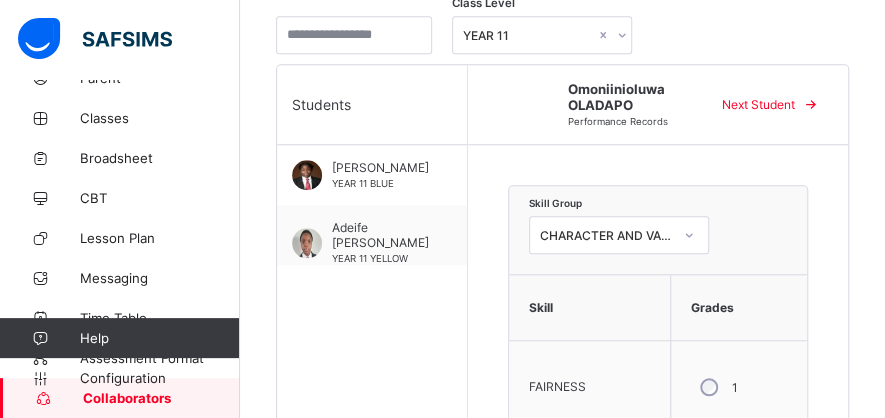 scroll, scrollTop: 472, scrollLeft: 0, axis: vertical 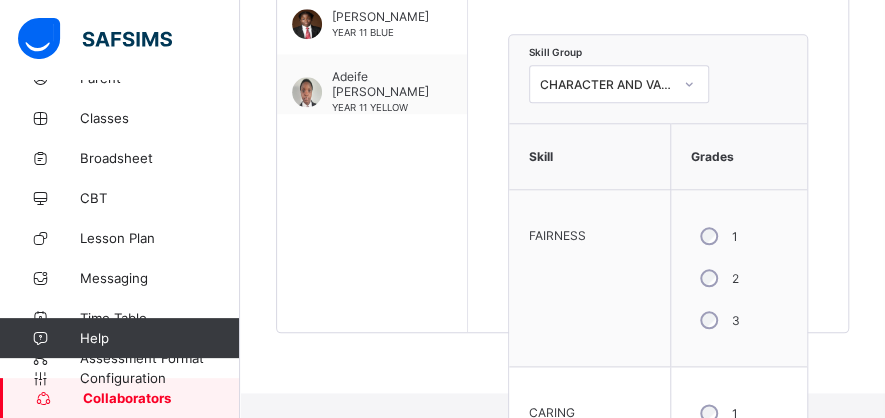click on "1" at bounding box center (717, 413) 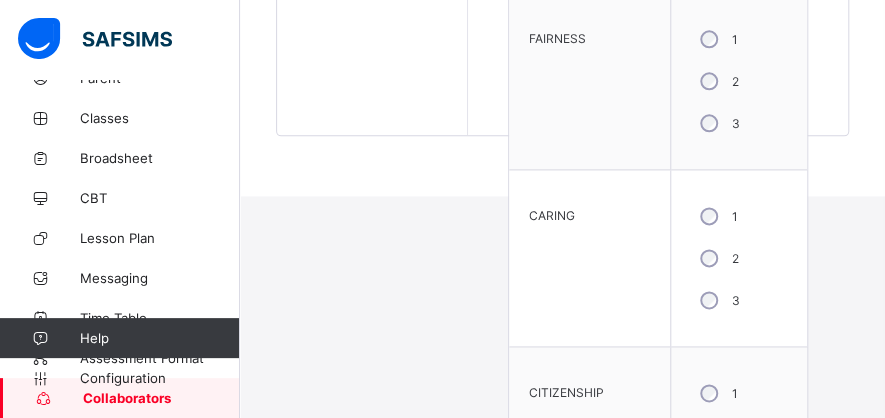scroll, scrollTop: 906, scrollLeft: 0, axis: vertical 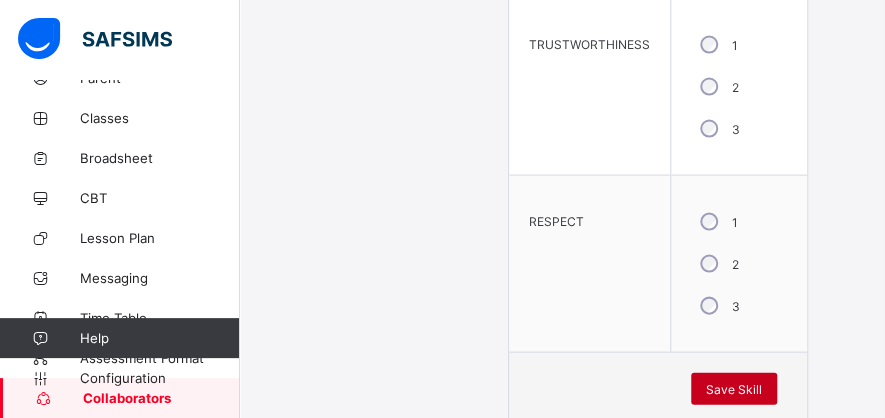 click on "Save Skill" at bounding box center (734, 389) 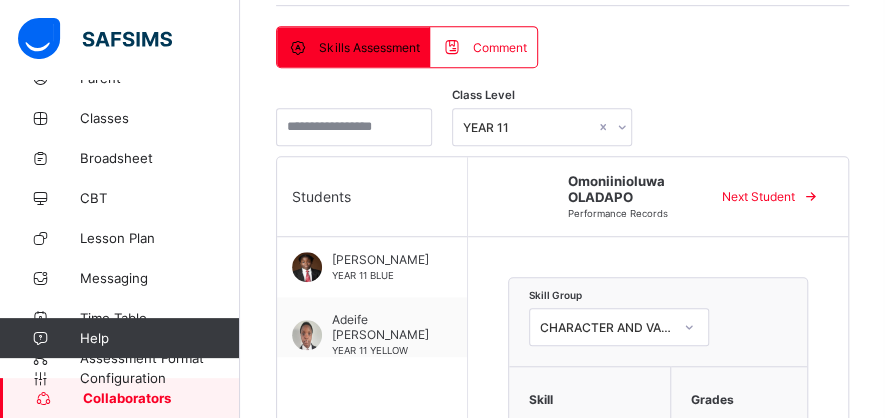 scroll, scrollTop: 392, scrollLeft: 0, axis: vertical 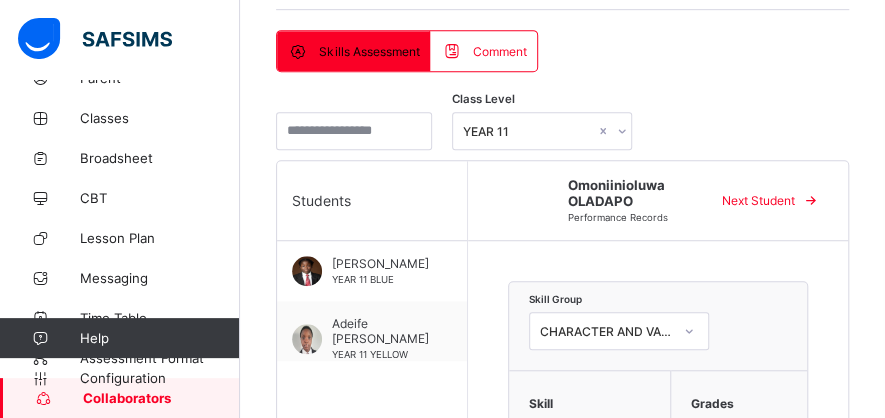 click on "Next Student" at bounding box center [758, 200] 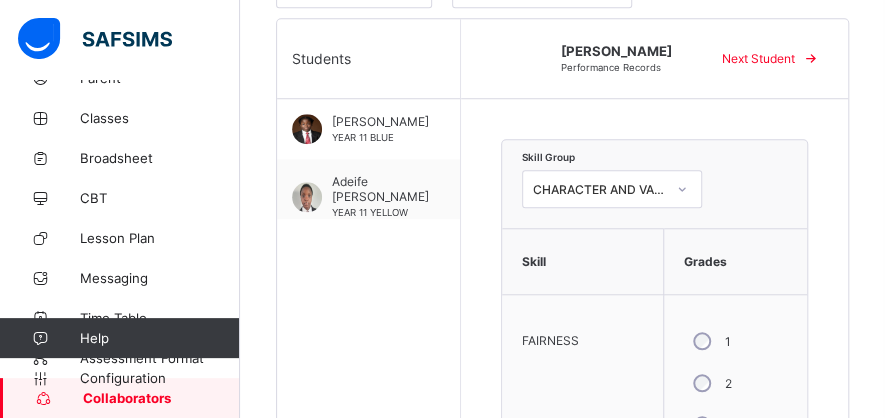 scroll, scrollTop: 536, scrollLeft: 0, axis: vertical 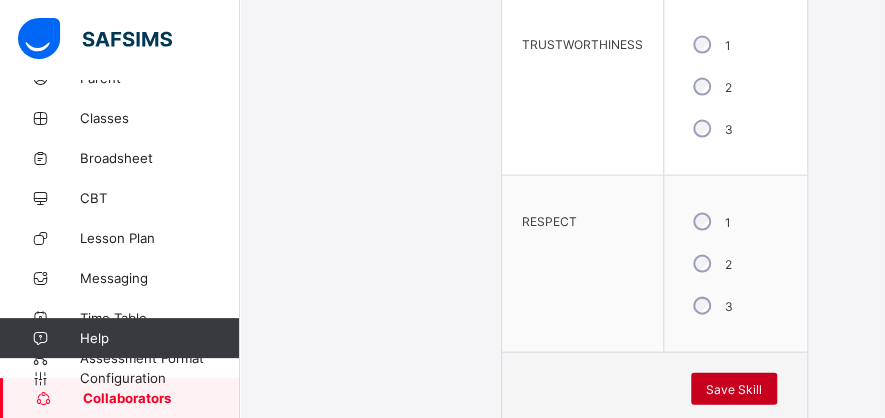 click on "Save Skill" at bounding box center (734, 389) 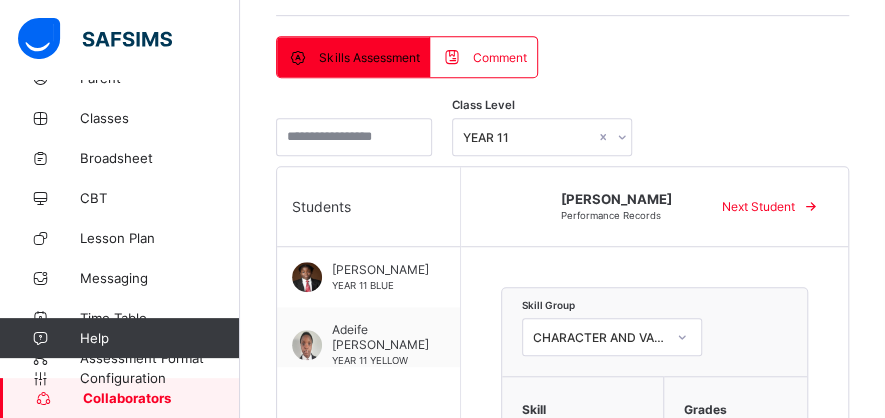 scroll, scrollTop: 383, scrollLeft: 0, axis: vertical 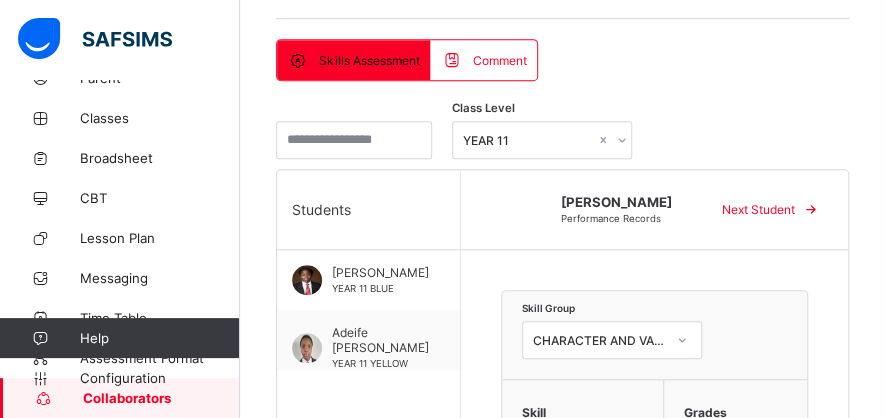 click on "Next Student" at bounding box center [758, 209] 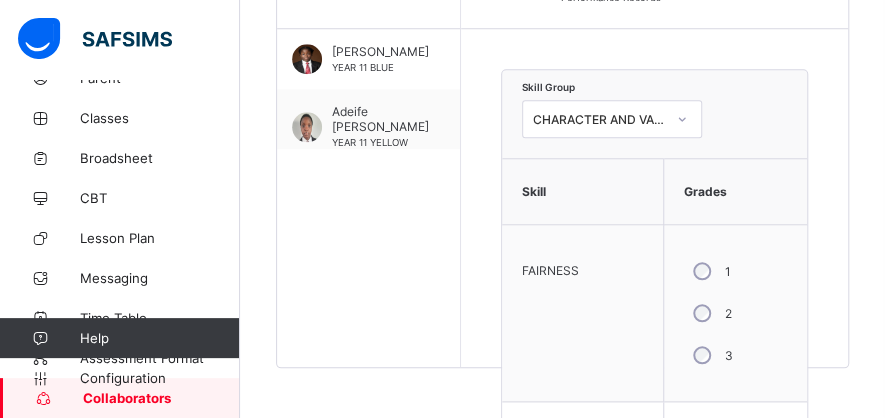 scroll, scrollTop: 616, scrollLeft: 0, axis: vertical 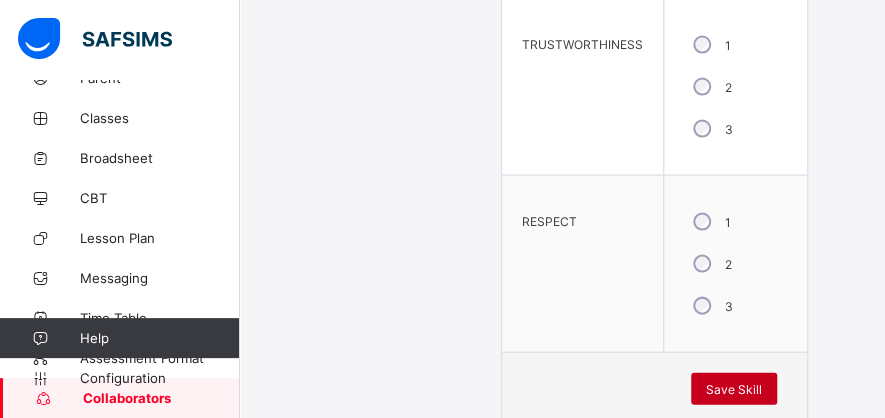 click on "Save Skill" at bounding box center (734, 389) 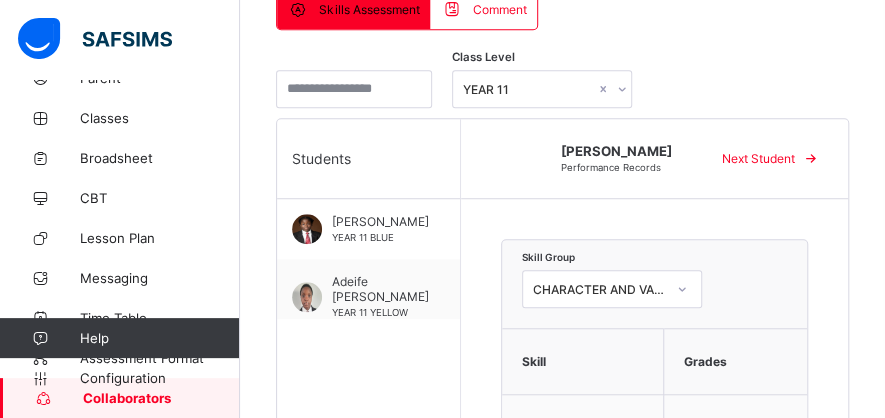 scroll, scrollTop: 339, scrollLeft: 0, axis: vertical 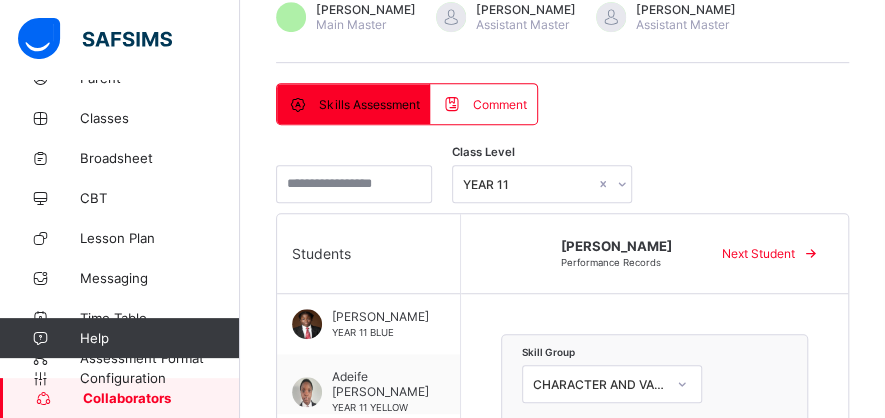 click on "Next Student" at bounding box center (758, 253) 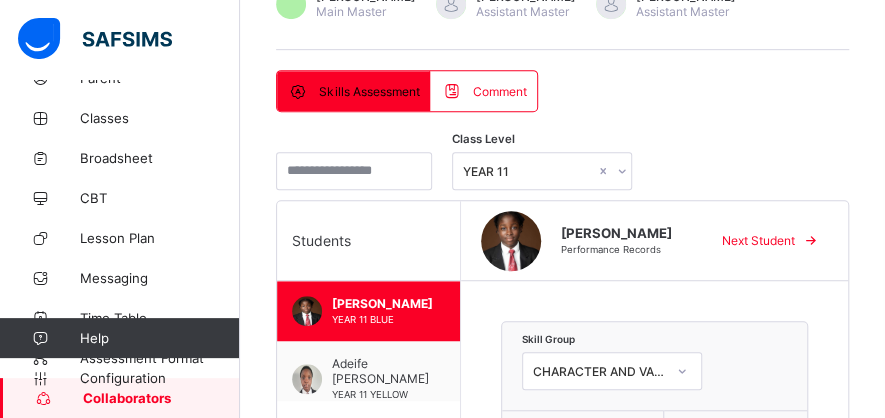 scroll, scrollTop: 350, scrollLeft: 0, axis: vertical 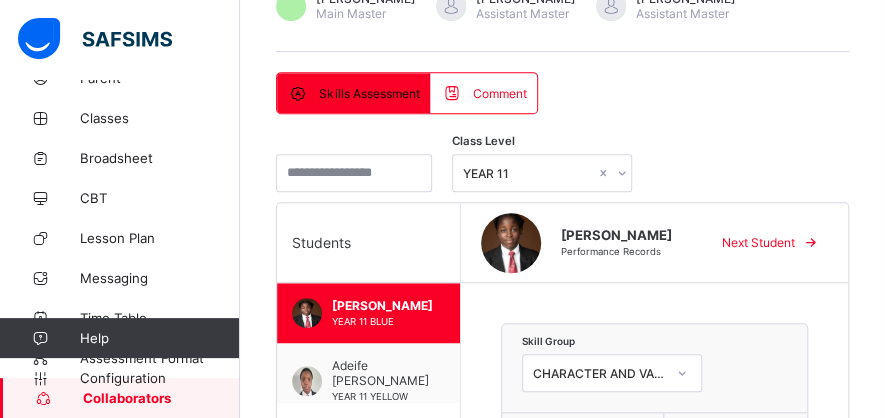 click on "Comment" at bounding box center [483, 93] 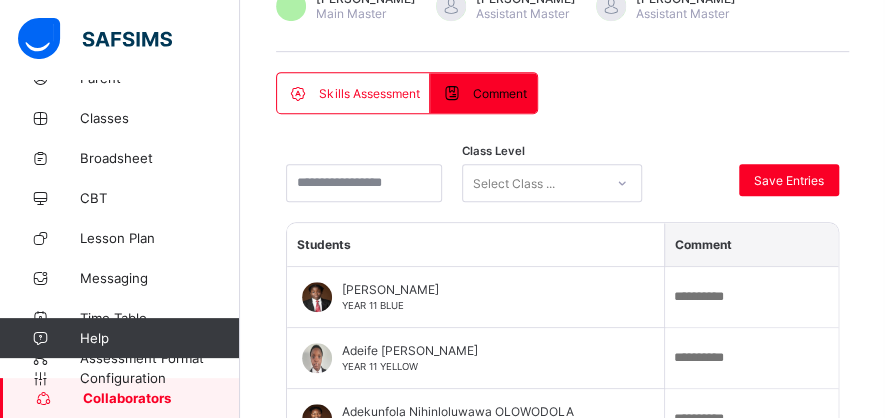 click on "Select Class ..." at bounding box center [514, 183] 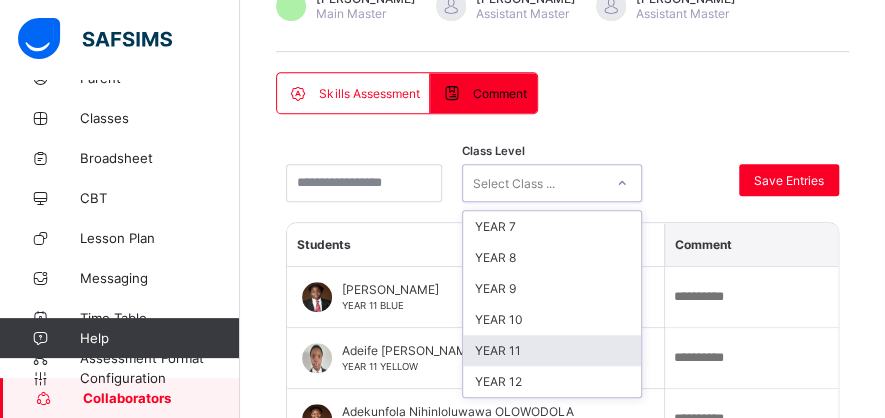 click on "YEAR 11" at bounding box center [552, 350] 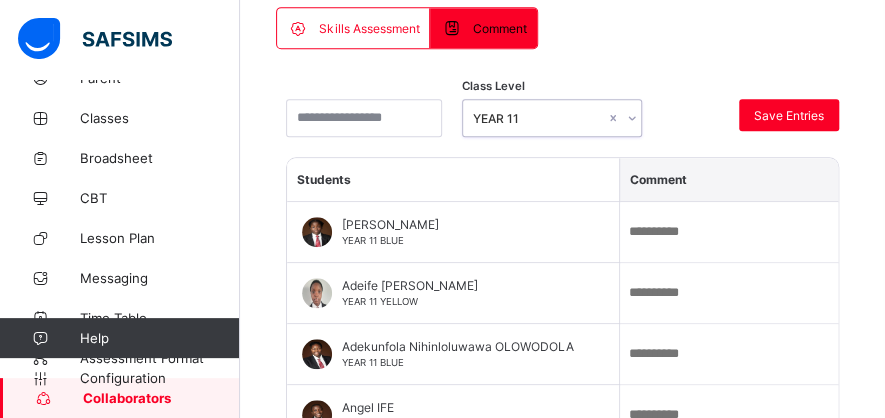 scroll, scrollTop: 439, scrollLeft: 0, axis: vertical 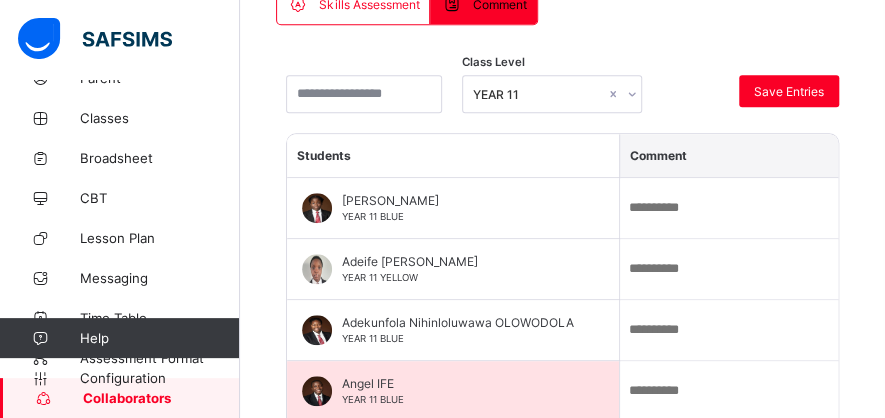 click on "Angel  IFE" at bounding box center [458, 383] 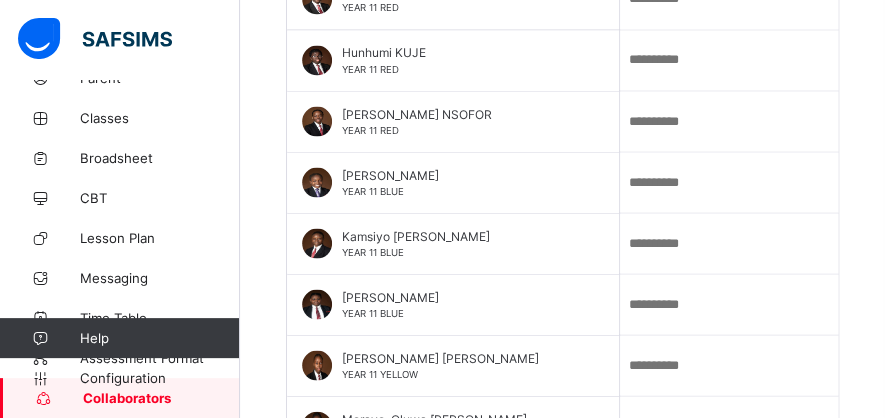 scroll, scrollTop: 1261, scrollLeft: 0, axis: vertical 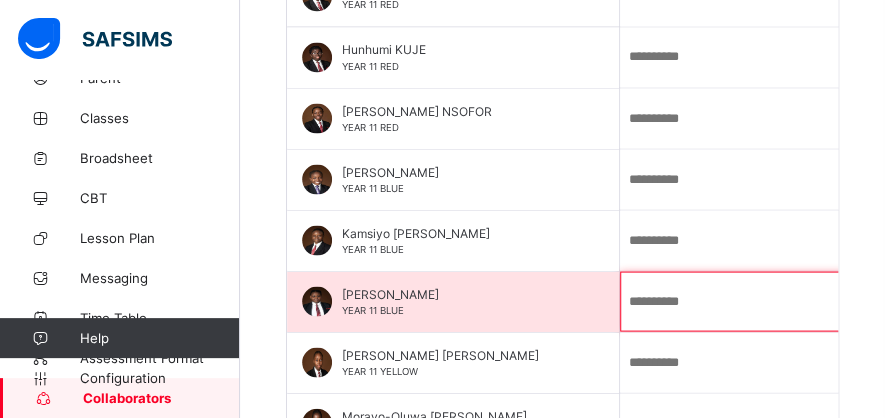 click at bounding box center [750, 301] 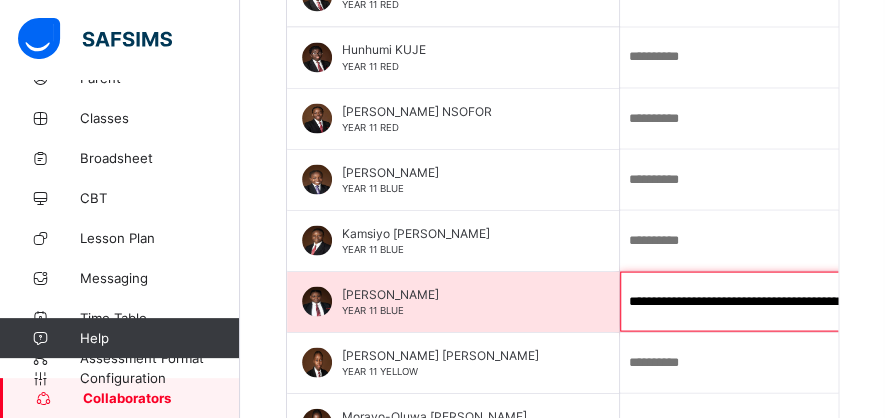 scroll, scrollTop: 0, scrollLeft: 1337, axis: horizontal 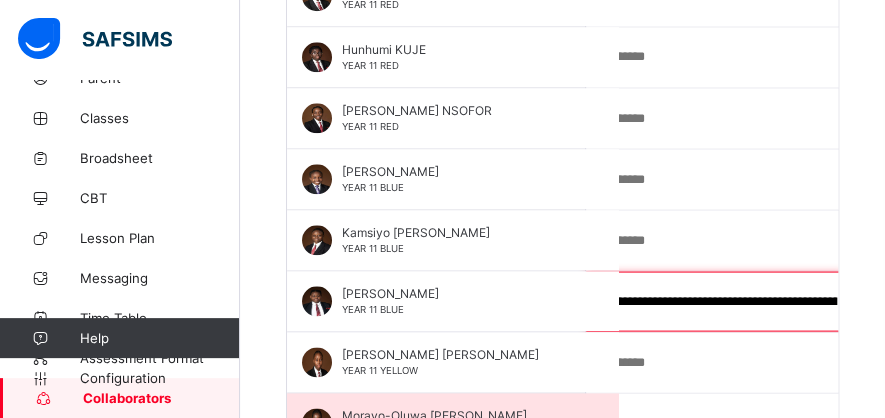 type on "**********" 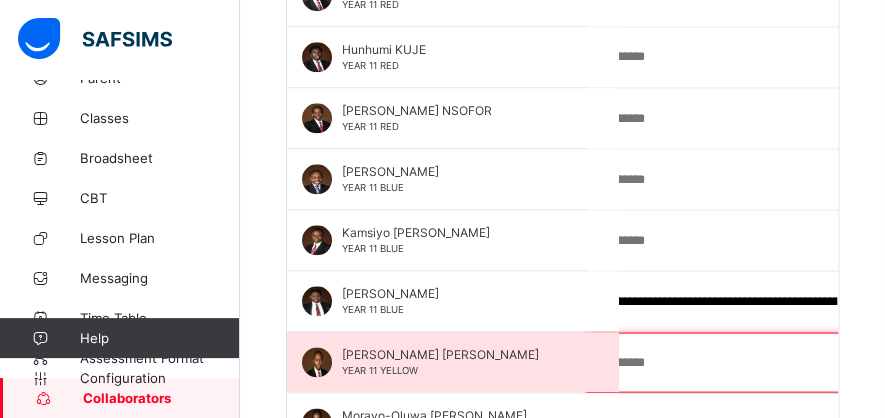 click at bounding box center [716, 362] 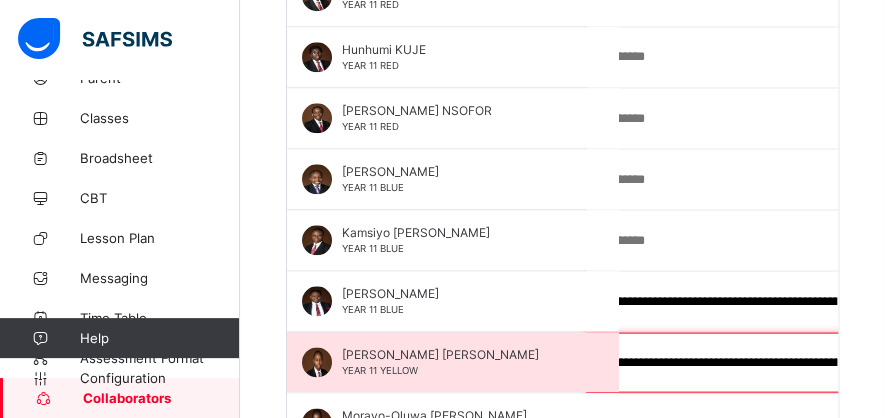 scroll, scrollTop: 0, scrollLeft: 0, axis: both 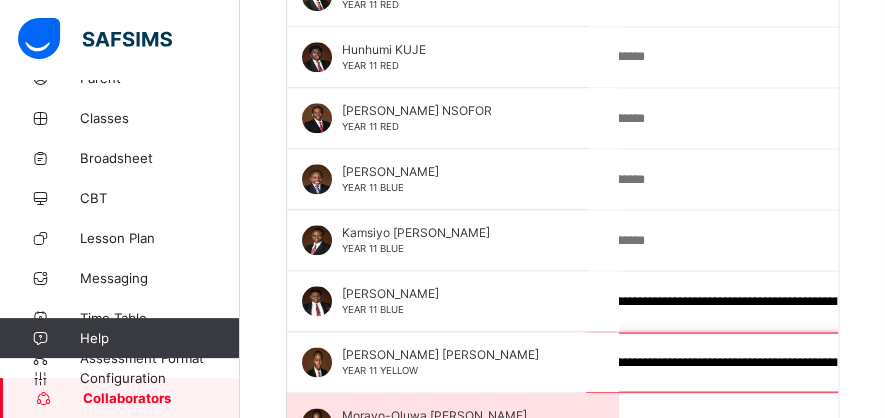 type on "**********" 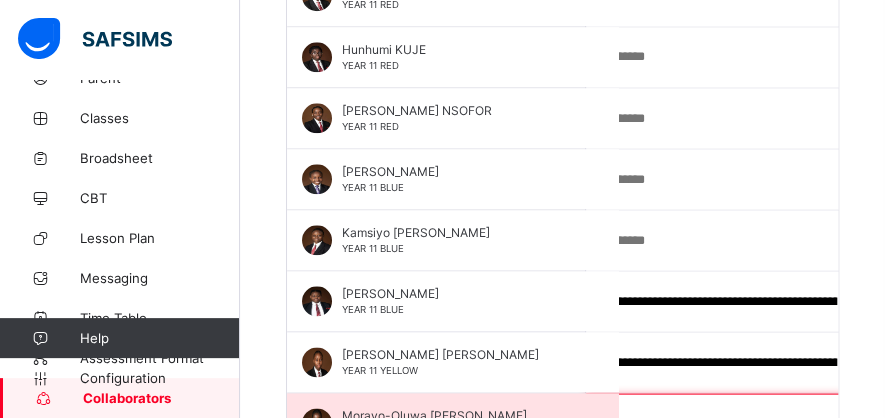 click at bounding box center (716, 423) 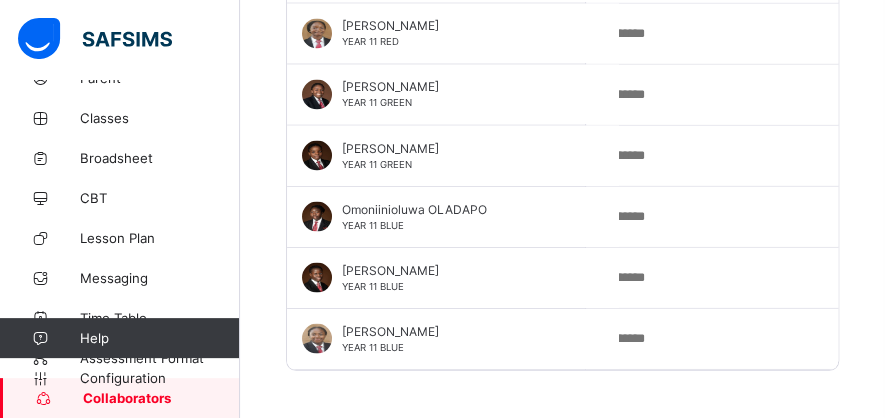 scroll, scrollTop: 1781, scrollLeft: 0, axis: vertical 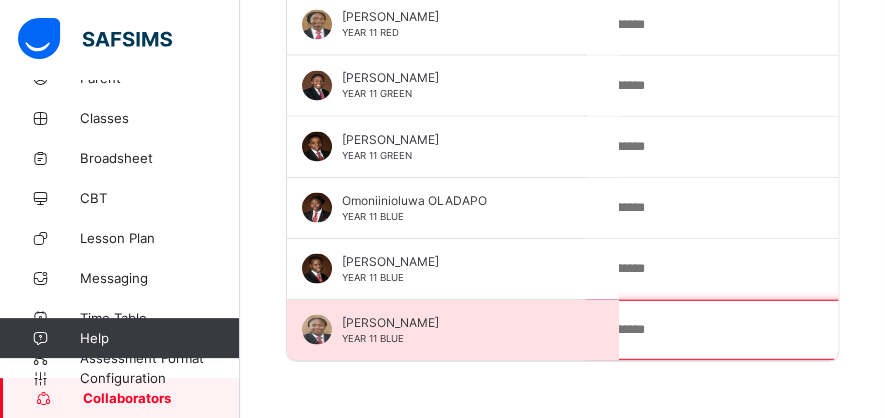 click at bounding box center [716, 330] 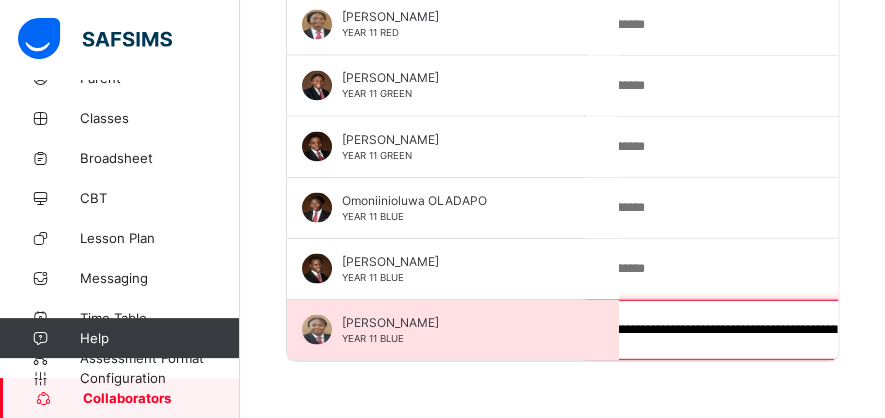 scroll, scrollTop: 0, scrollLeft: 0, axis: both 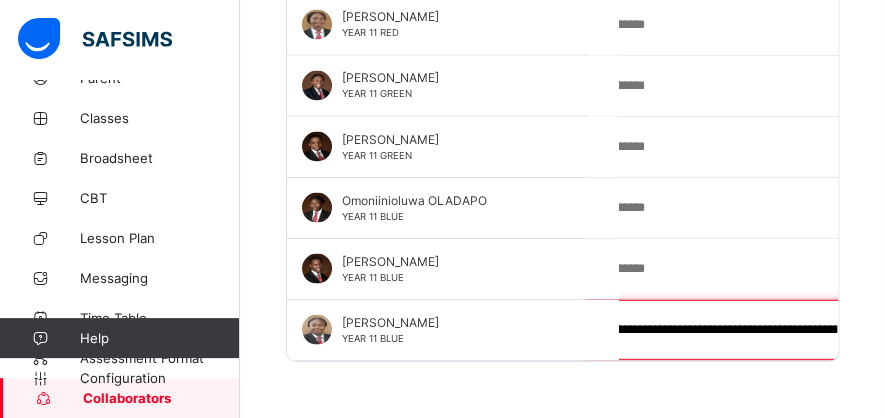 type on "**********" 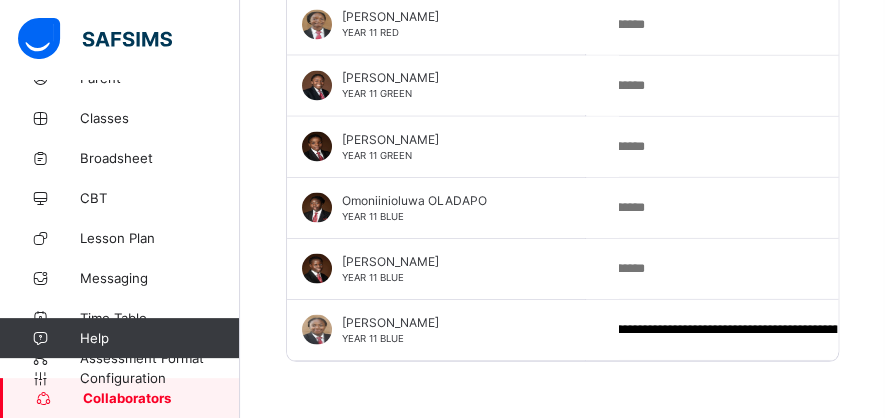 click on "Class Level YEAR 11 Save Entries Students Comment [GEOGRAPHIC_DATA][PERSON_NAME] YEAR 11 BLUE [PERSON_NAME] YEAR 11 BLUE Adeife [PERSON_NAME] YEAR 11 YELLOW Adeife [PERSON_NAME] YEAR 11 YELLOW Adekunfola Nihinloluwawa OLOWODOLA YEAR 11 BLUE Adekunfola Nihinloluwawa OLOWODOLA YEAR 11 [PERSON_NAME]  IFE YEAR 11 [PERSON_NAME]  IFE YEAR 11 BLUE [PERSON_NAME] [PERSON_NAME] YEAR 11 YELLOW [PERSON_NAME] [PERSON_NAME] YEAR 11 YELLOW [PERSON_NAME] Munachimso [PERSON_NAME] YEAR 11 RED [PERSON_NAME] Munachimso [PERSON_NAME] YEAR 11 RED Chinemerem [PERSON_NAME] YEAR 11 YELLOW Chinemerem [PERSON_NAME] YEAR 11 YELLOW Chizidatara [PERSON_NAME] YEAR 11 GREEN Chizidatara [PERSON_NAME] YEAR 11 GREEN Ehinomen [PERSON_NAME] YEAR 11 RED Ehinomen [PERSON_NAME] YEAR 11 RED [PERSON_NAME] YEAR 11 YELLOW [PERSON_NAME] YEAR 11 YELLOW Hanifah Ovayioza UMAR YEAR 11 RED [PERSON_NAME] YEAR 11 RED Hunhumi  KUJE YEAR 11 RED Hunhumi  KUJE YEAR 11 RED [PERSON_NAME] NSOFOR YEAR 11 RED [PERSON_NAME] NSOFOR YEAR 11 RED YEAR 11 BLUE" at bounding box center [562, -458] 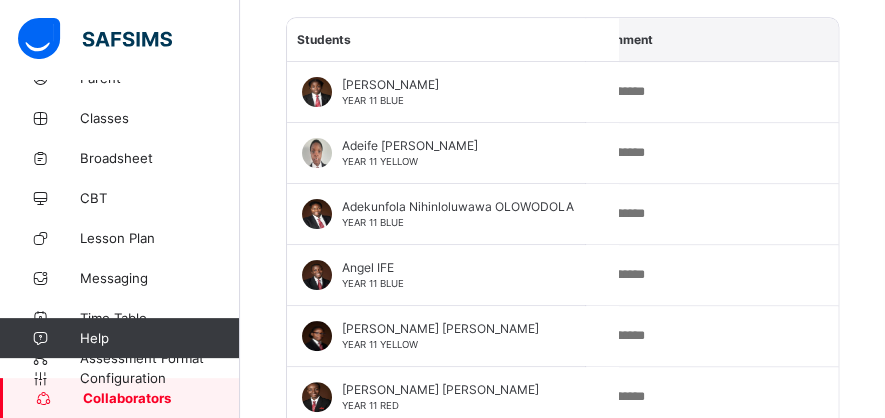 scroll, scrollTop: 544, scrollLeft: 0, axis: vertical 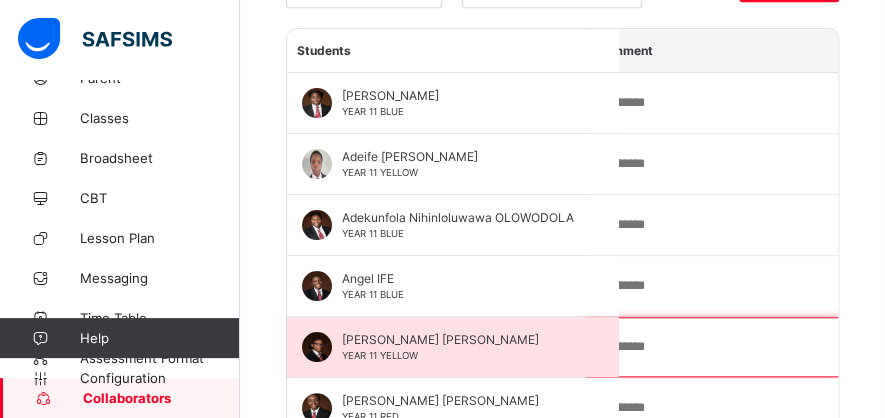 click at bounding box center [716, 347] 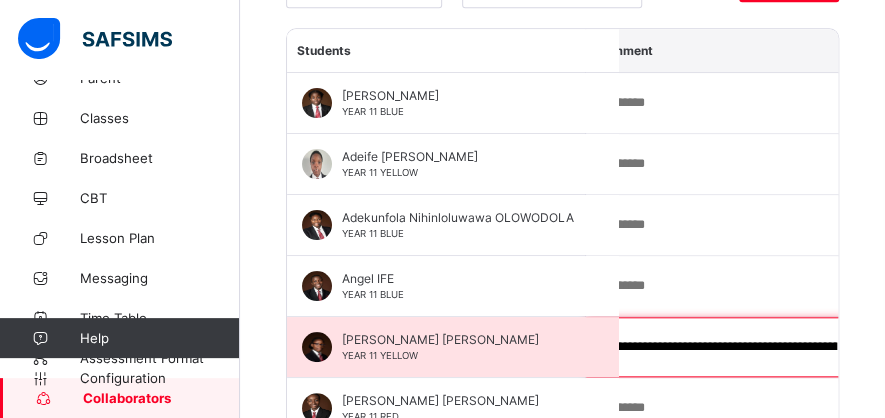 scroll, scrollTop: 0, scrollLeft: 1415, axis: horizontal 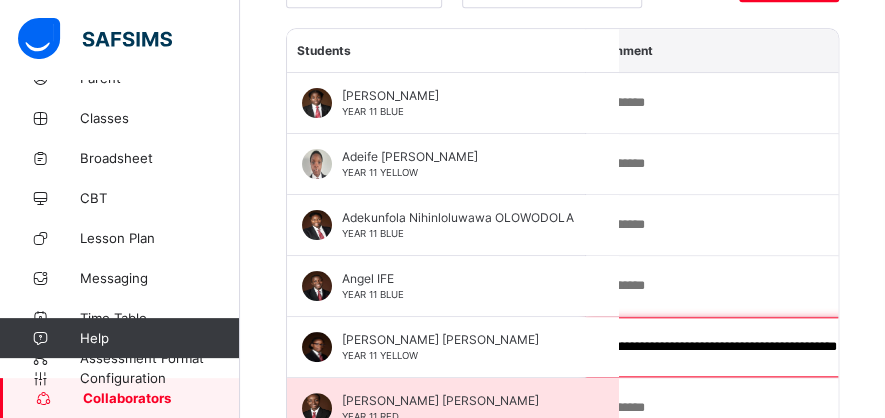 type on "**********" 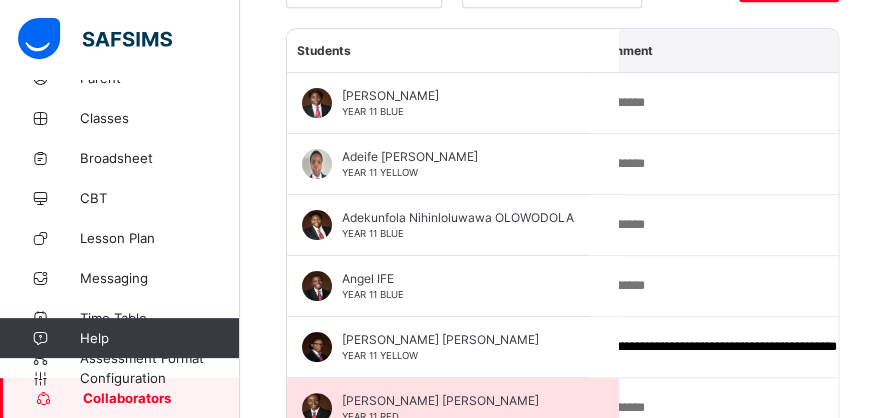 scroll, scrollTop: 0, scrollLeft: 0, axis: both 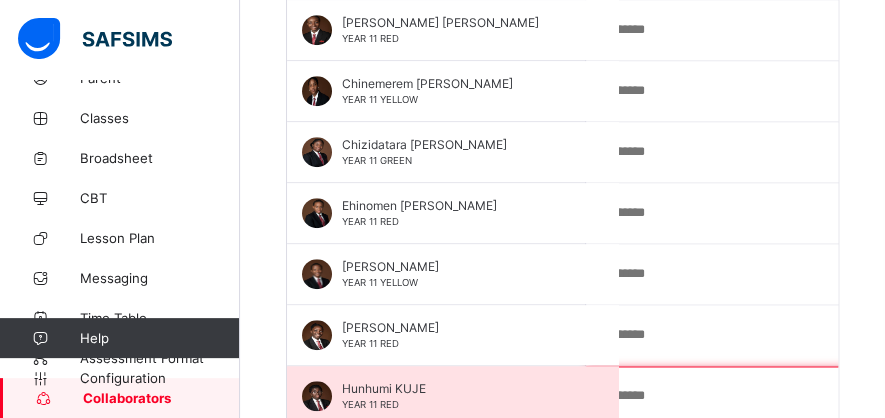 click at bounding box center [716, 396] 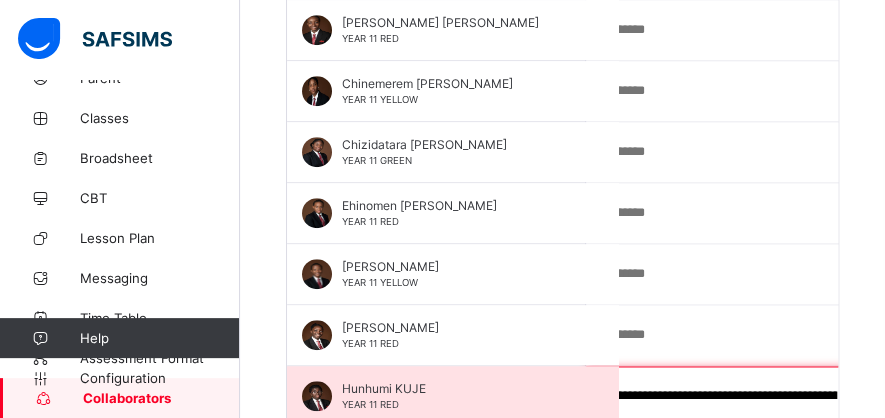 scroll, scrollTop: 0, scrollLeft: 1420, axis: horizontal 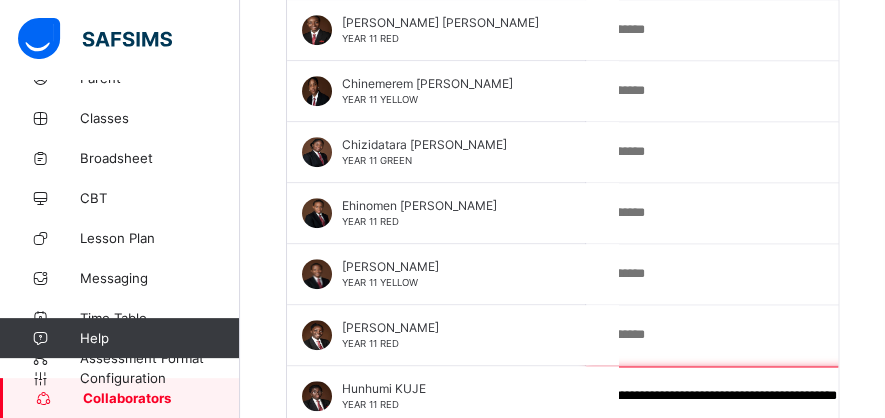 type on "**********" 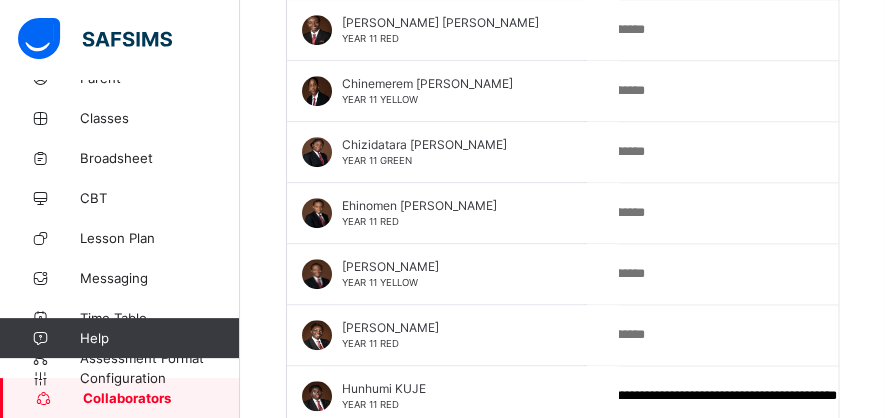 scroll, scrollTop: 0, scrollLeft: 0, axis: both 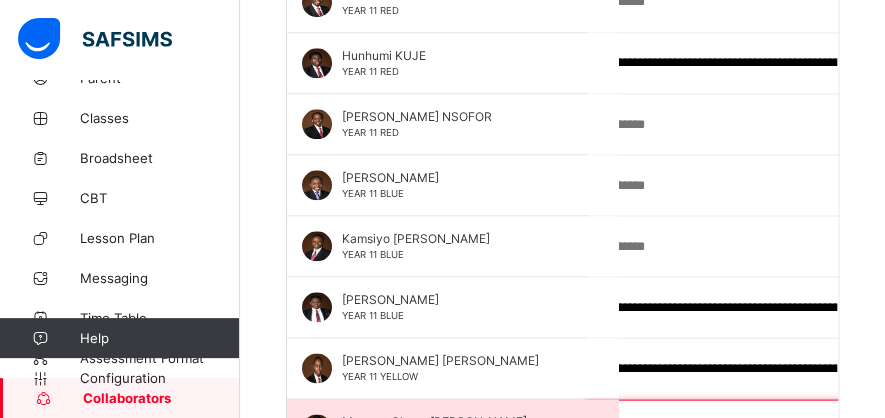 click at bounding box center (716, 429) 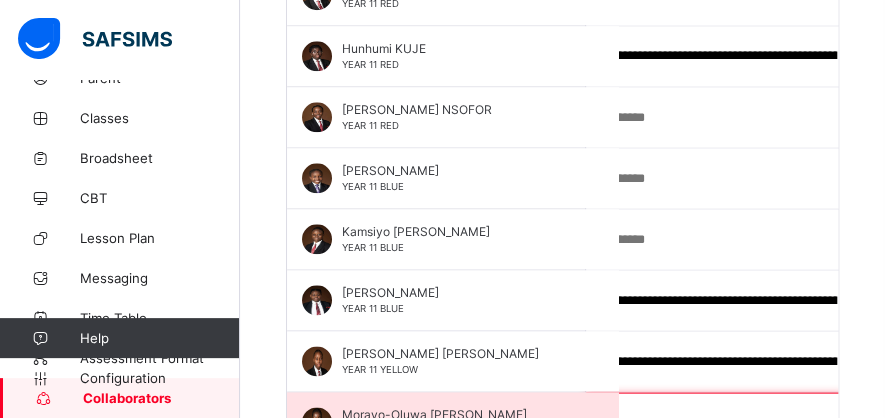 type on "**********" 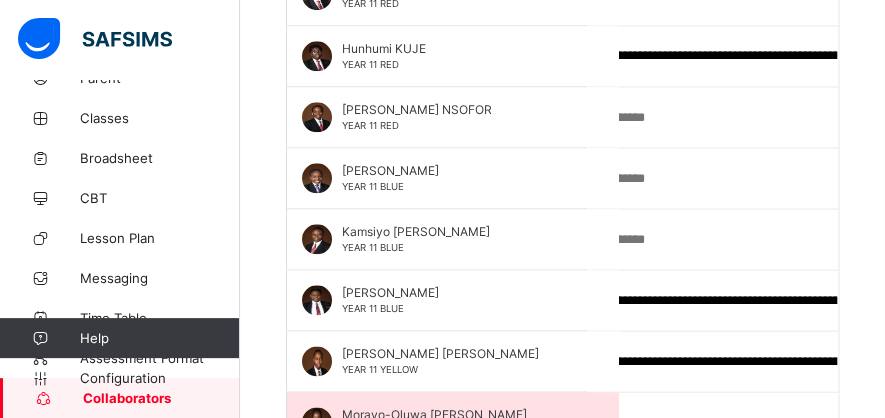 scroll, scrollTop: 0, scrollLeft: 0, axis: both 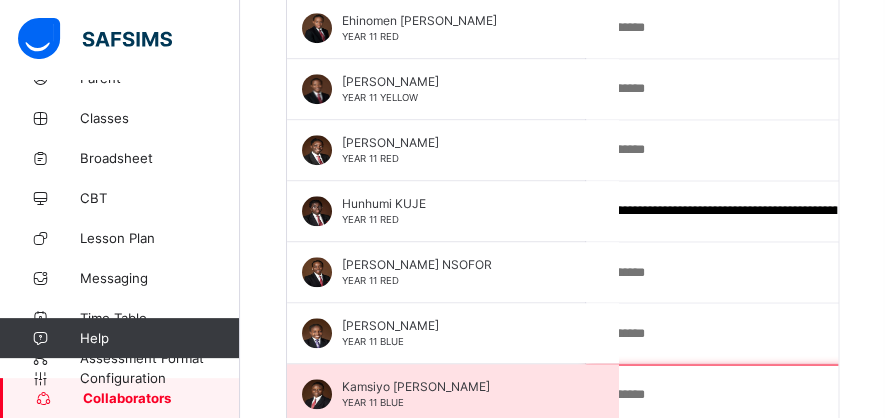 click at bounding box center [716, 394] 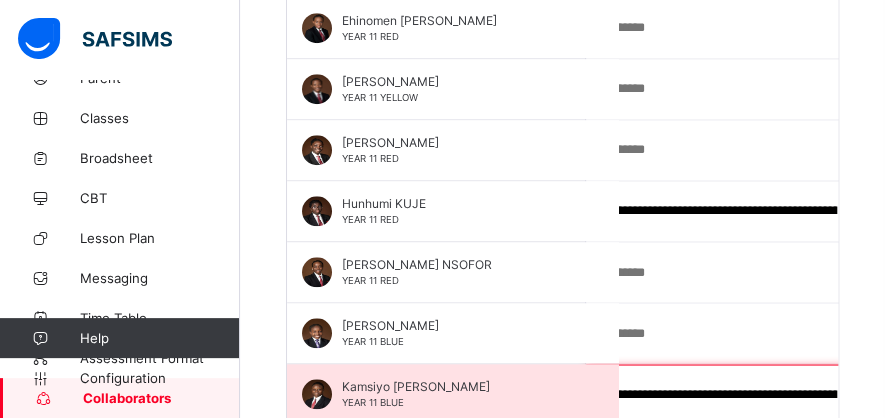 scroll, scrollTop: 0, scrollLeft: 1161, axis: horizontal 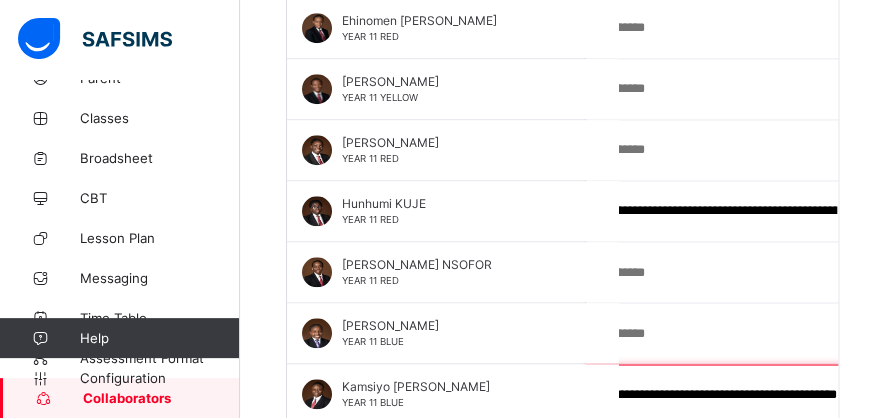 type on "**********" 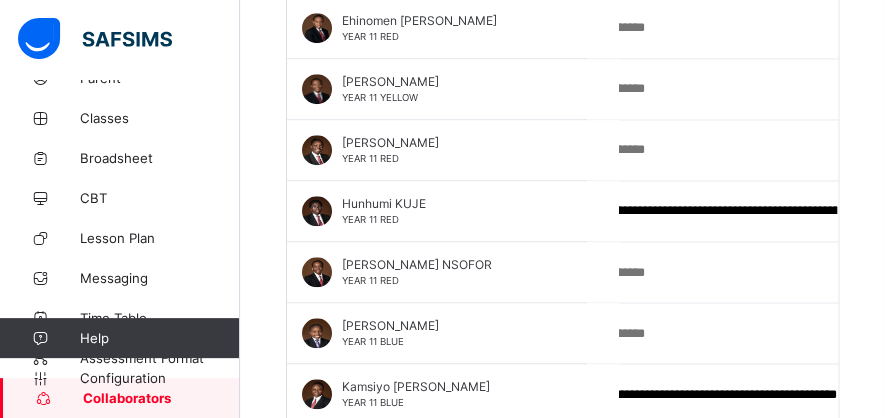 scroll, scrollTop: 0, scrollLeft: 0, axis: both 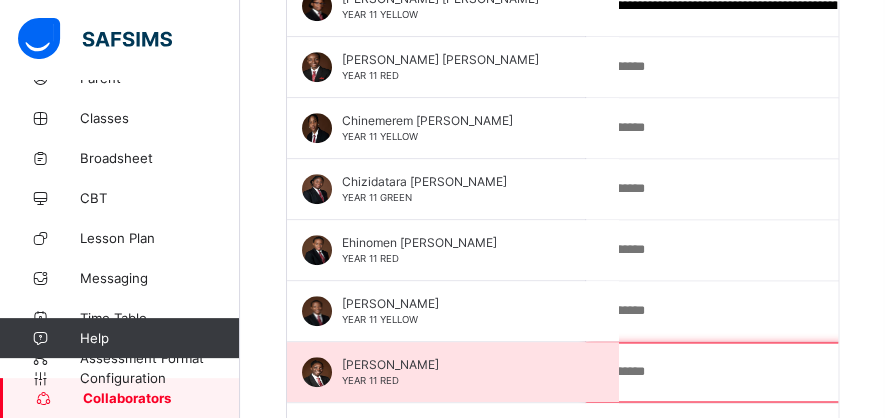 click at bounding box center (716, 372) 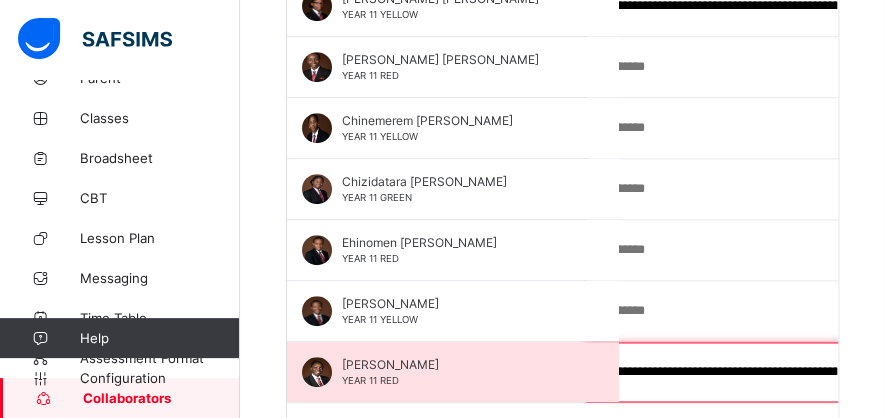 scroll, scrollTop: 0, scrollLeft: 1174, axis: horizontal 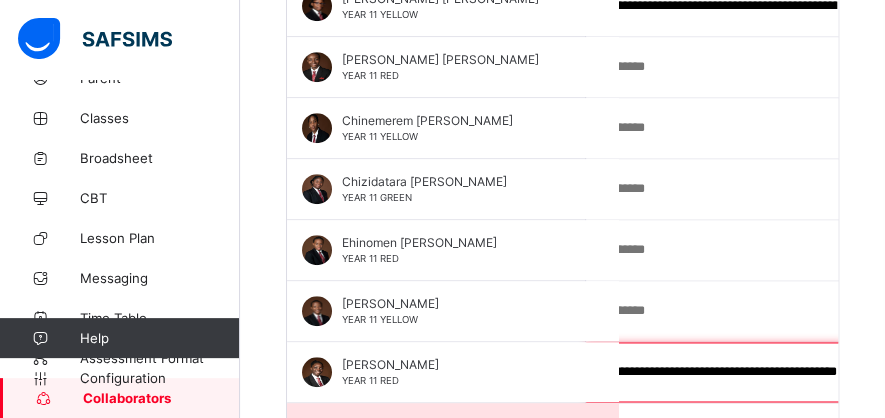 type on "**********" 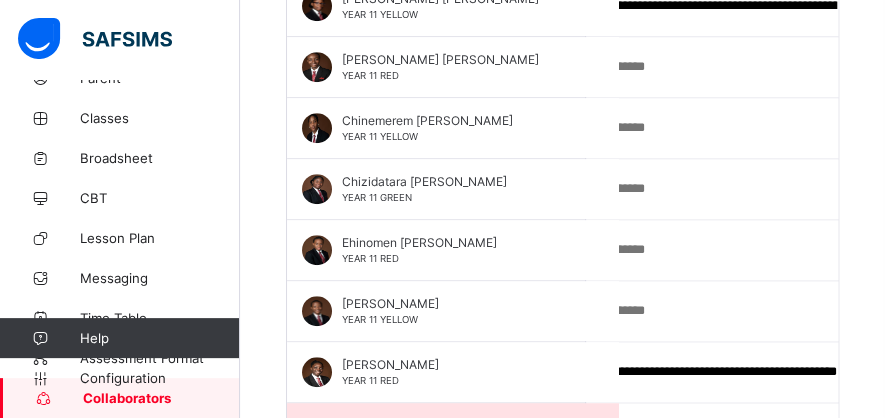 scroll, scrollTop: 0, scrollLeft: 0, axis: both 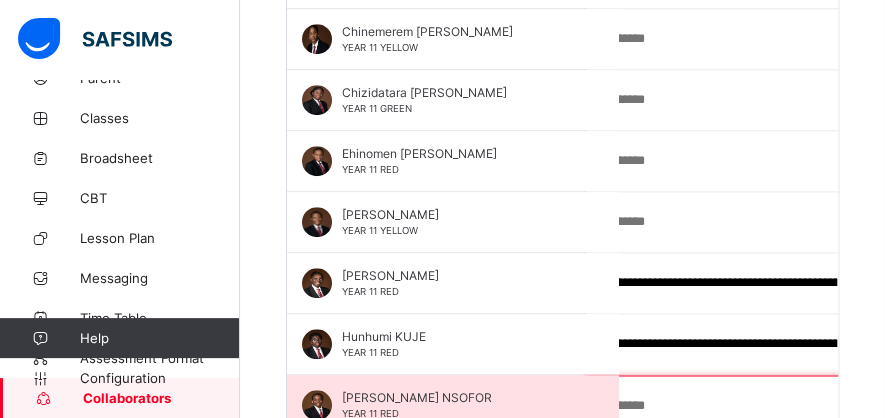 click at bounding box center [716, 405] 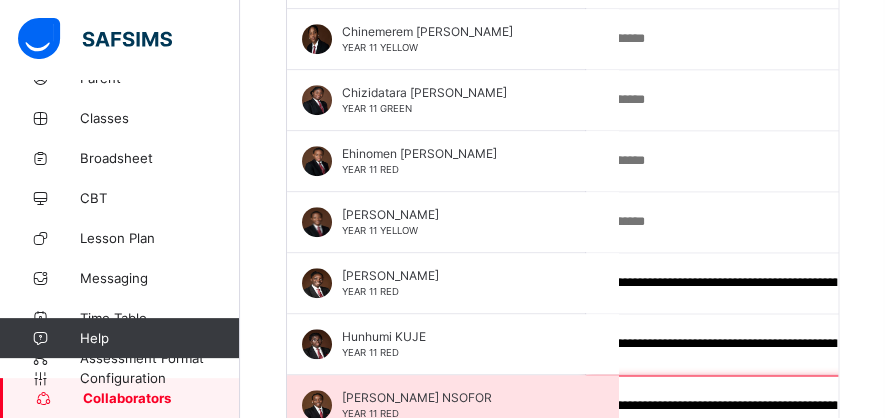 scroll, scrollTop: 0, scrollLeft: 1505, axis: horizontal 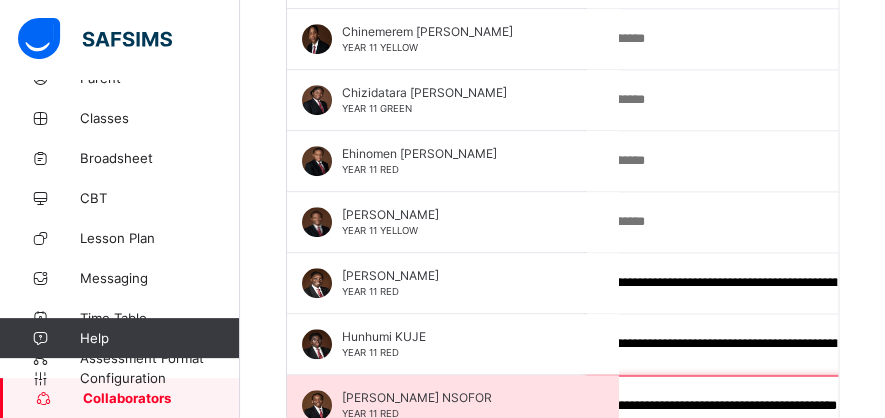 type on "**********" 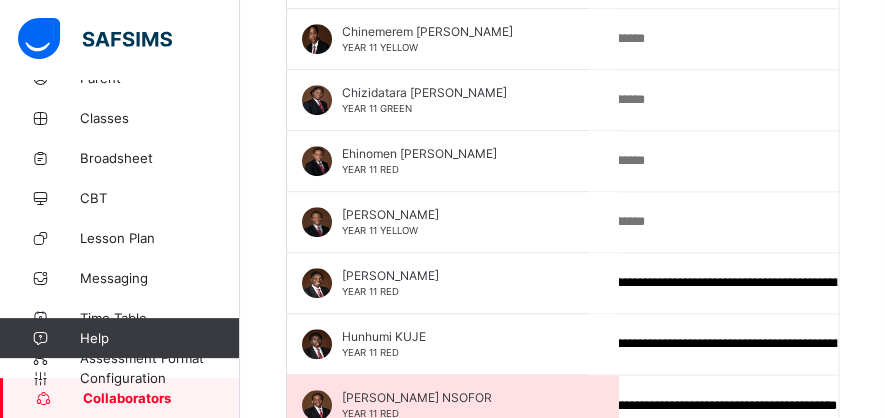 scroll, scrollTop: 0, scrollLeft: 0, axis: both 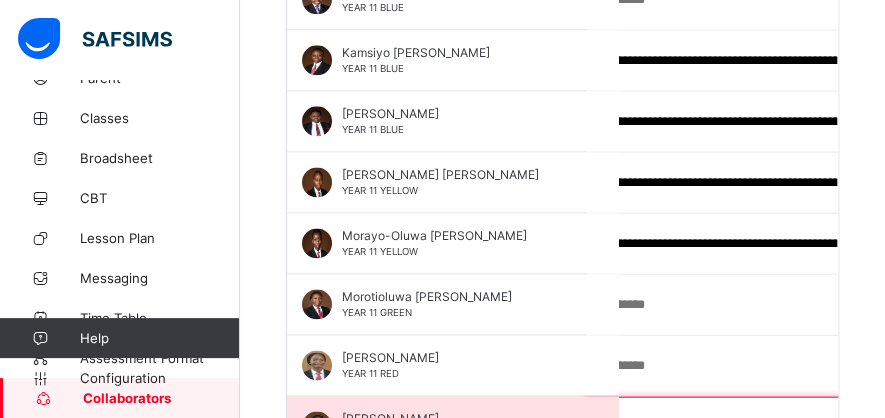 click at bounding box center (716, 427) 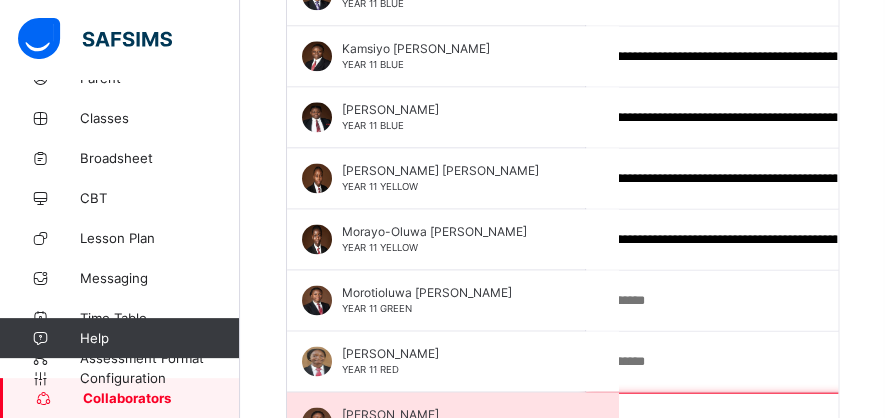 type on "**********" 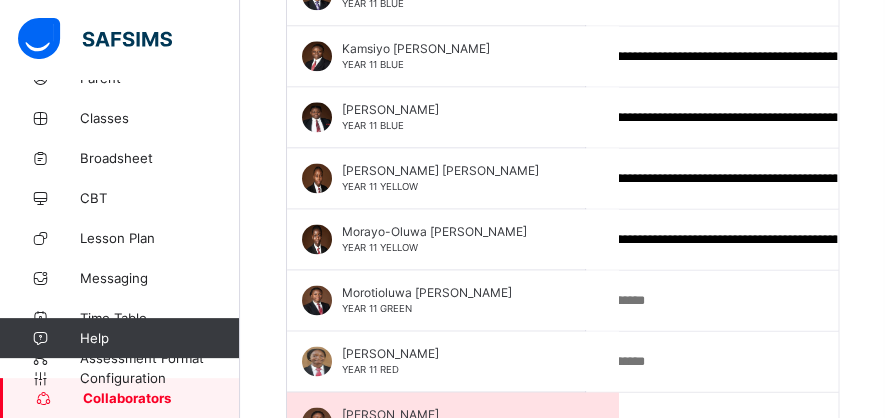 scroll, scrollTop: 0, scrollLeft: 0, axis: both 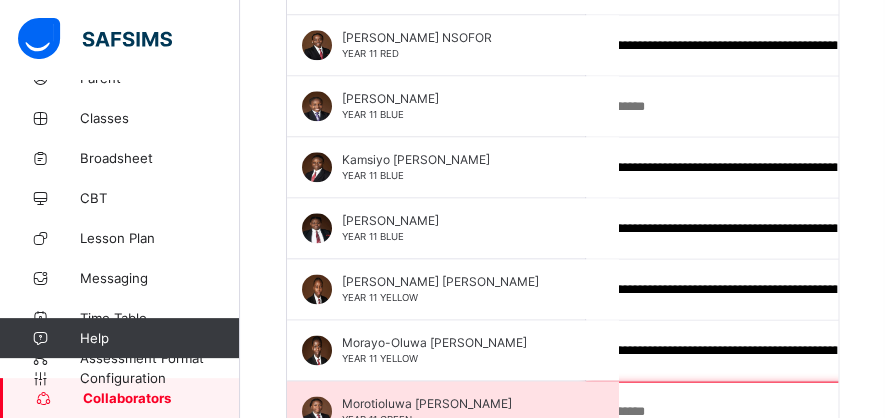 click at bounding box center [716, 412] 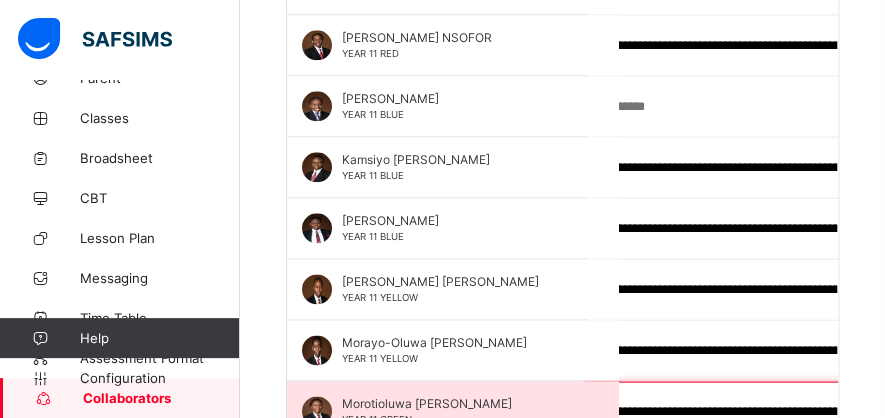 scroll, scrollTop: 0, scrollLeft: 1415, axis: horizontal 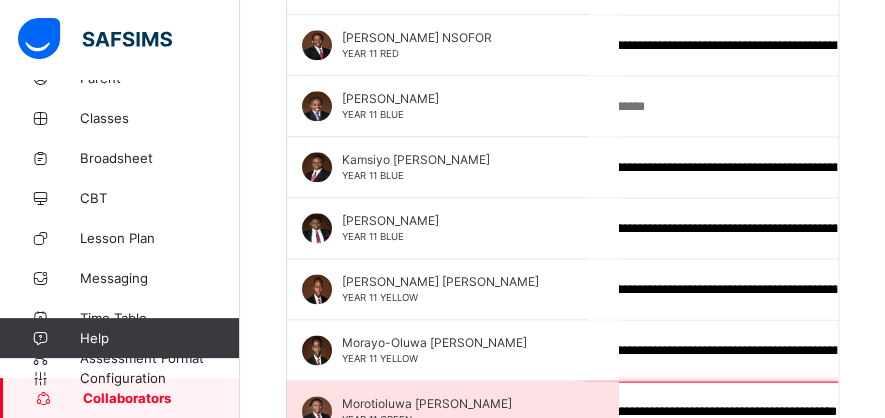 type on "**********" 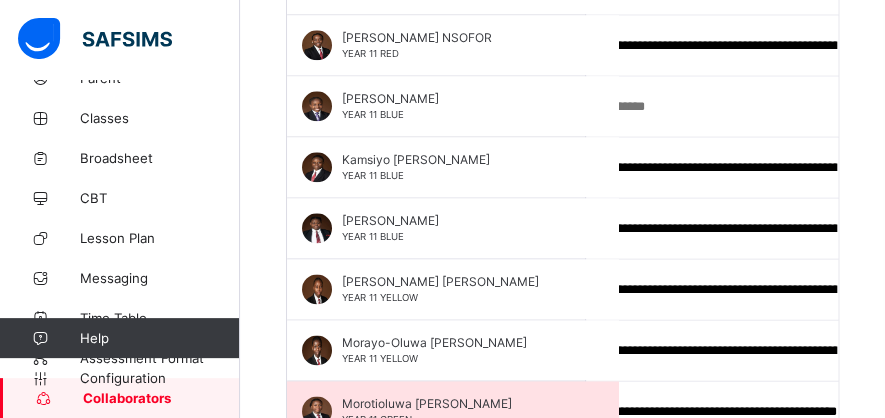 scroll, scrollTop: 0, scrollLeft: 0, axis: both 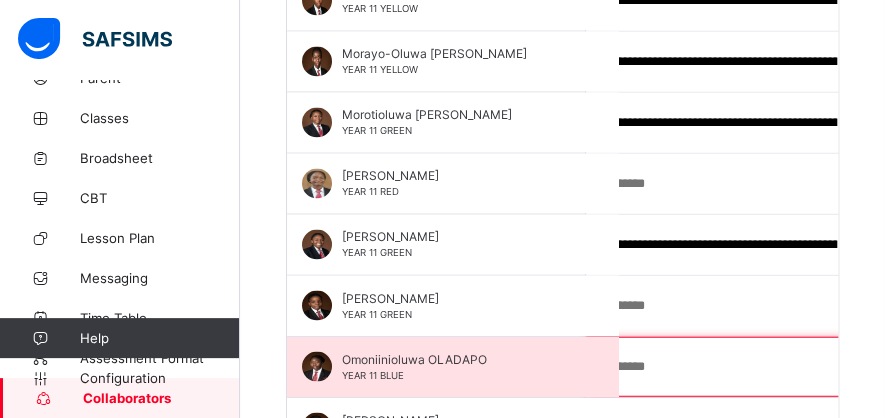 click at bounding box center [716, 367] 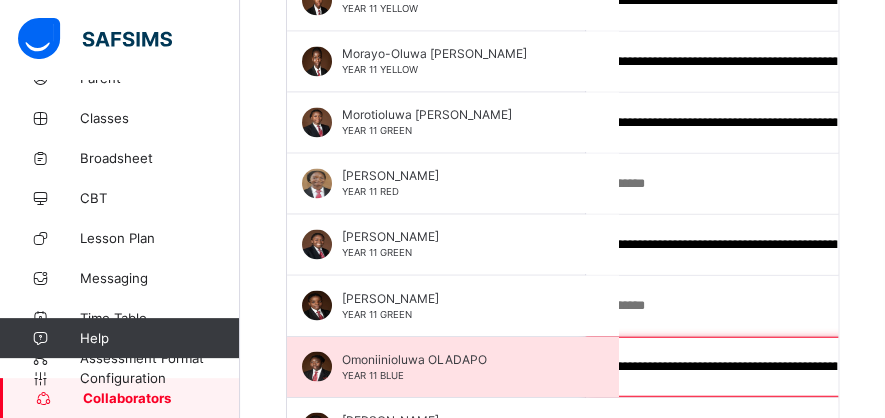 scroll, scrollTop: 0, scrollLeft: 1465, axis: horizontal 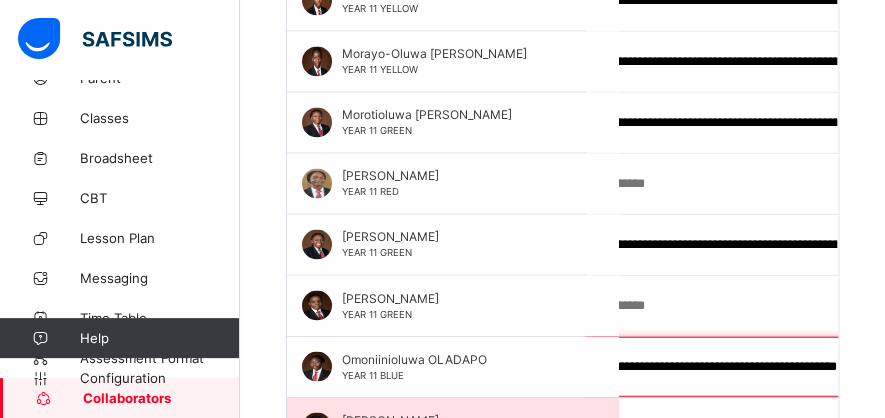 type on "**********" 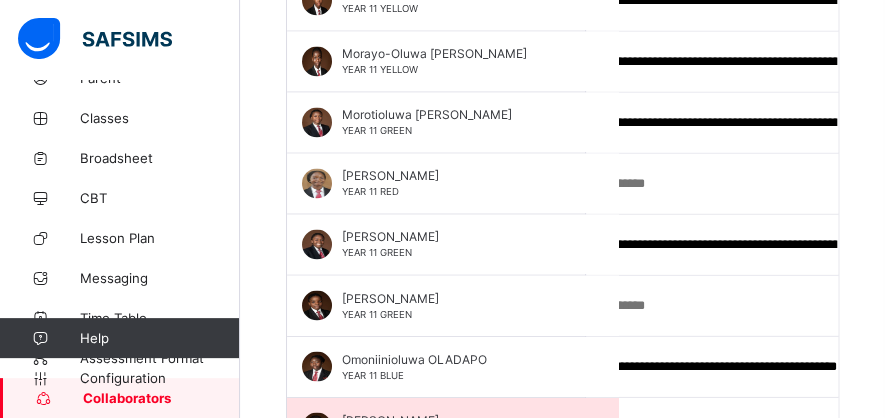 scroll, scrollTop: 0, scrollLeft: 0, axis: both 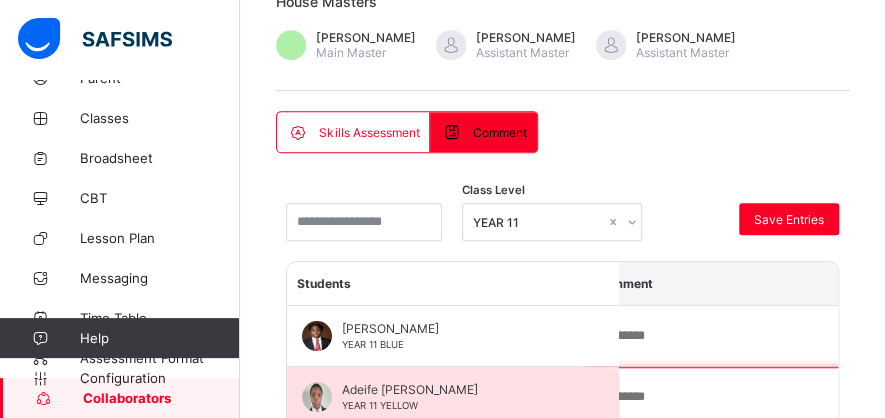 click at bounding box center (716, 397) 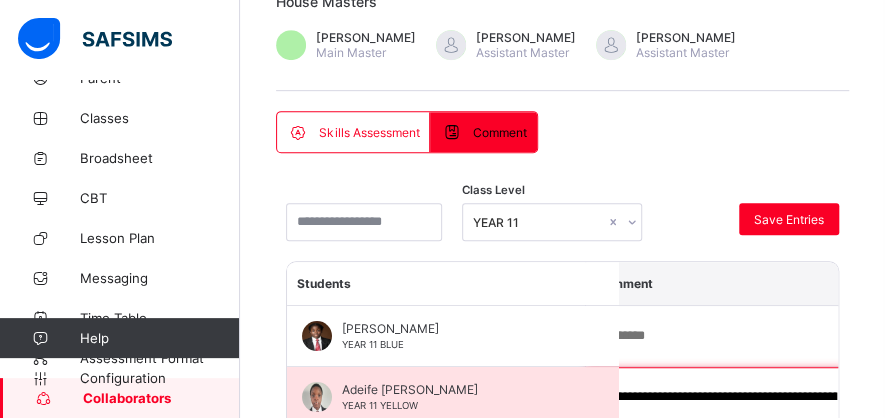 scroll, scrollTop: 0, scrollLeft: 986, axis: horizontal 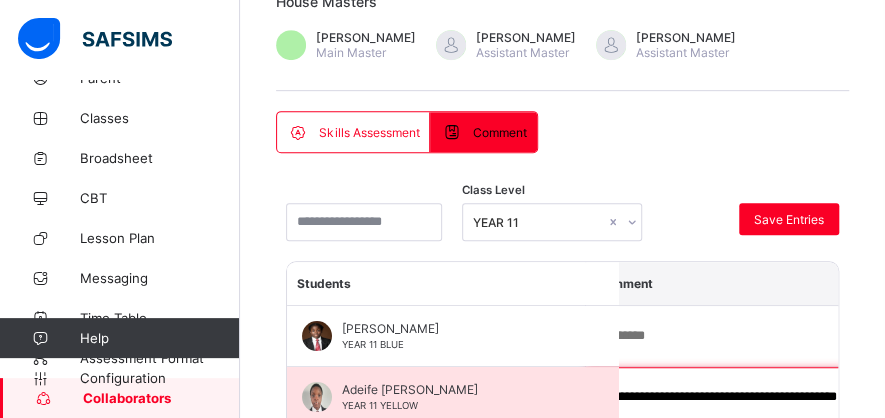 type on "**********" 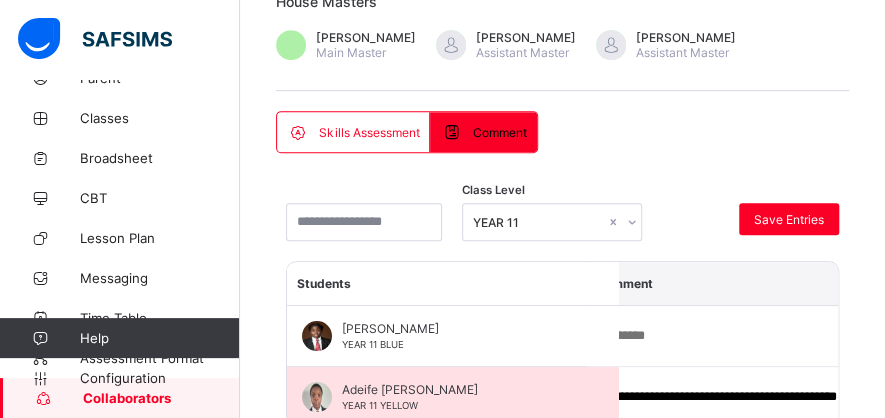 scroll, scrollTop: 0, scrollLeft: 0, axis: both 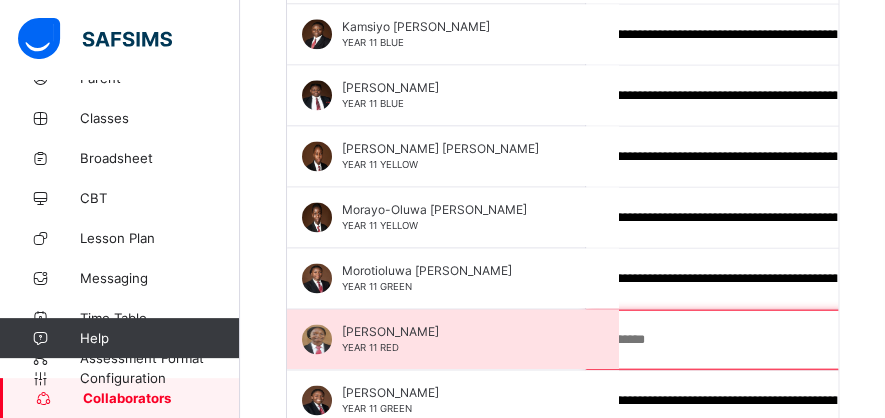 click at bounding box center [716, 340] 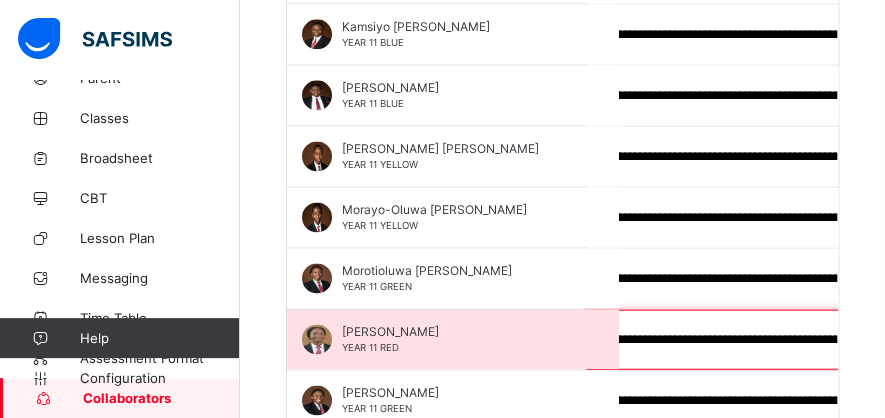 scroll, scrollTop: 0, scrollLeft: 1116, axis: horizontal 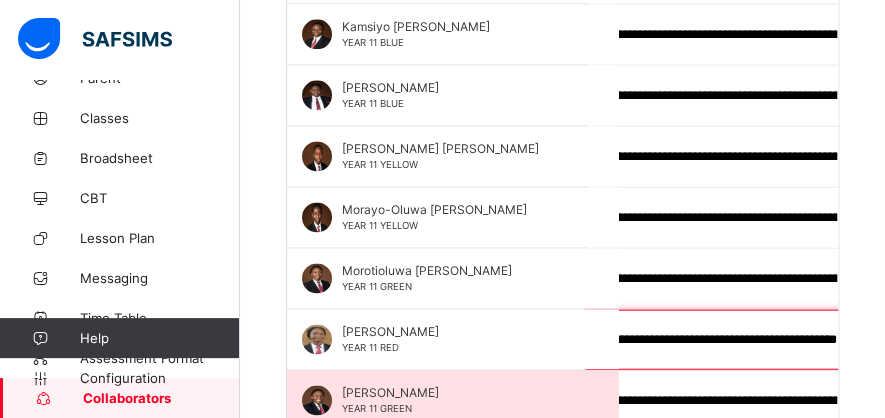 type on "**********" 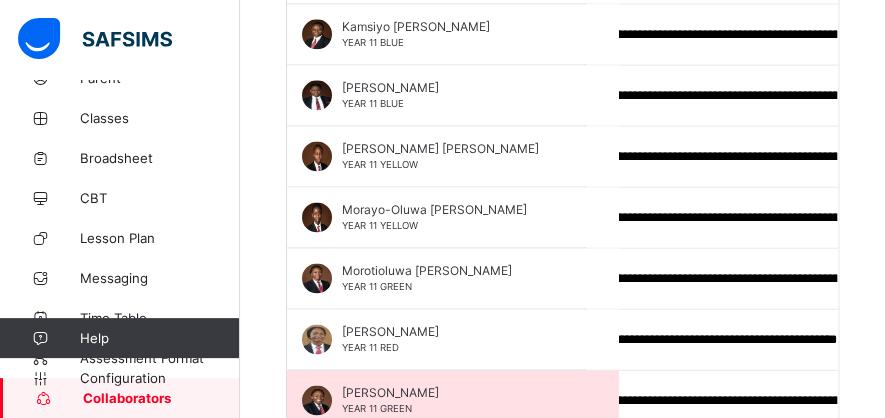 scroll, scrollTop: 0, scrollLeft: 0, axis: both 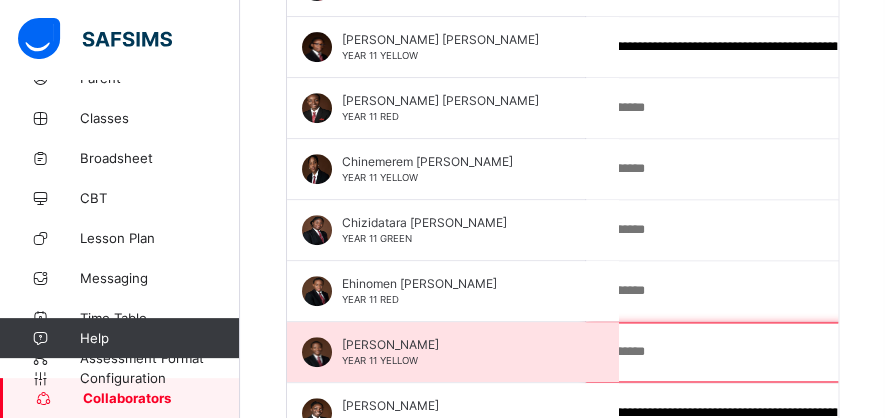 click at bounding box center [716, 352] 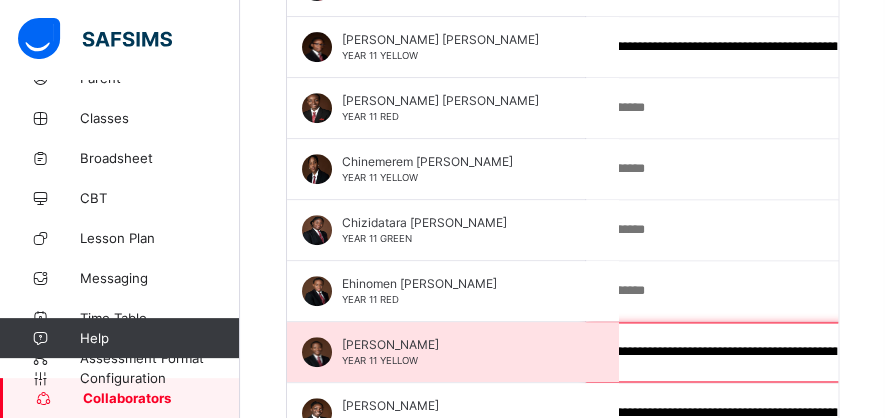 scroll, scrollTop: 0, scrollLeft: 1486, axis: horizontal 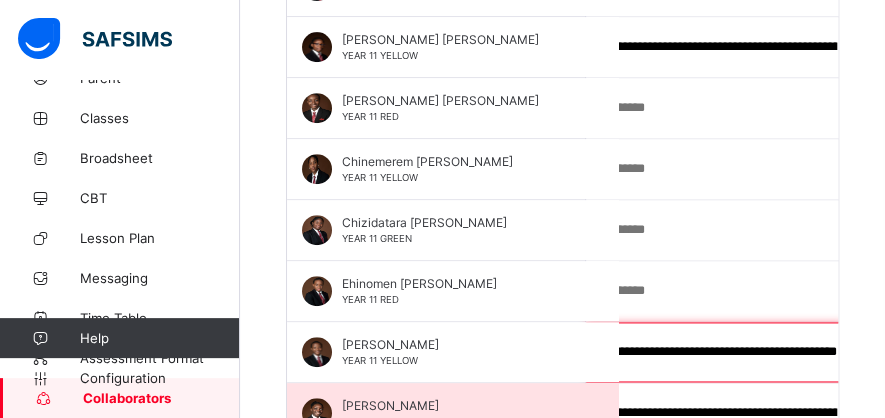 type on "**********" 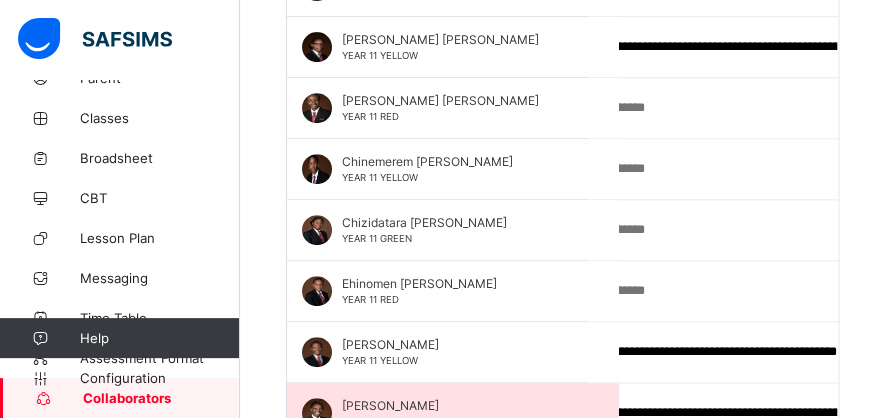 scroll, scrollTop: 0, scrollLeft: 0, axis: both 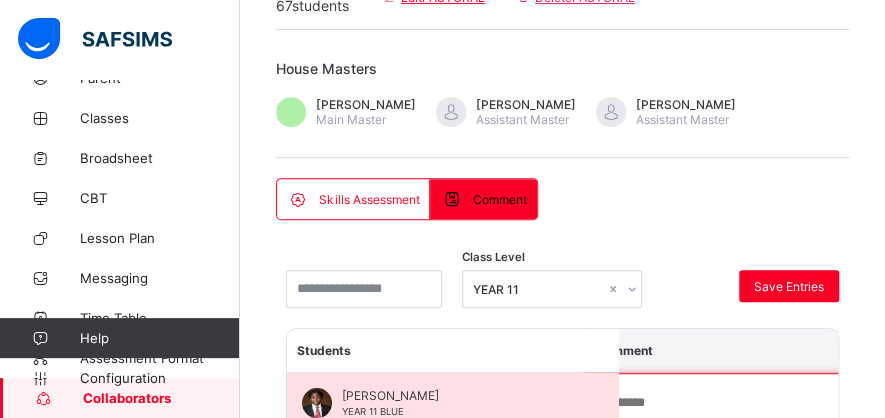 click at bounding box center [716, 403] 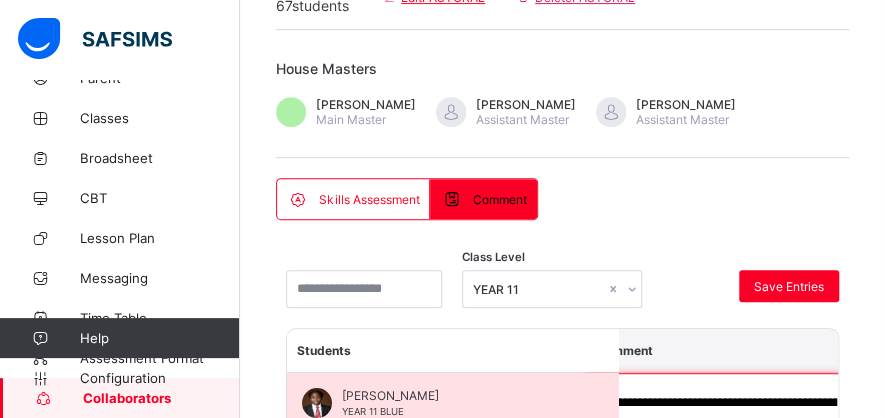 scroll, scrollTop: 0, scrollLeft: 1320, axis: horizontal 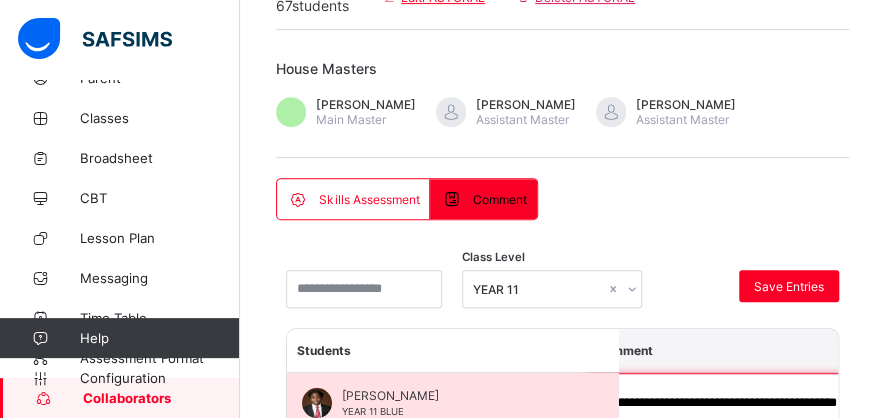 type on "**********" 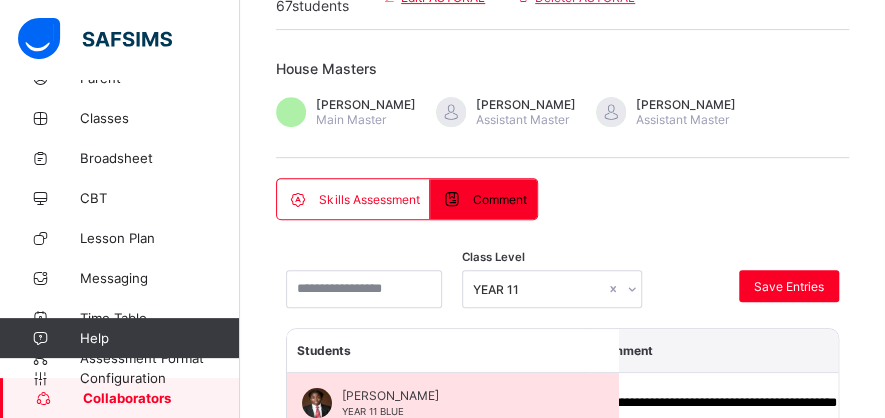 scroll, scrollTop: 0, scrollLeft: 0, axis: both 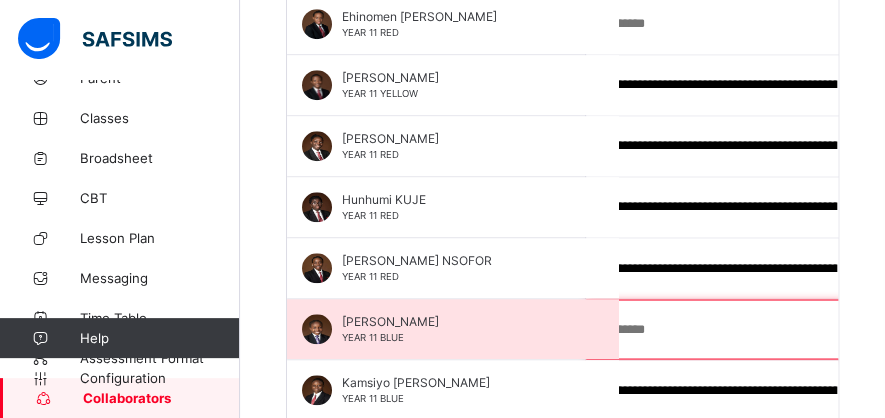 click at bounding box center [716, 329] 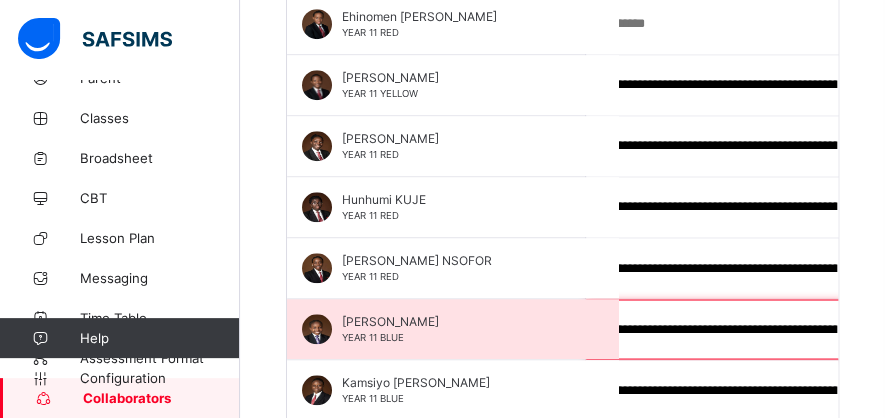 scroll, scrollTop: 0, scrollLeft: 1510, axis: horizontal 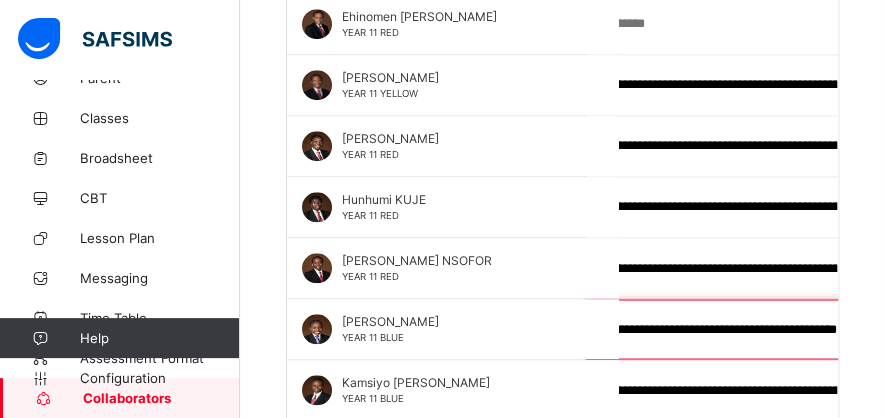 type on "**********" 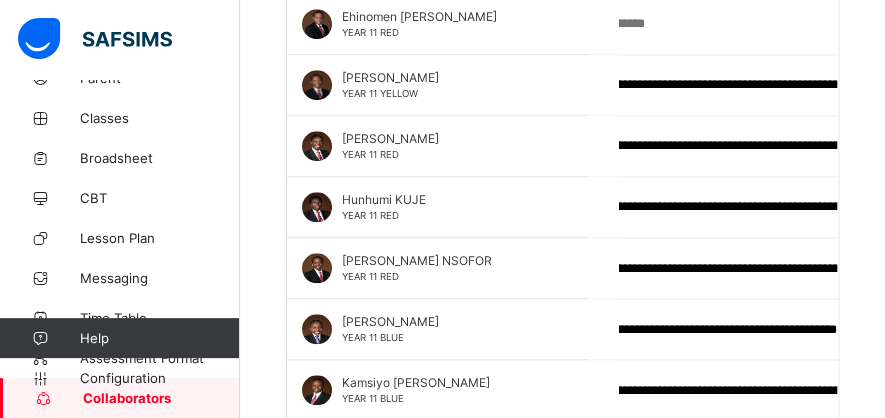 scroll, scrollTop: 0, scrollLeft: 0, axis: both 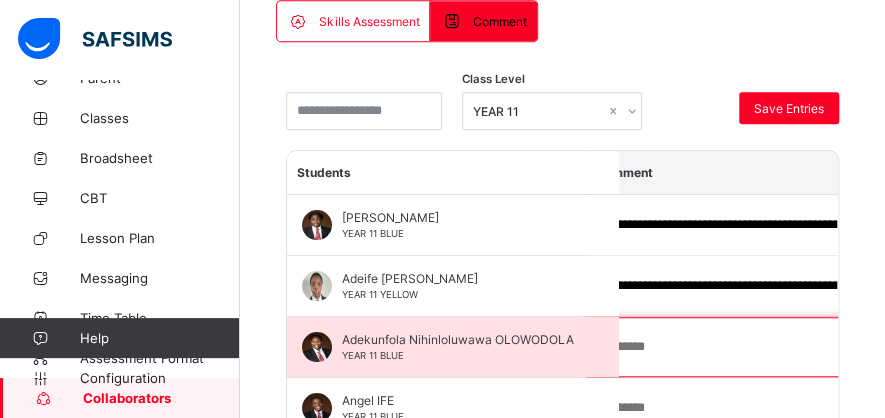 click at bounding box center (716, 347) 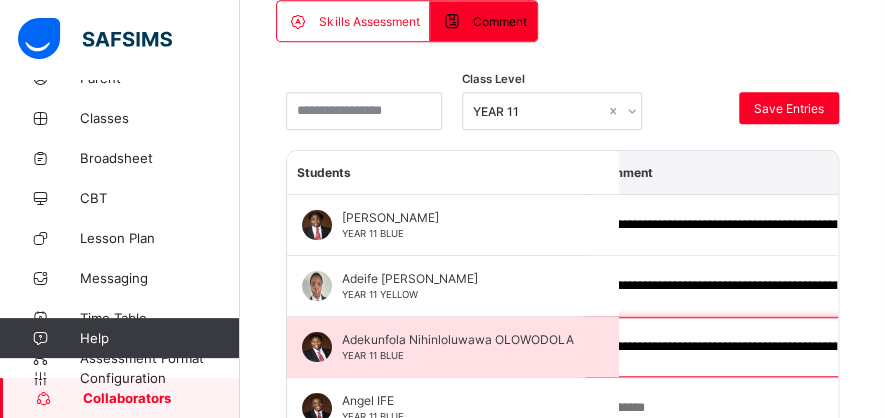 scroll, scrollTop: 0, scrollLeft: 1705, axis: horizontal 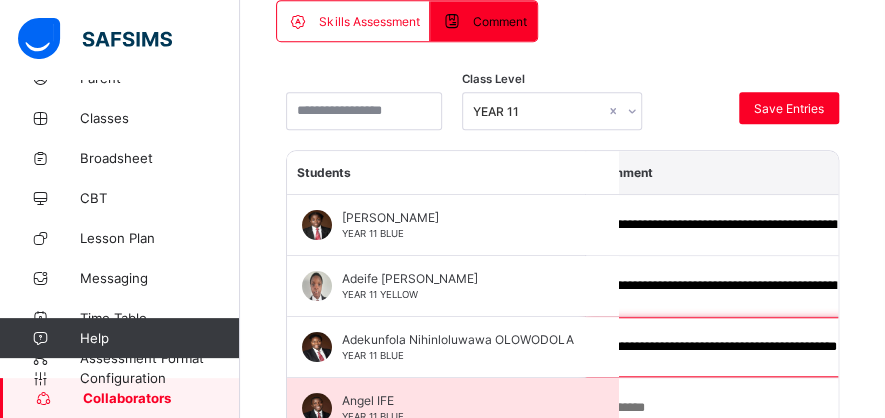 type on "**********" 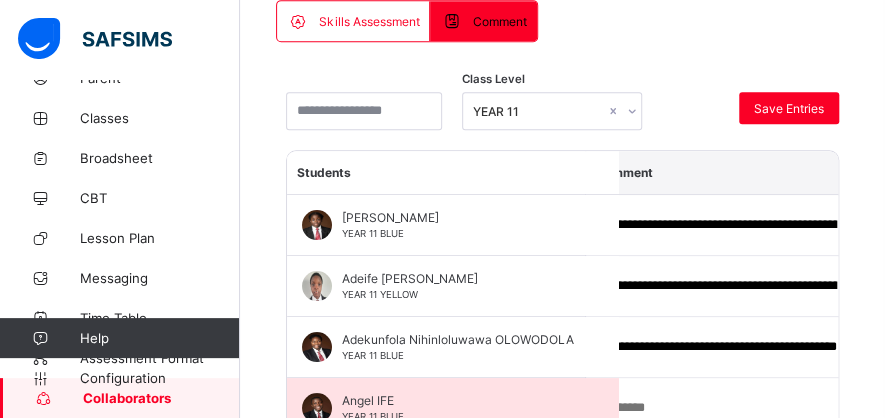 scroll, scrollTop: 0, scrollLeft: 0, axis: both 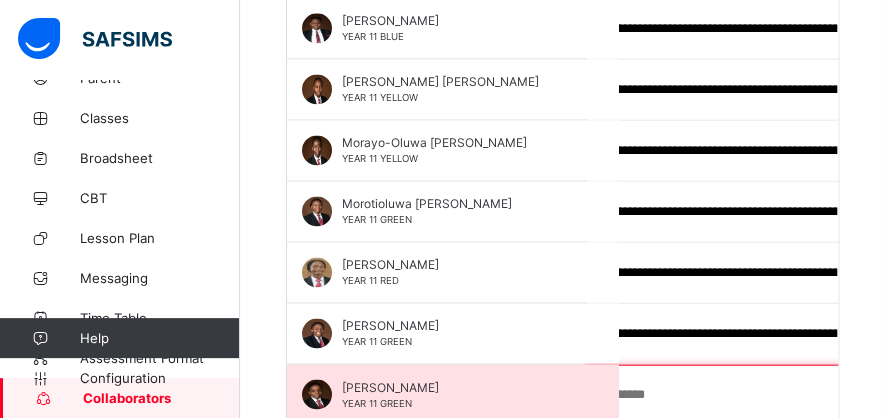 click at bounding box center [716, 395] 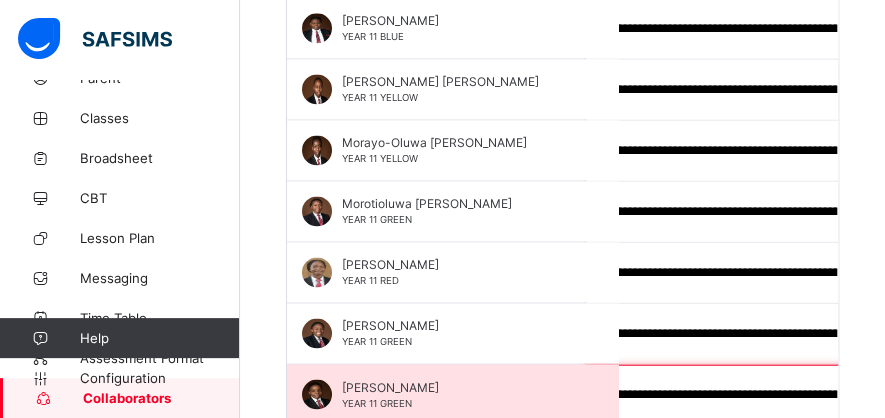 scroll, scrollTop: 0, scrollLeft: 736, axis: horizontal 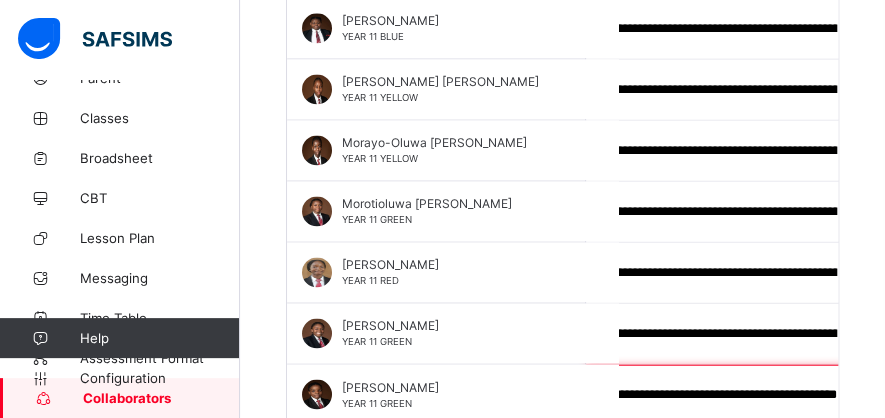 type on "**********" 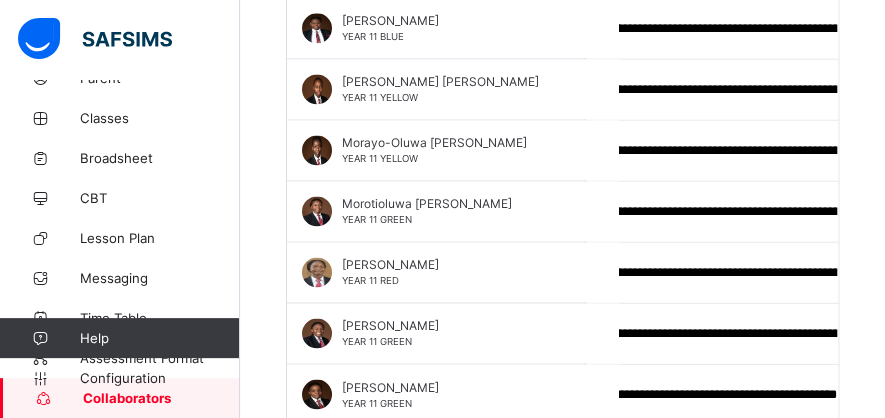 scroll, scrollTop: 0, scrollLeft: 0, axis: both 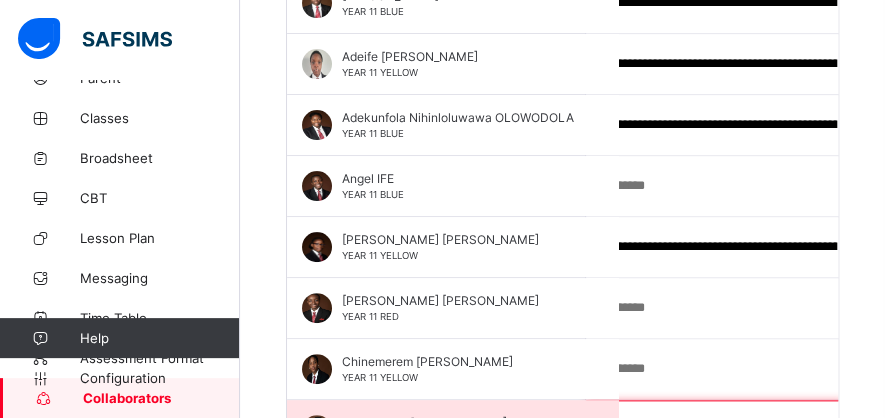 click at bounding box center [716, 430] 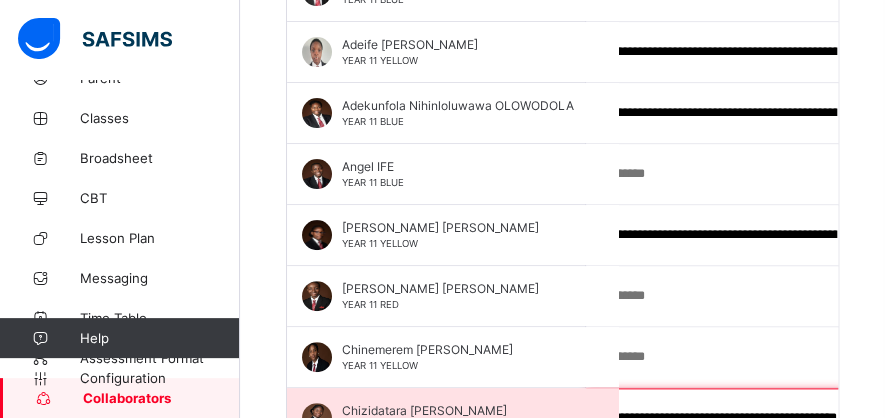 type on "**********" 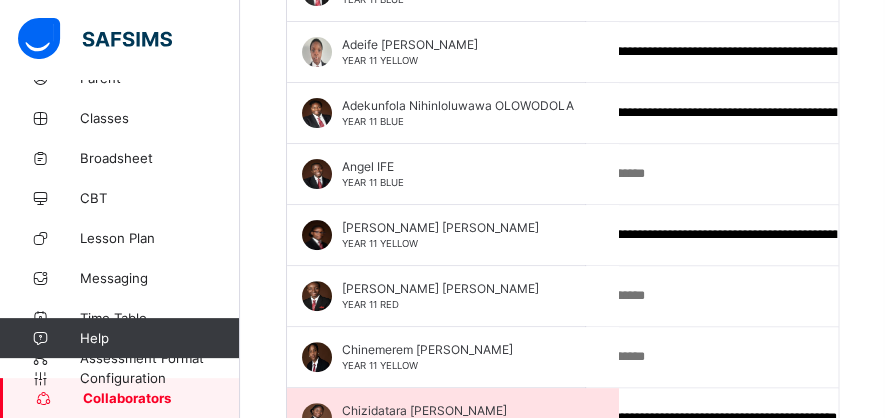 scroll, scrollTop: 0, scrollLeft: 0, axis: both 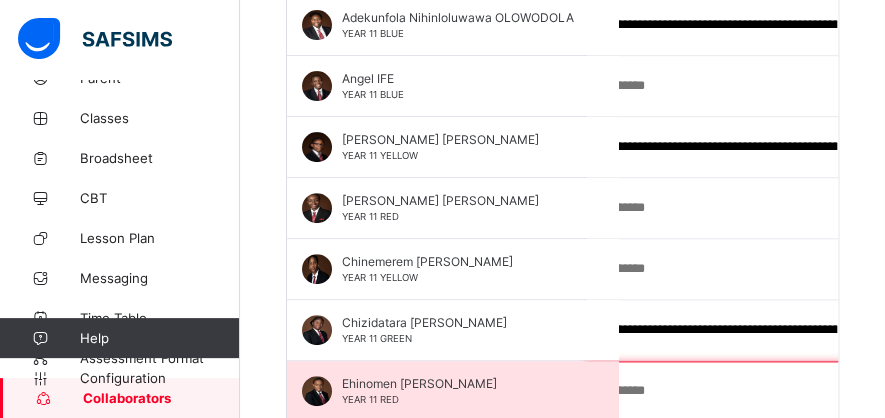 click at bounding box center [716, 391] 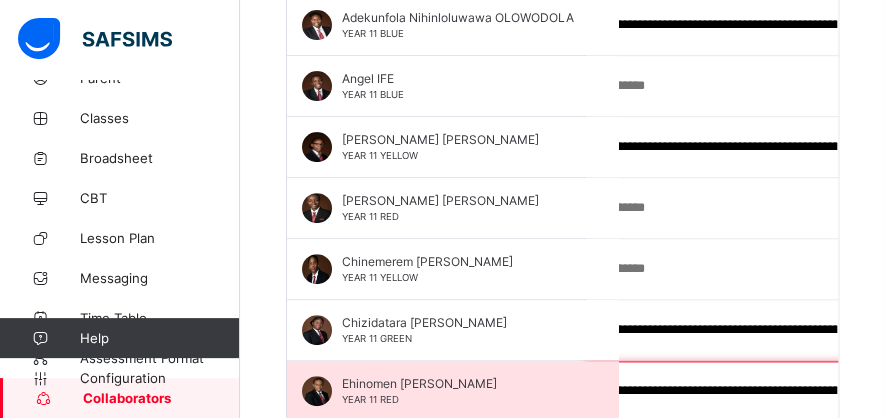 scroll, scrollTop: 0, scrollLeft: 1765, axis: horizontal 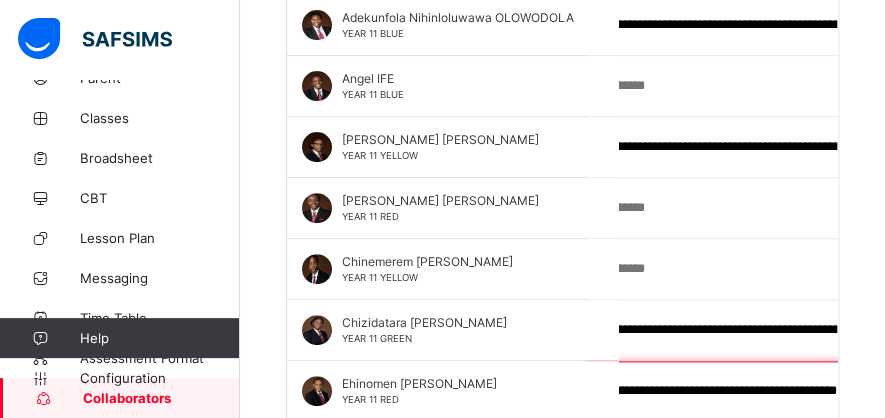 type on "**********" 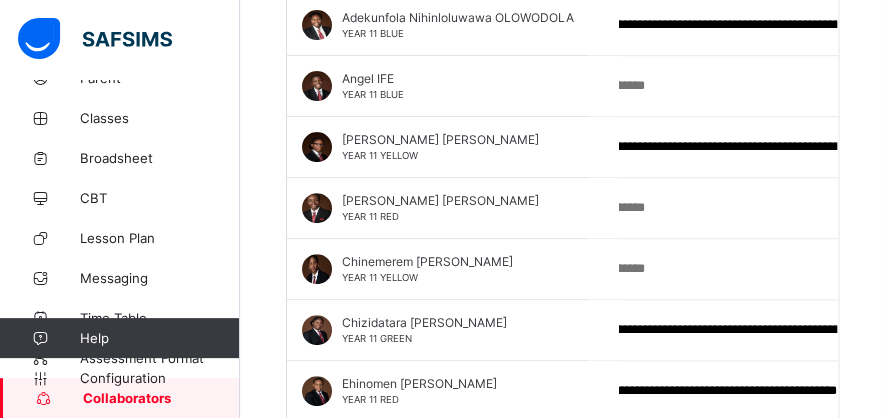 scroll, scrollTop: 0, scrollLeft: 0, axis: both 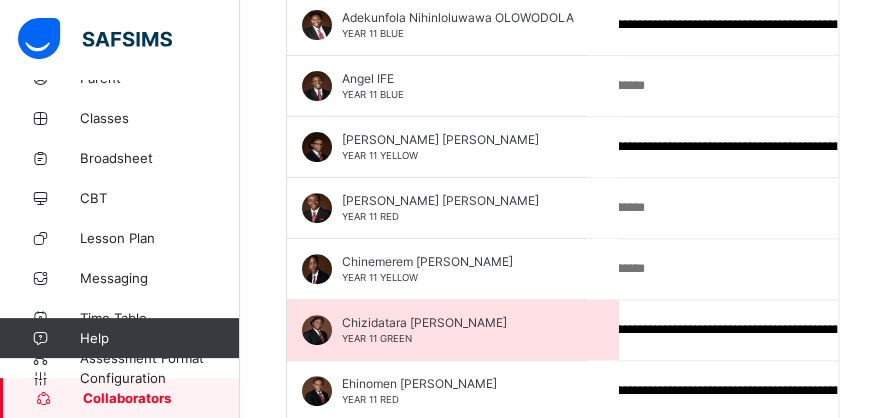 click on "Chizidatara [PERSON_NAME] YEAR 11 GREEN" at bounding box center [453, 330] 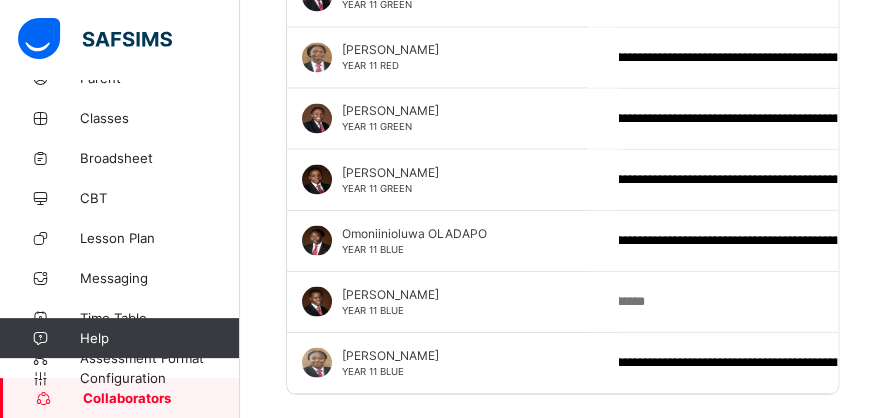 scroll, scrollTop: 1781, scrollLeft: 0, axis: vertical 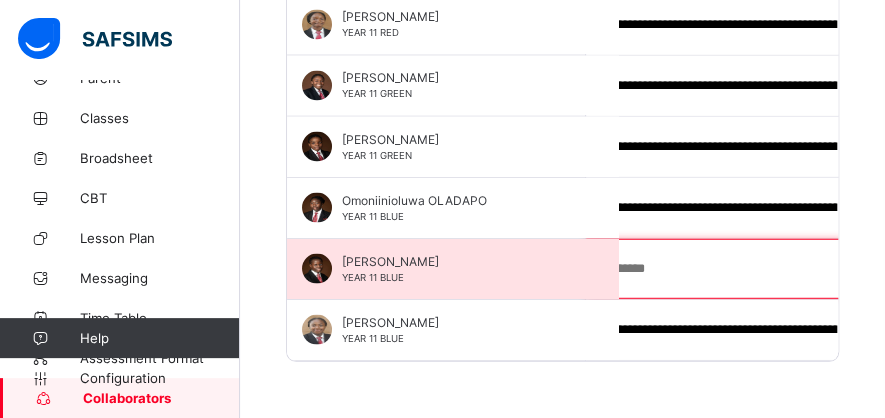 click at bounding box center [716, 269] 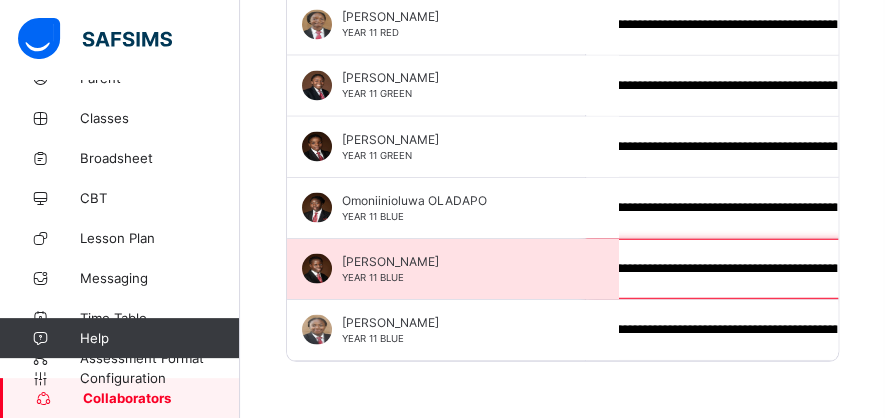 scroll, scrollTop: 0, scrollLeft: 1950, axis: horizontal 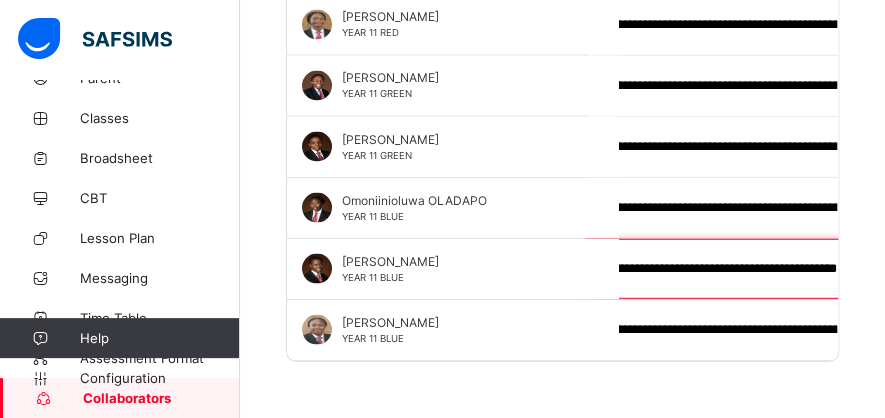 type on "**********" 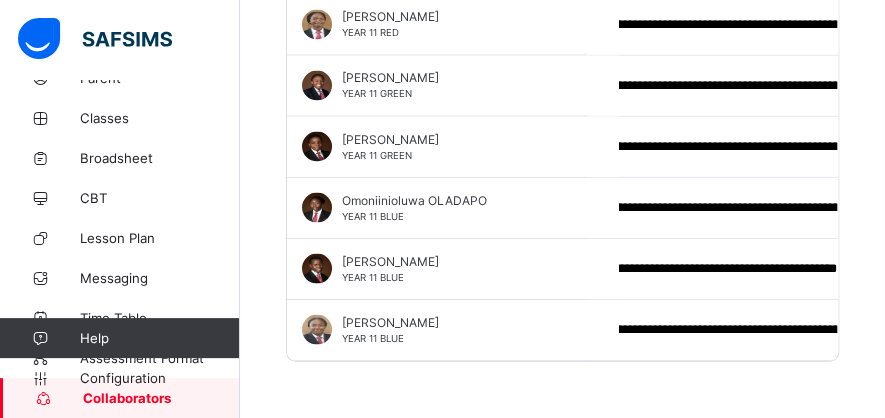 scroll, scrollTop: 0, scrollLeft: 0, axis: both 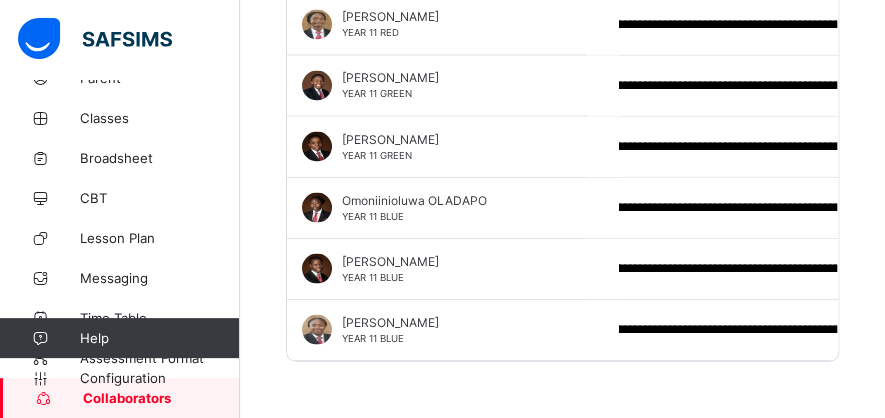 click on "Collaborators  / PASTORAL [DEMOGRAPHIC_DATA] SENIOR     67  students   Edit  PASTORAL     Delete  PASTORAL   Add Students House [PERSON_NAME]  [PERSON_NAME] Master  [PERSON_NAME]  Assistant Master  [PERSON_NAME]  Assistant Master  Skills Assessment  Comment Skills Assessment  Comment Class Level YEAR 11 Students [PERSON_NAME] YEAR 11 BLUE Adeife [PERSON_NAME] YEAR 11 YELLOW Adekunfola Nihinloluwawa OLOWODOLA YEAR 11 [PERSON_NAME]  IFE YEAR 11 BLUE [PERSON_NAME] [PERSON_NAME] YEAR 11 YELLOW [PERSON_NAME] [PERSON_NAME] YEAR 11 RED Chinemerem [PERSON_NAME] YEAR 11 YELLOW Chizidatara [PERSON_NAME] YEAR 11 GREEN Ehinomen [PERSON_NAME] YEAR 11 RED [PERSON_NAME] YEAR 11 YELLOW Hanifah [PERSON_NAME] YEAR 11 RED Hunhumi  KUJE YEAR 11 RED [PERSON_NAME] NSOFOR YEAR 11 RED [PERSON_NAME] YEAR 11 BLUE Kamsiyo [PERSON_NAME] OMEYE YEAR 11 BLUE [PERSON_NAME] YEAR 11 BLUE [PERSON_NAME] [PERSON_NAME] YEAR 11 YELLOW Morayo-Oluwa [PERSON_NAME] YEAR 11 YELLOW Morotioluwa [PERSON_NAME] YEAR 11 RED" at bounding box center (562, -625) 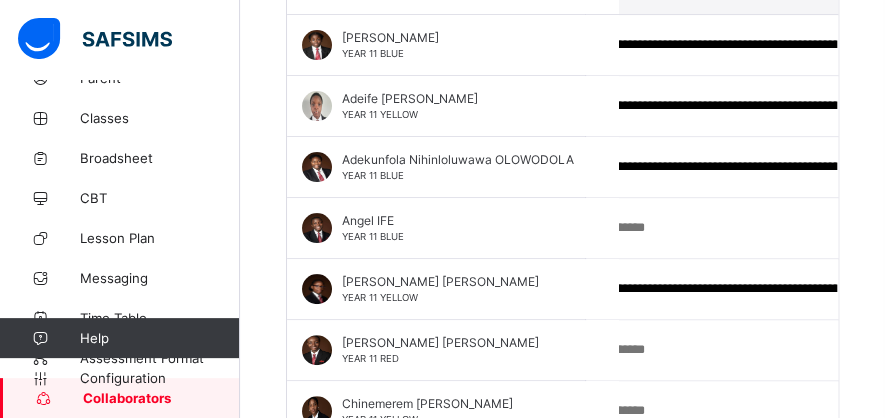 scroll, scrollTop: 592, scrollLeft: 0, axis: vertical 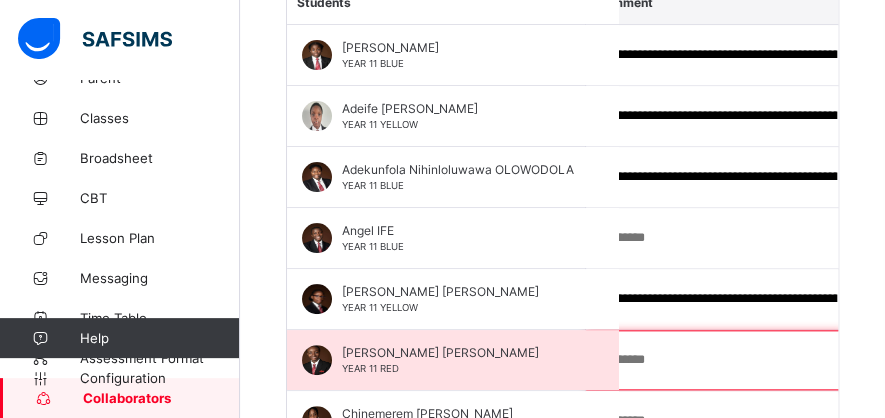 click at bounding box center (716, 360) 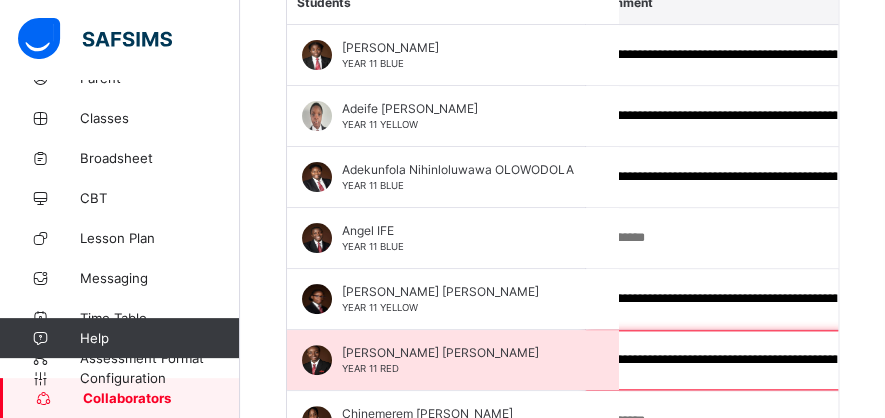 scroll, scrollTop: 0, scrollLeft: 1492, axis: horizontal 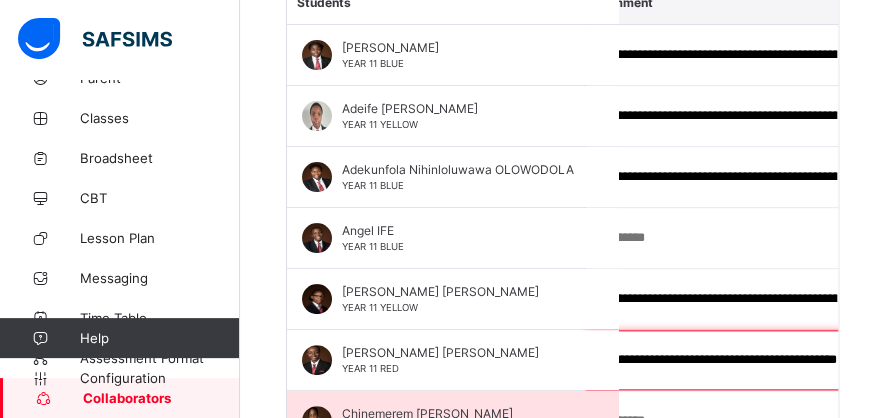 type on "**********" 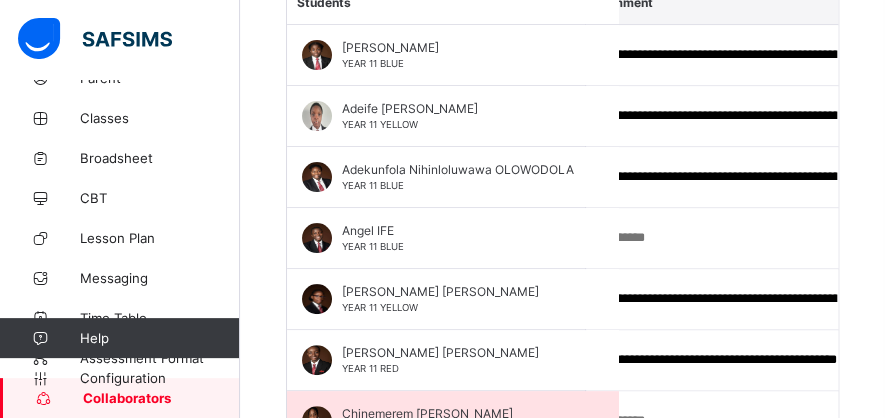 scroll, scrollTop: 0, scrollLeft: 0, axis: both 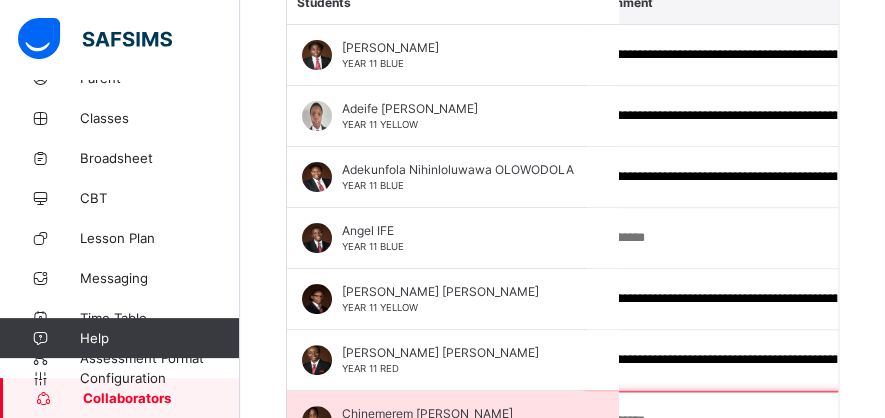 click at bounding box center (716, 421) 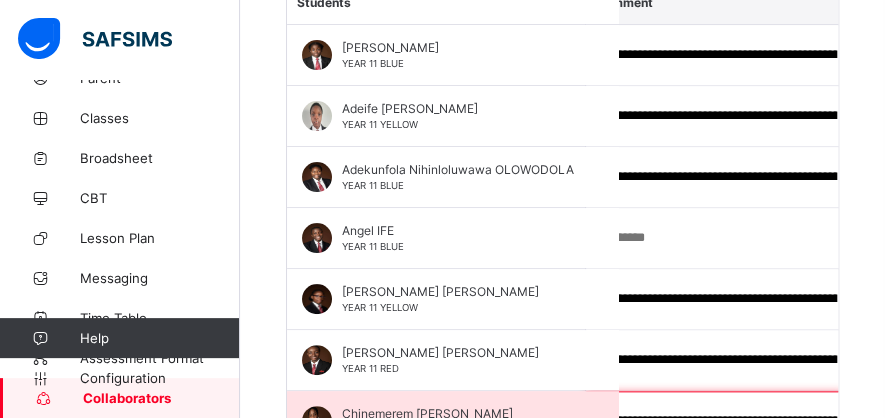 scroll, scrollTop: 0, scrollLeft: 1096, axis: horizontal 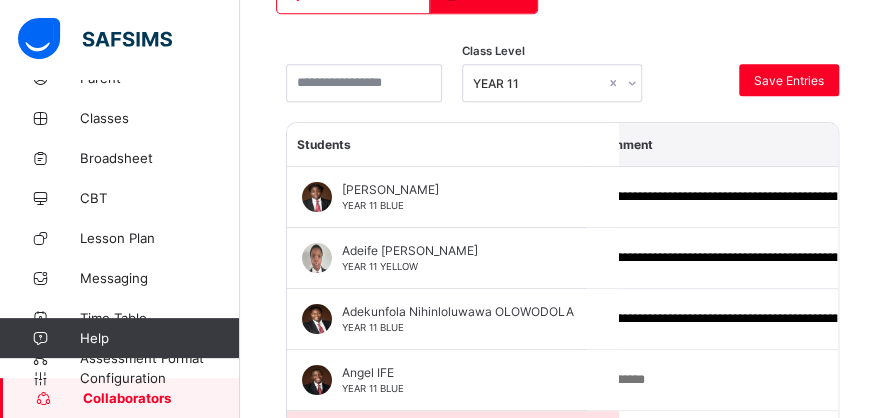 type on "**********" 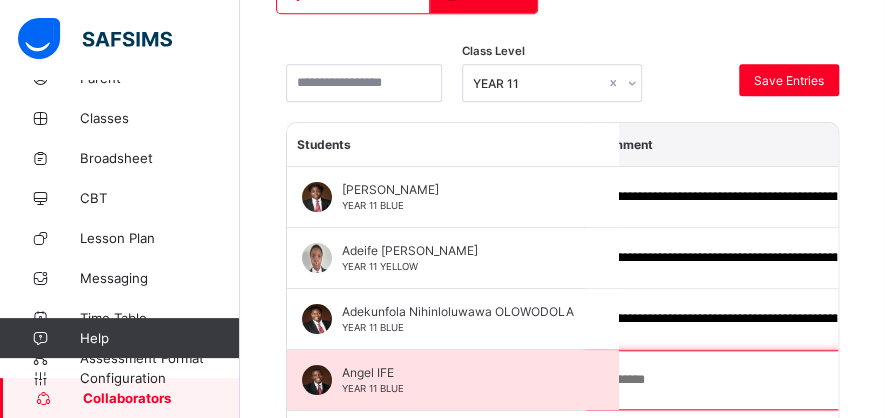 click at bounding box center [716, 380] 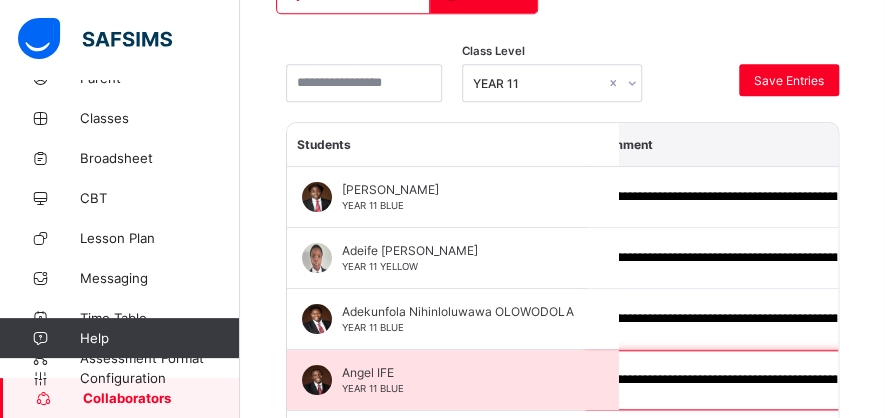 scroll, scrollTop: 0, scrollLeft: 1220, axis: horizontal 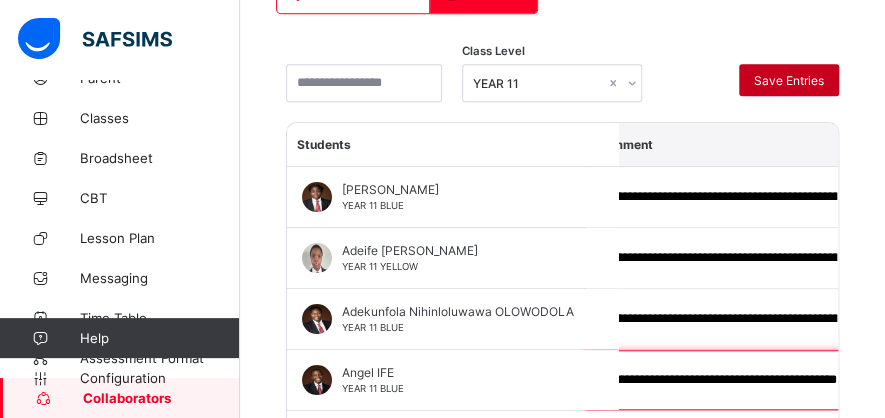 type on "**********" 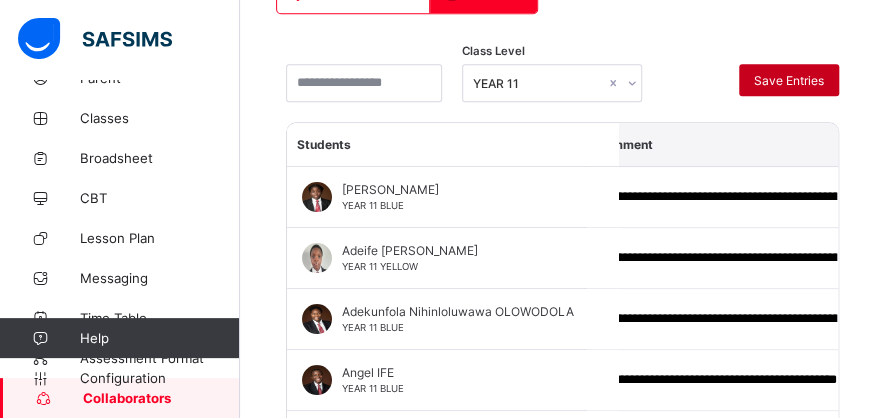 click on "Save Entries" at bounding box center [789, 80] 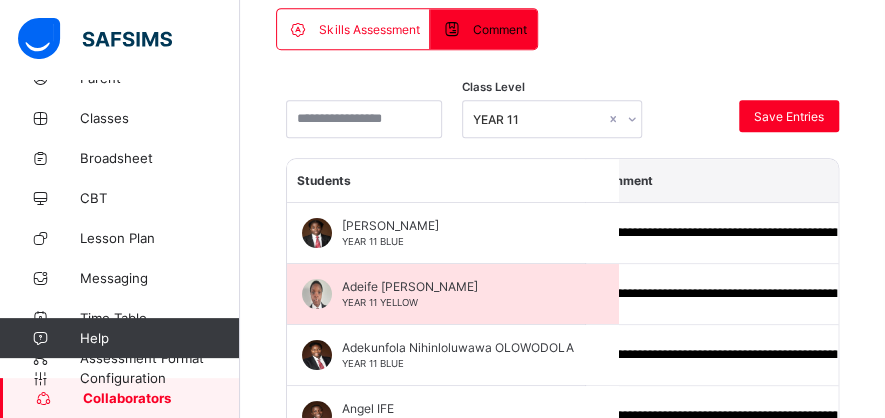 scroll, scrollTop: 392, scrollLeft: 0, axis: vertical 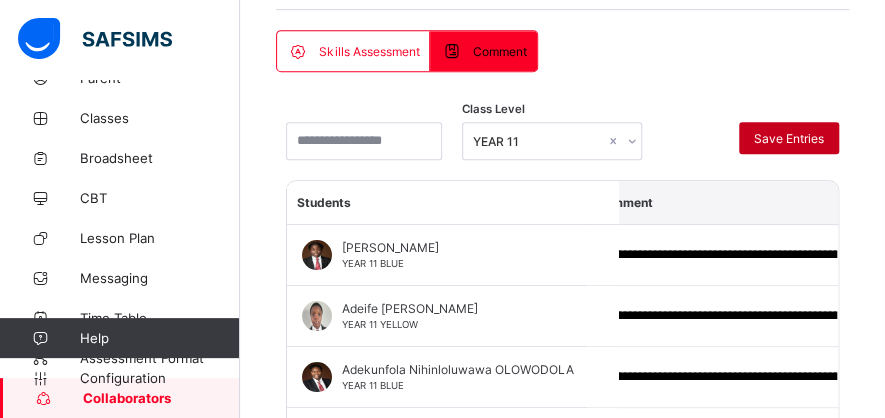 click on "Save Entries" at bounding box center (789, 138) 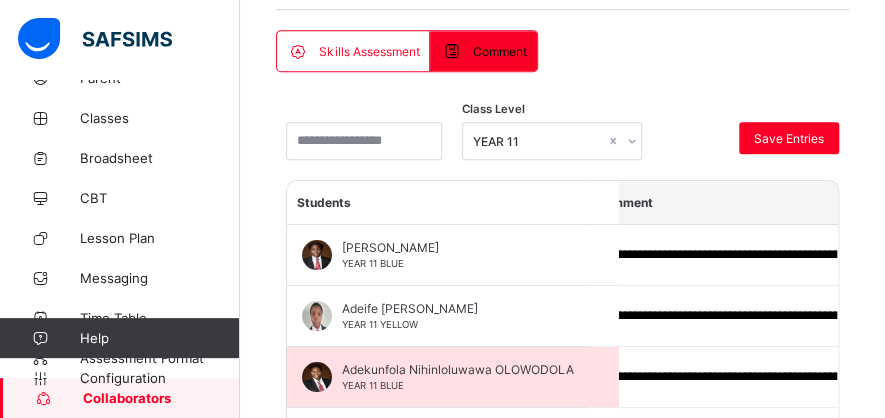click on "Adekunfola Nihinloluwawa OLOWODOLA YEAR 11 BLUE" at bounding box center [453, 377] 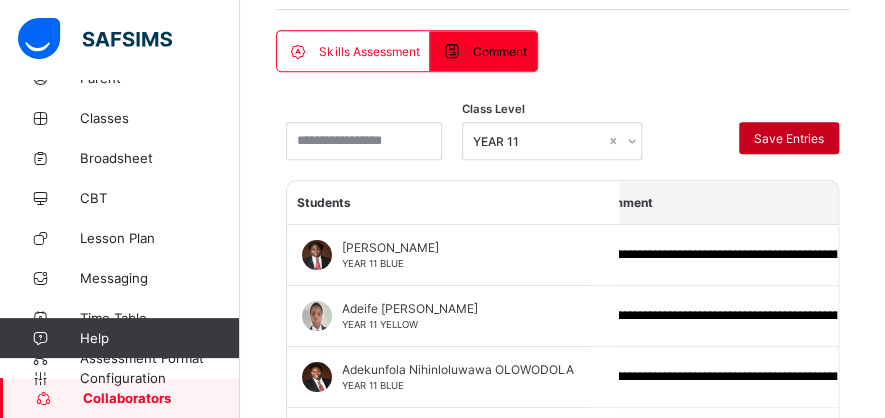 click on "Save Entries" at bounding box center [789, 138] 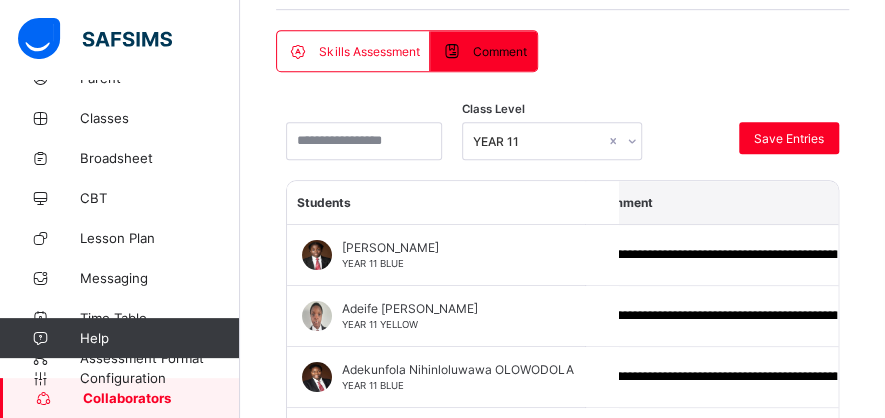 click on "Skills Assessment" at bounding box center (369, 51) 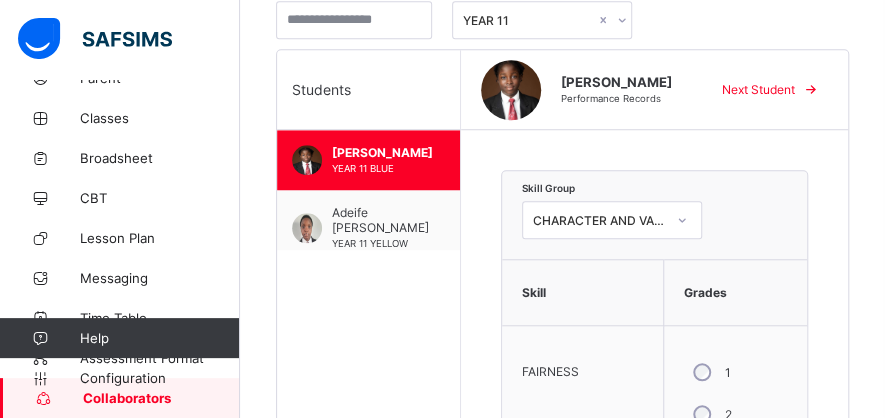 scroll, scrollTop: 530, scrollLeft: 0, axis: vertical 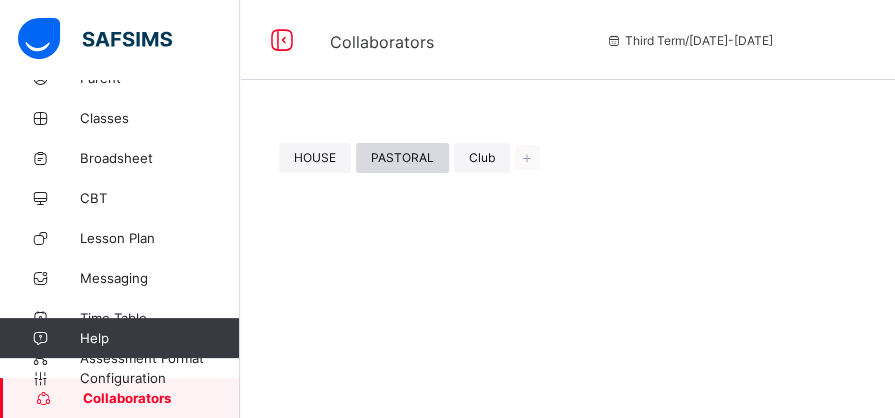 click on "PASTORAL" at bounding box center (402, 157) 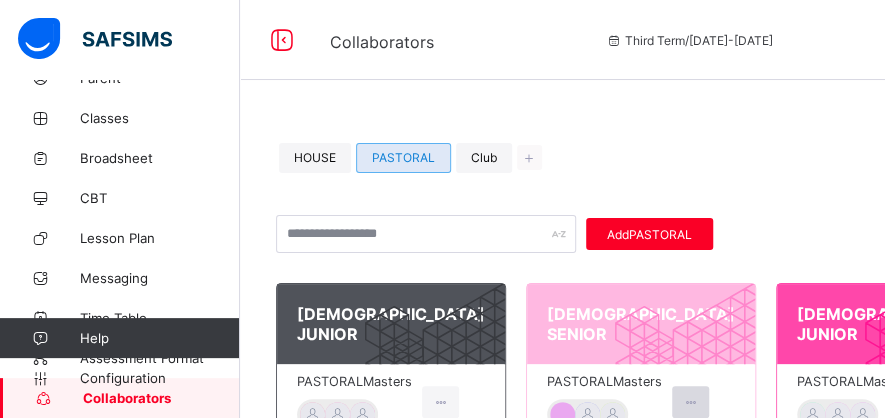 click at bounding box center [690, 402] 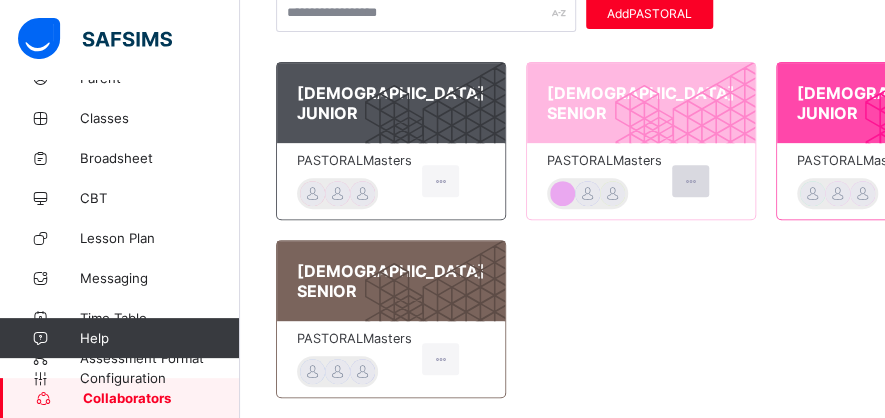 scroll, scrollTop: 222, scrollLeft: 0, axis: vertical 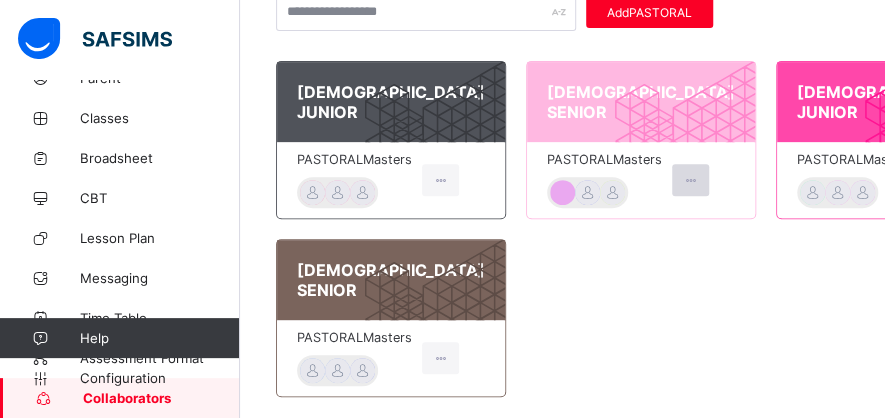 click at bounding box center [690, 180] 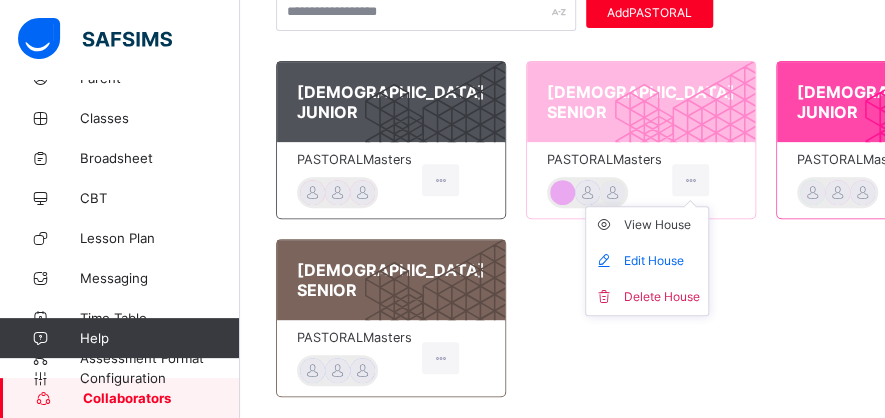 click on "View House Edit House Delete House" at bounding box center (647, 261) 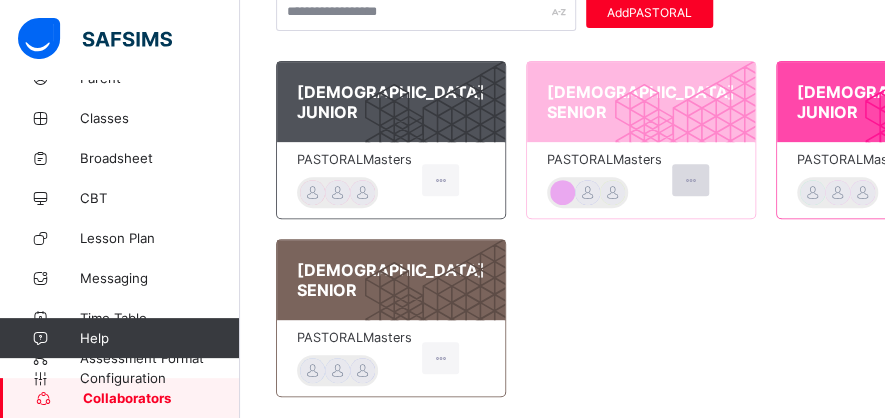 click at bounding box center (690, 180) 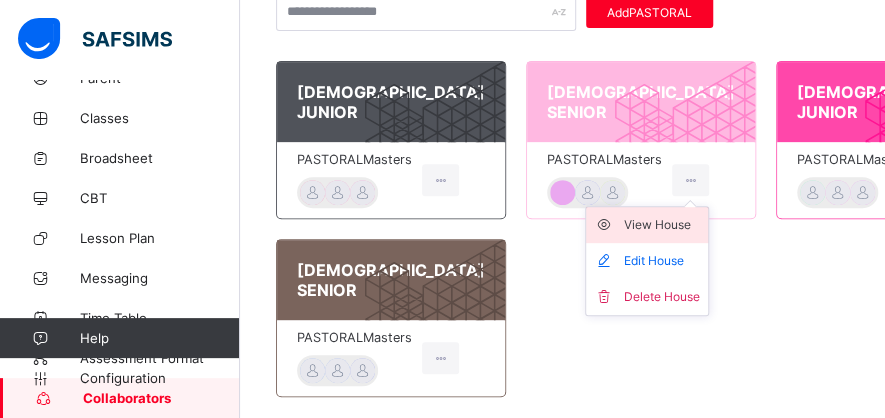 click on "View House" at bounding box center (662, 225) 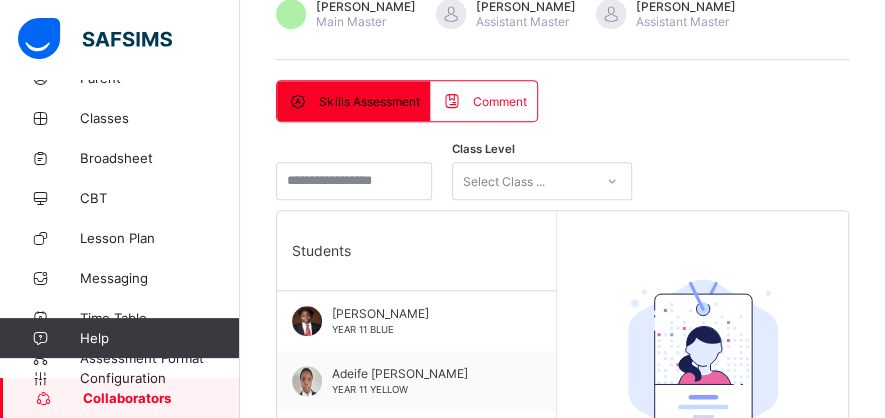 scroll, scrollTop: 346, scrollLeft: 0, axis: vertical 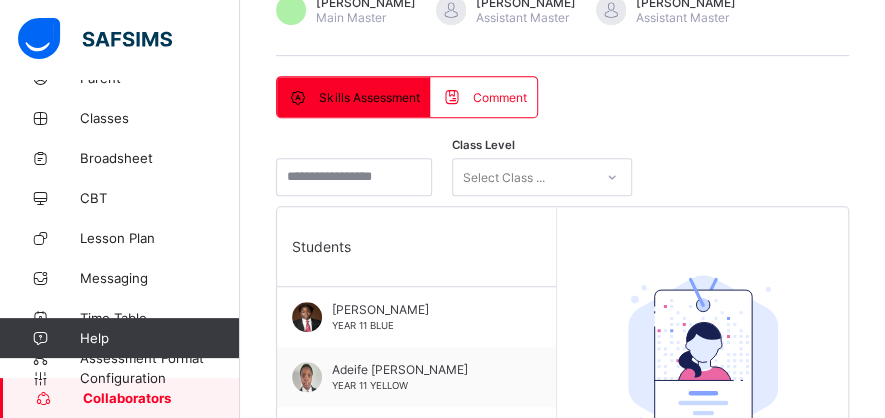 click on "Comment" at bounding box center (483, 97) 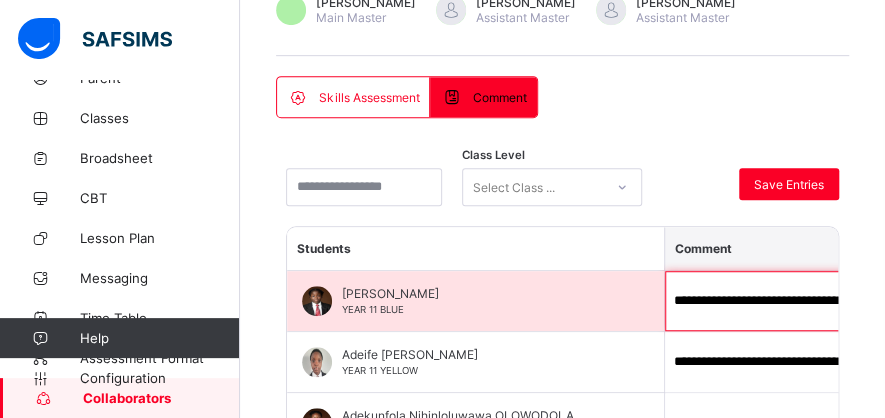 click on "**********" at bounding box center (795, 301) 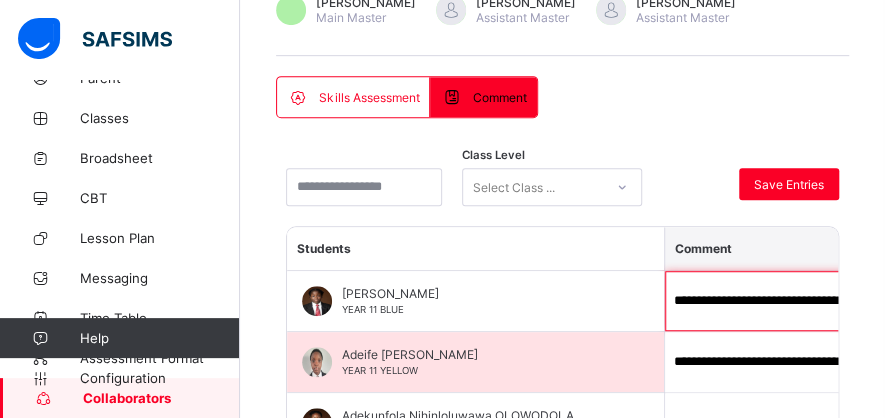 type on "**********" 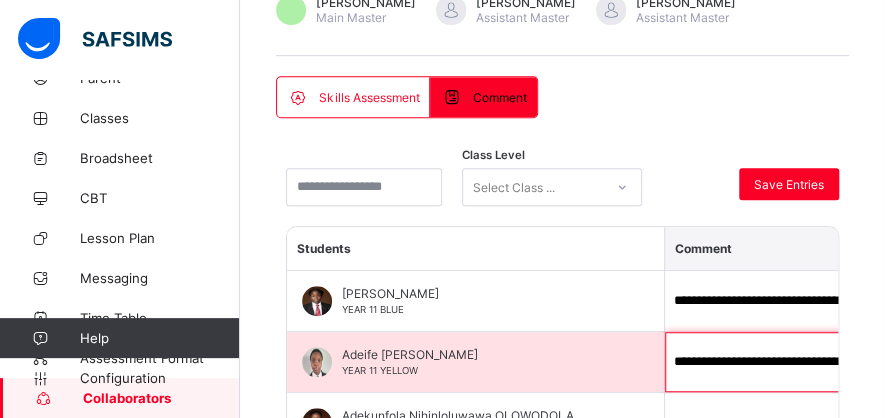 click on "**********" at bounding box center [795, 362] 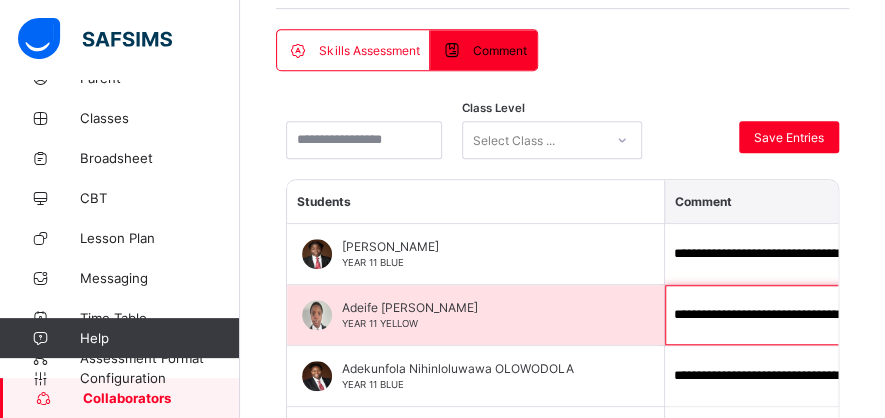 scroll, scrollTop: 424, scrollLeft: 0, axis: vertical 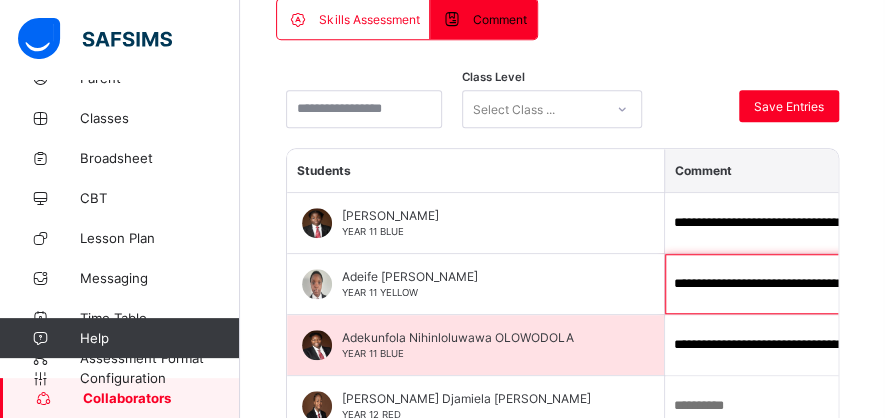 type on "**********" 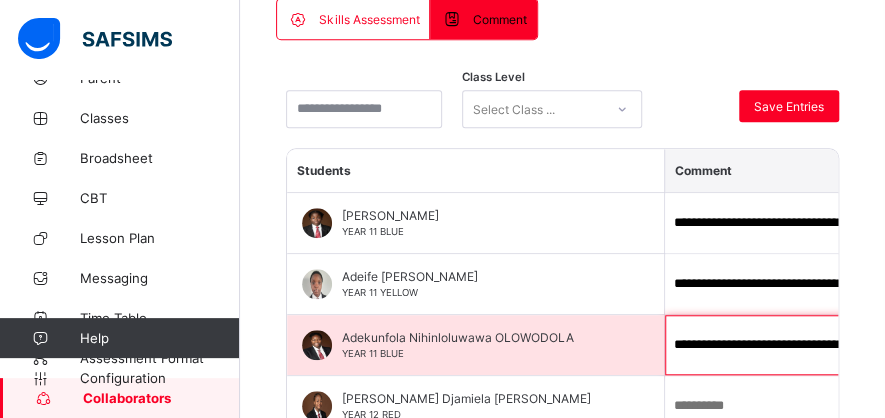 click on "**********" at bounding box center [795, 345] 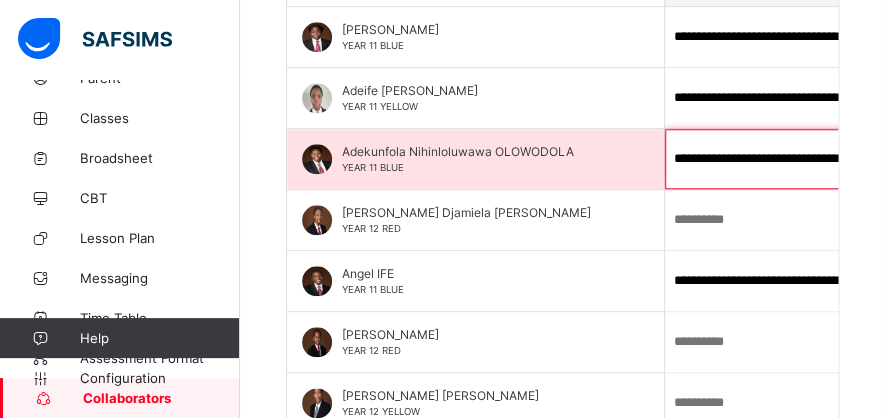 scroll, scrollTop: 613, scrollLeft: 0, axis: vertical 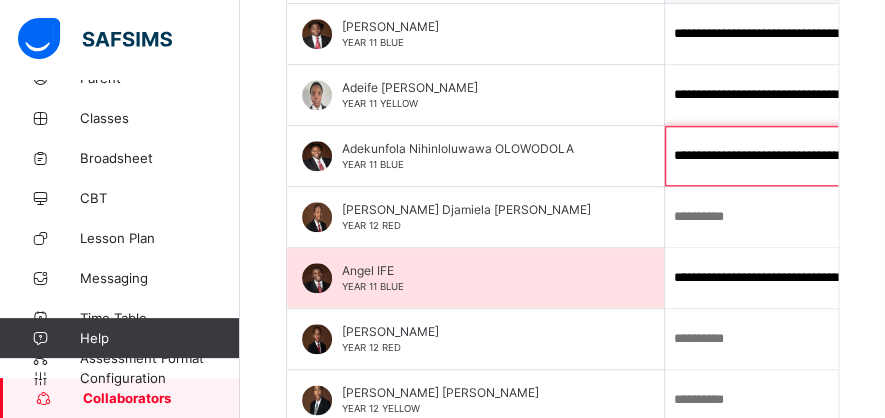 type on "**********" 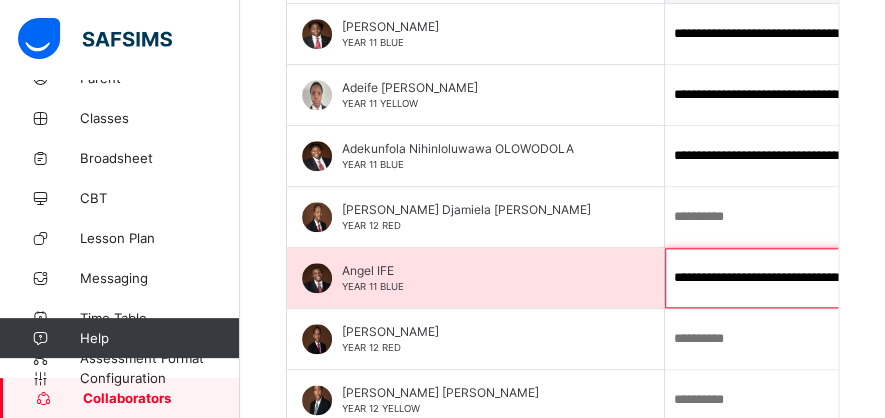 click on "**********" at bounding box center [795, 278] 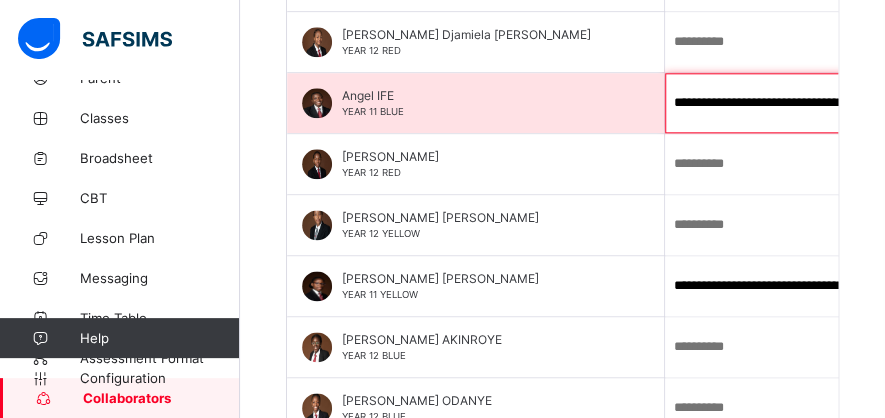 scroll, scrollTop: 791, scrollLeft: 0, axis: vertical 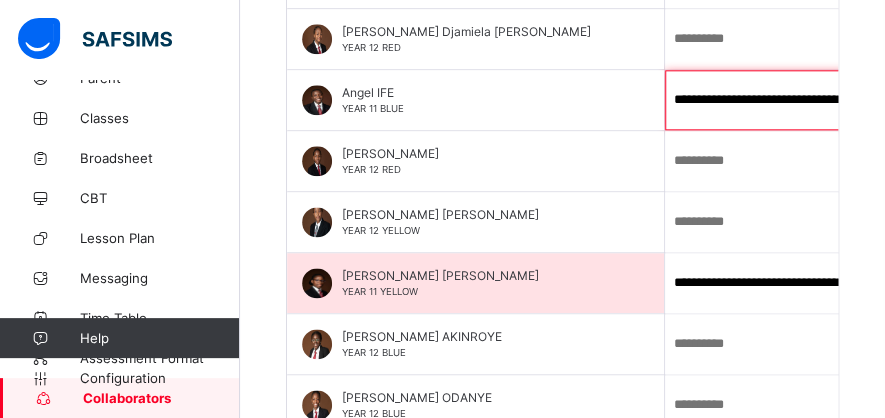 type on "**********" 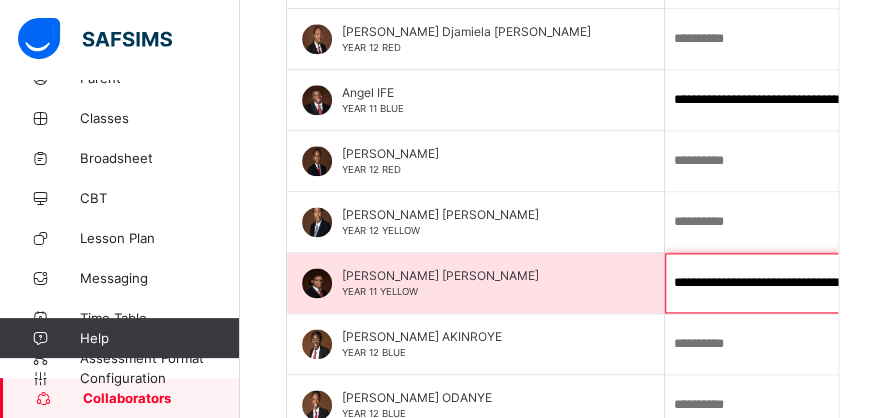 click on "**********" at bounding box center (795, 283) 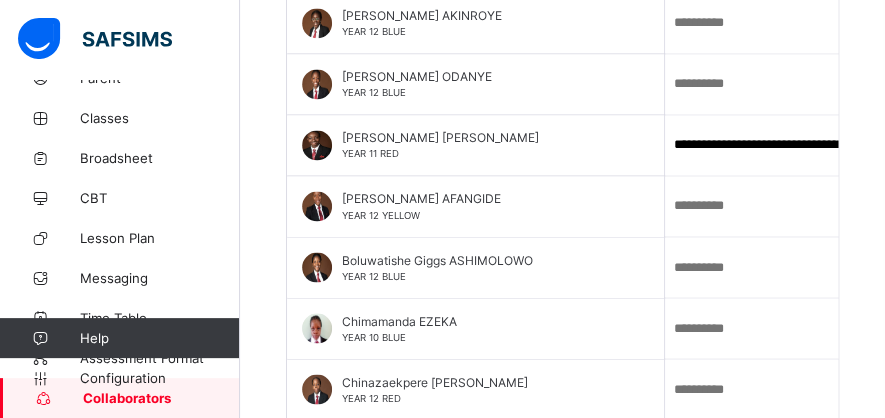 scroll, scrollTop: 1113, scrollLeft: 0, axis: vertical 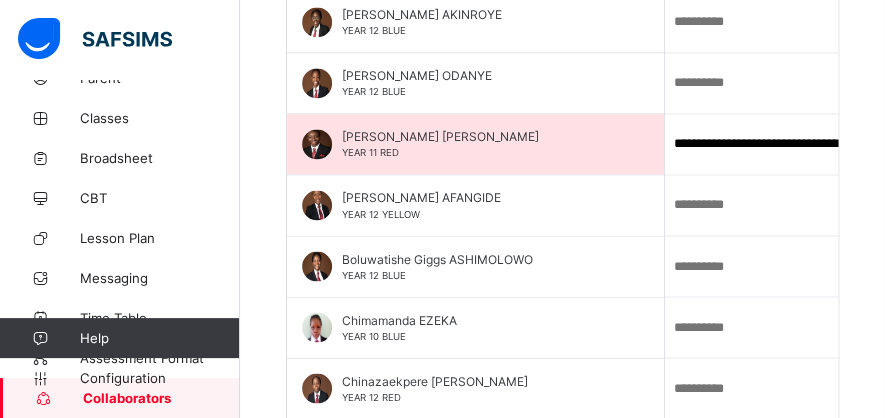 type on "**********" 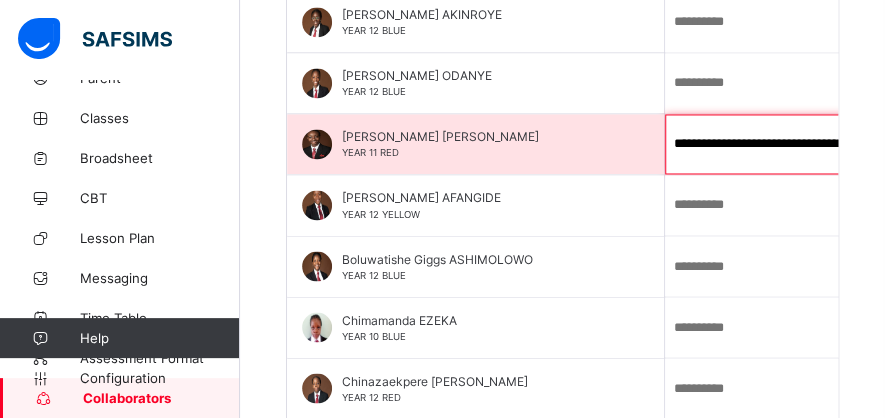 click on "**********" at bounding box center [795, 144] 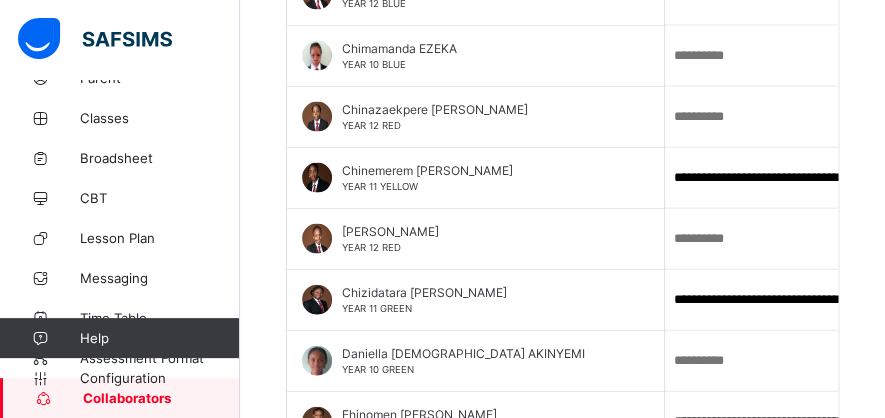 scroll, scrollTop: 1402, scrollLeft: 0, axis: vertical 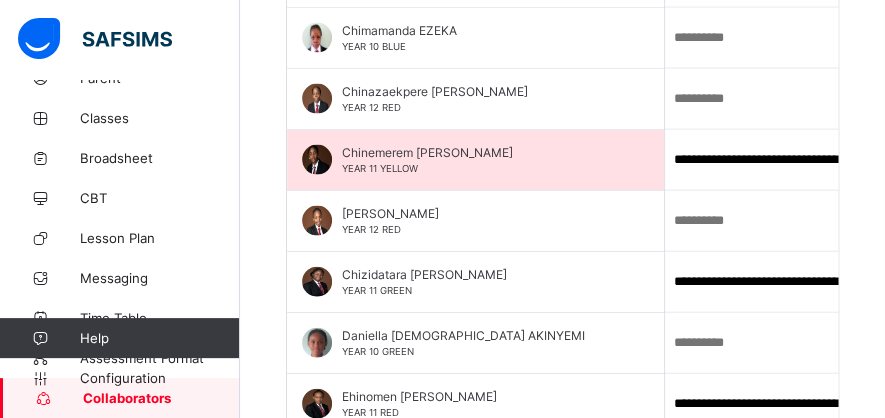 type on "**********" 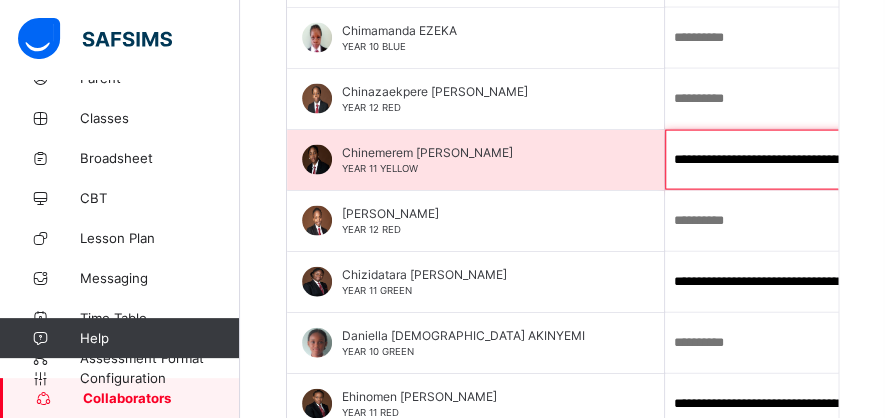 click on "**********" at bounding box center (795, 160) 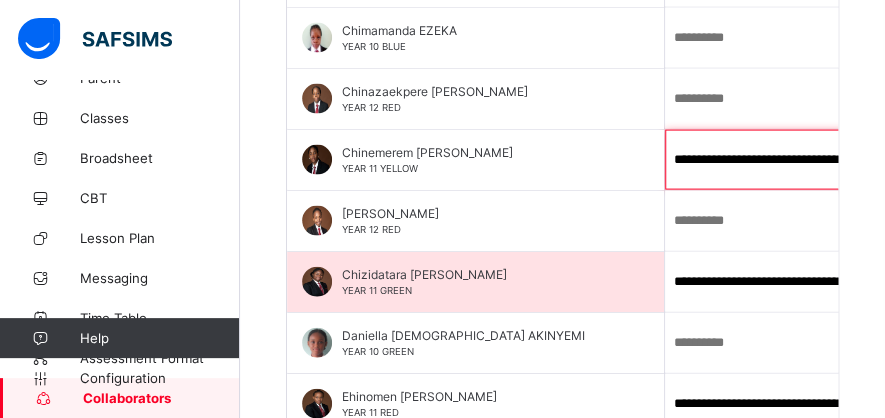 type on "**********" 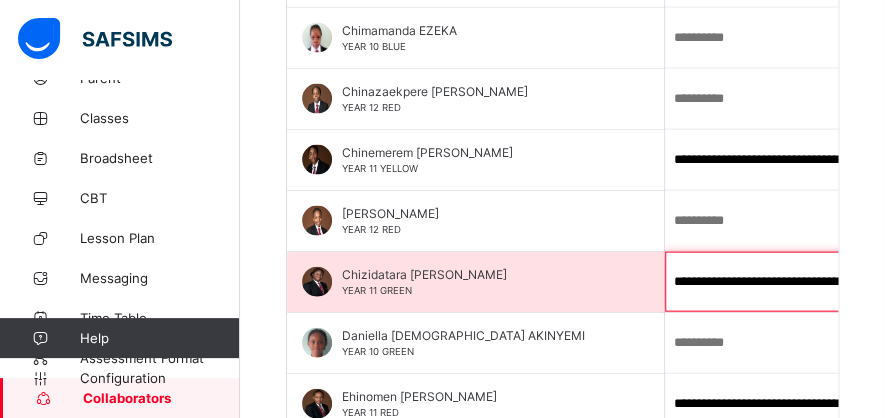 click on "**********" at bounding box center (795, 282) 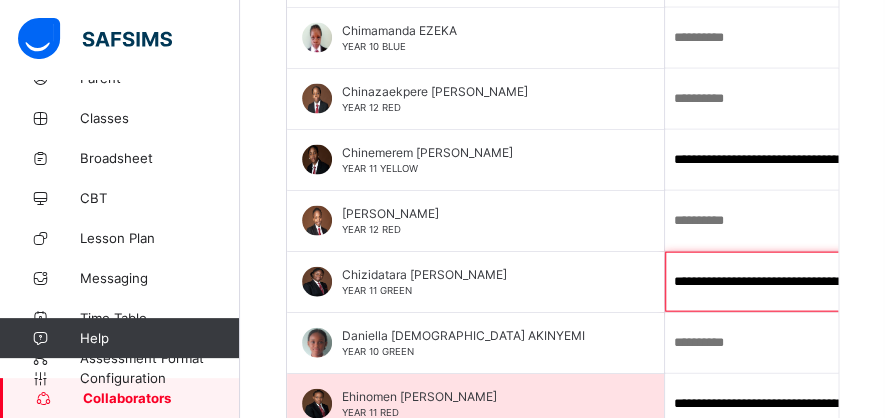 type on "**********" 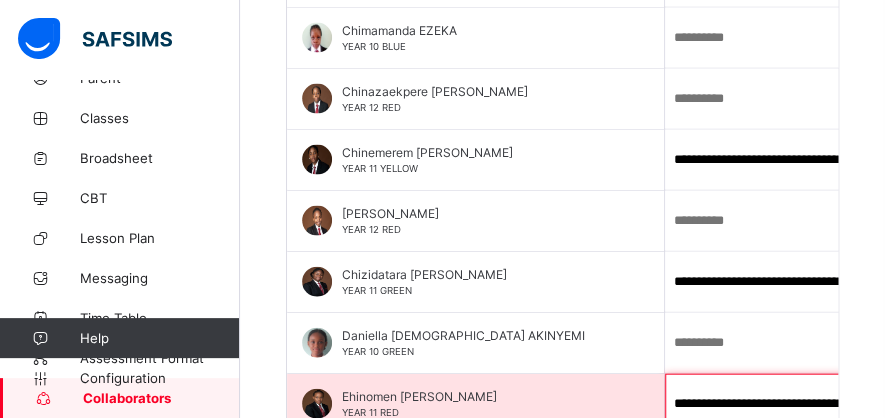 click on "**********" at bounding box center [795, 404] 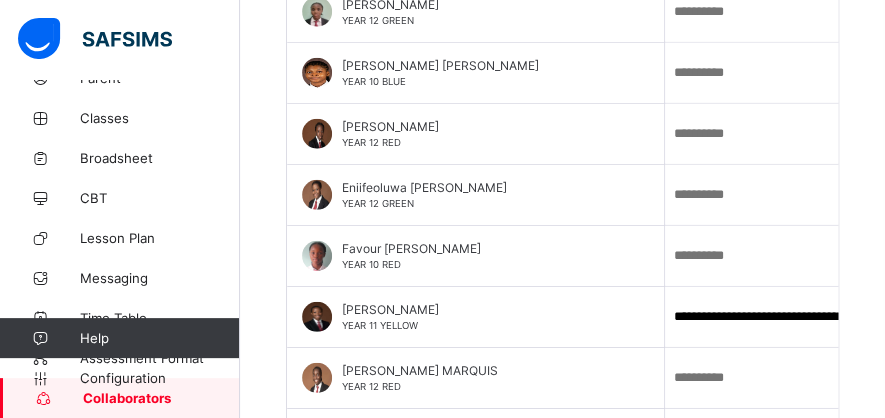 scroll, scrollTop: 1858, scrollLeft: 0, axis: vertical 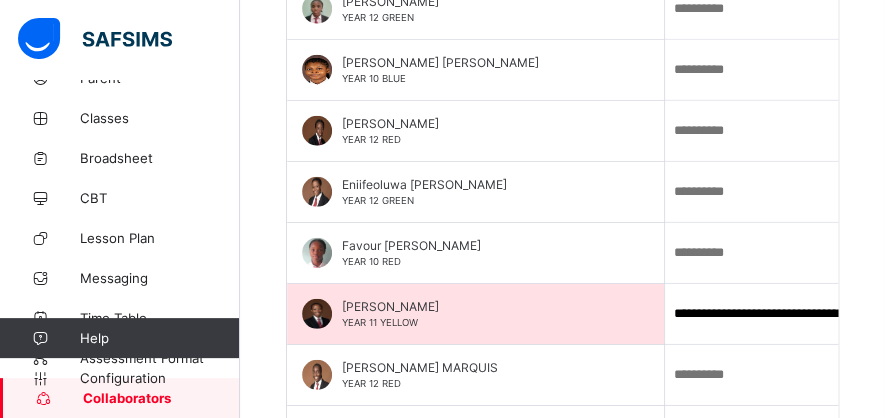 type on "**********" 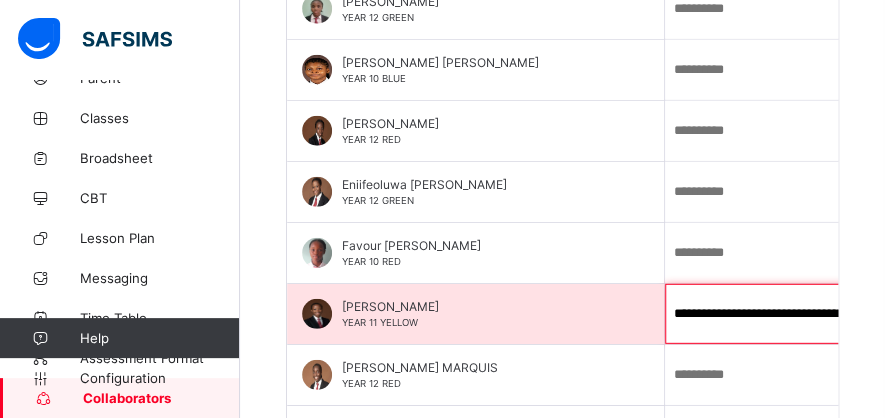 click on "**********" at bounding box center [795, 314] 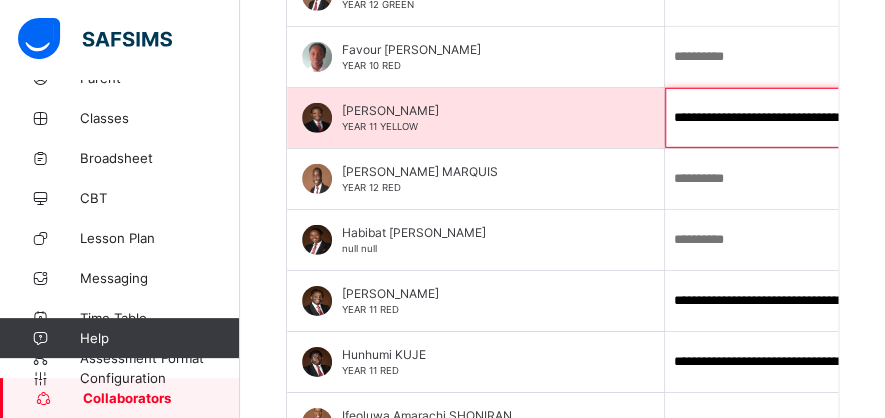 scroll, scrollTop: 2058, scrollLeft: 0, axis: vertical 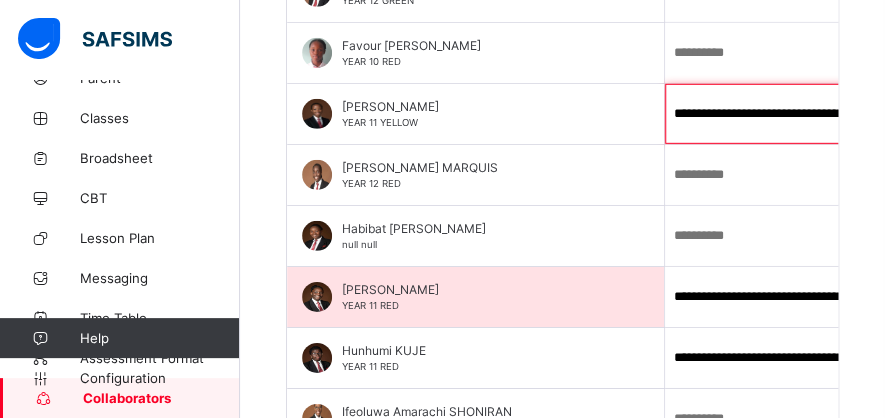 type on "**********" 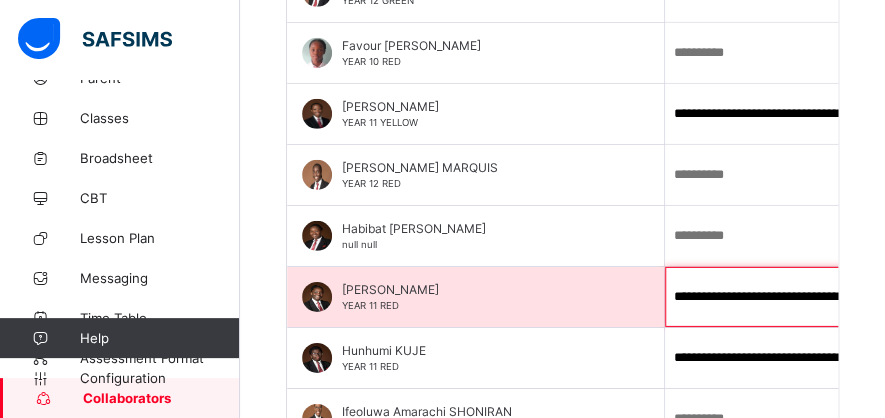 click on "**********" at bounding box center (795, 297) 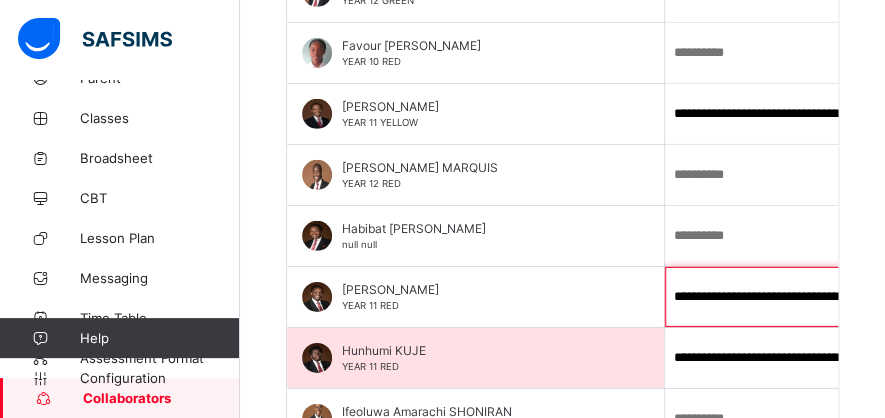 type on "**********" 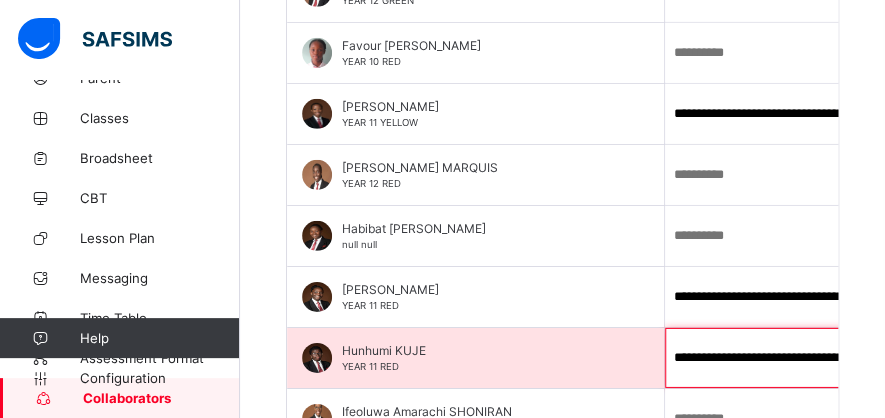 click on "**********" at bounding box center (795, 358) 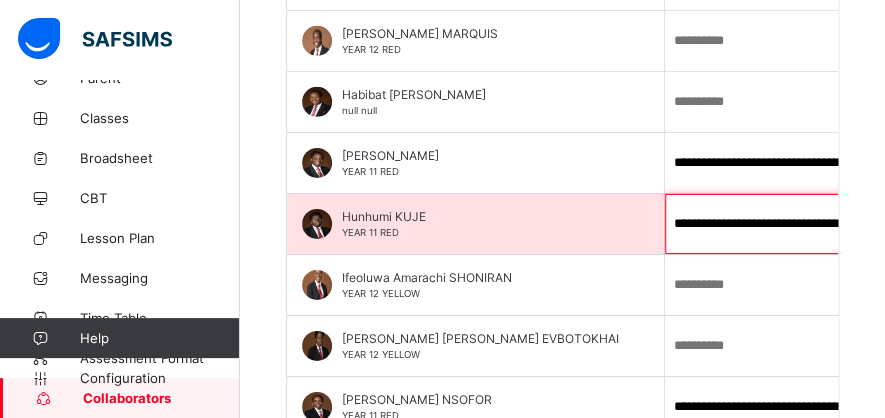scroll, scrollTop: 2246, scrollLeft: 0, axis: vertical 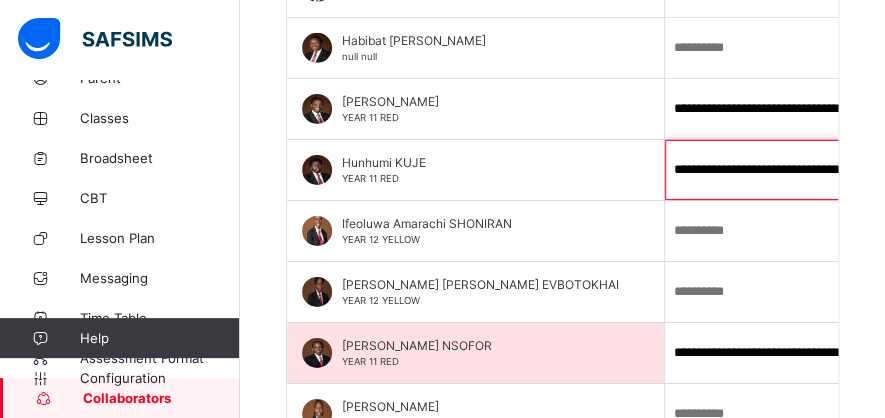 type on "**********" 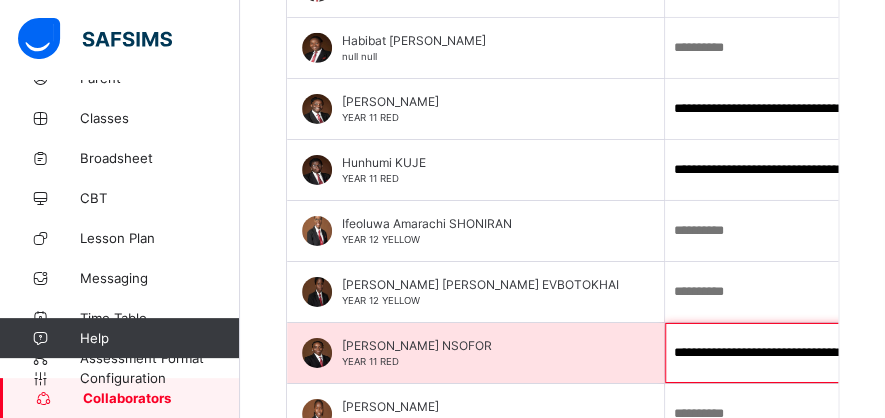 click on "**********" at bounding box center (795, 353) 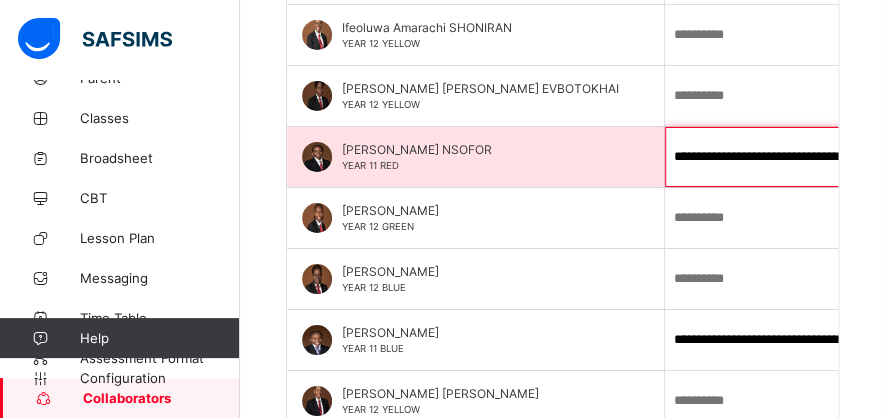 scroll, scrollTop: 2446, scrollLeft: 0, axis: vertical 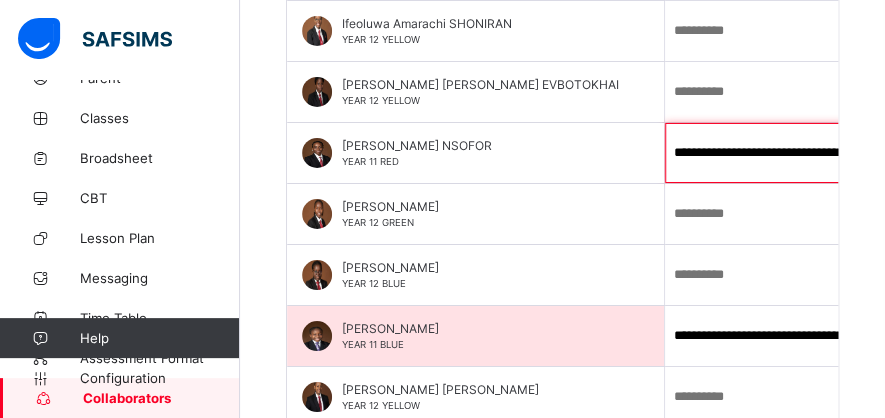 type on "**********" 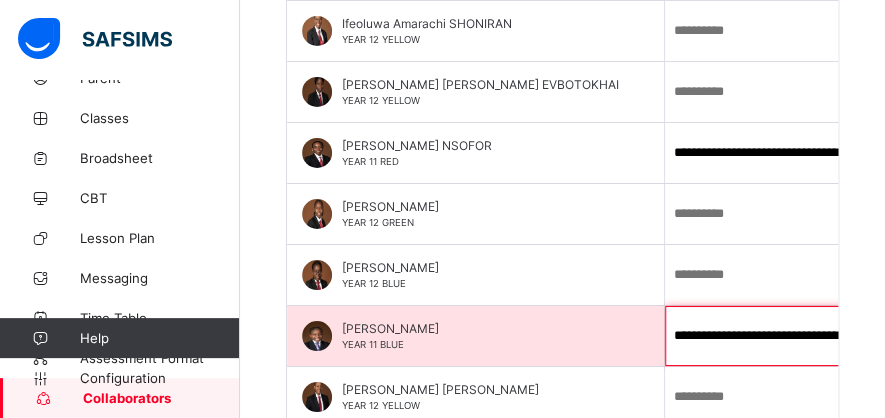 click on "**********" at bounding box center (795, 336) 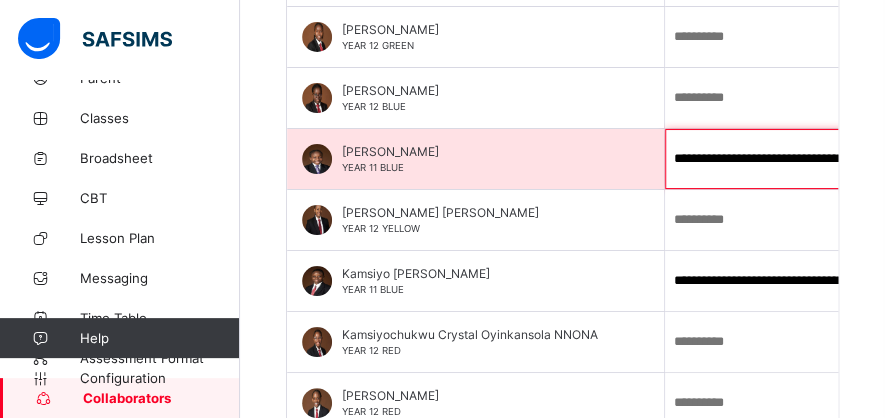 scroll, scrollTop: 2624, scrollLeft: 0, axis: vertical 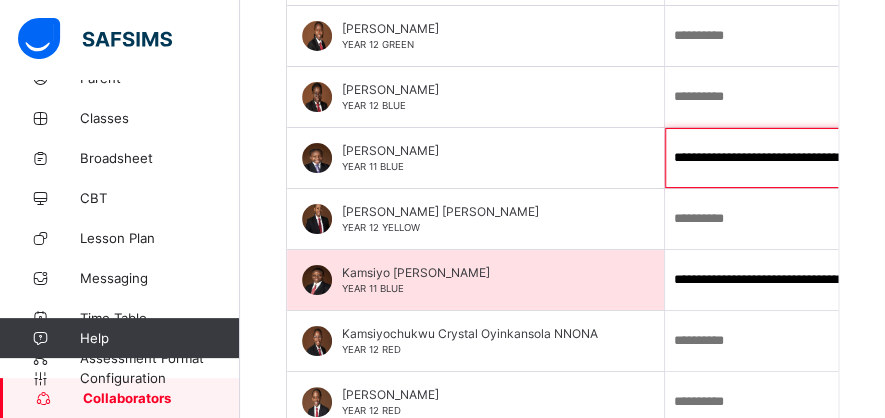 type on "**********" 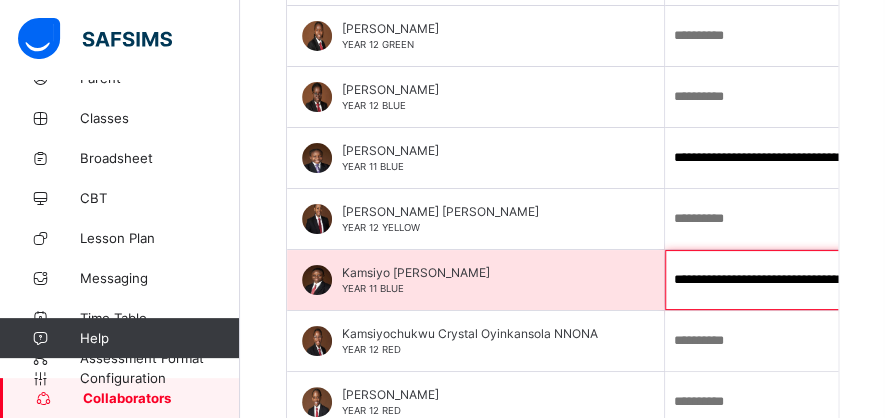 click on "**********" at bounding box center (795, 280) 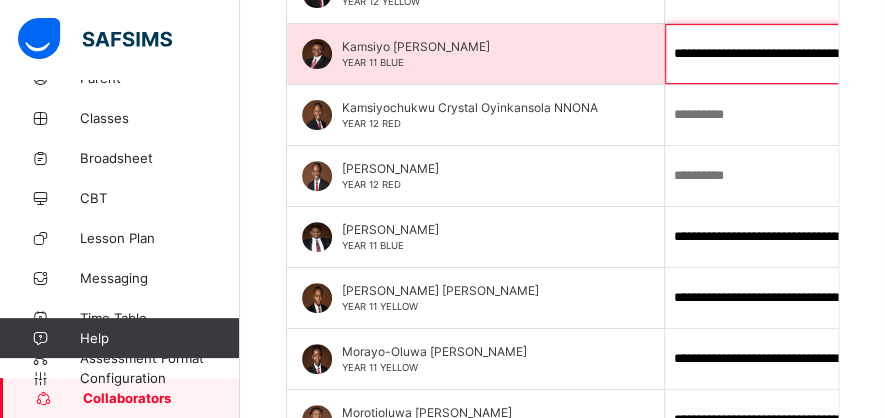 scroll, scrollTop: 2868, scrollLeft: 0, axis: vertical 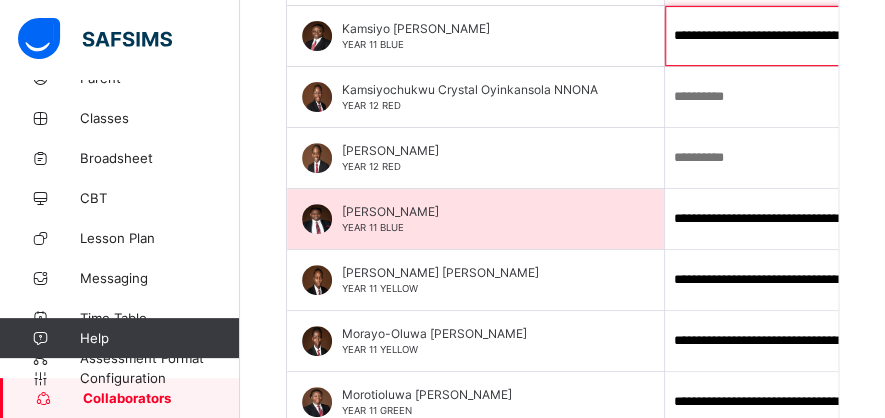 type on "**********" 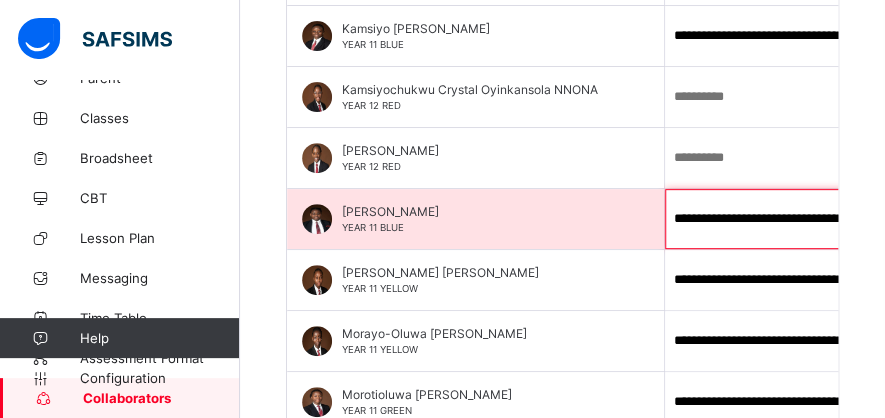 click on "**********" at bounding box center [795, 219] 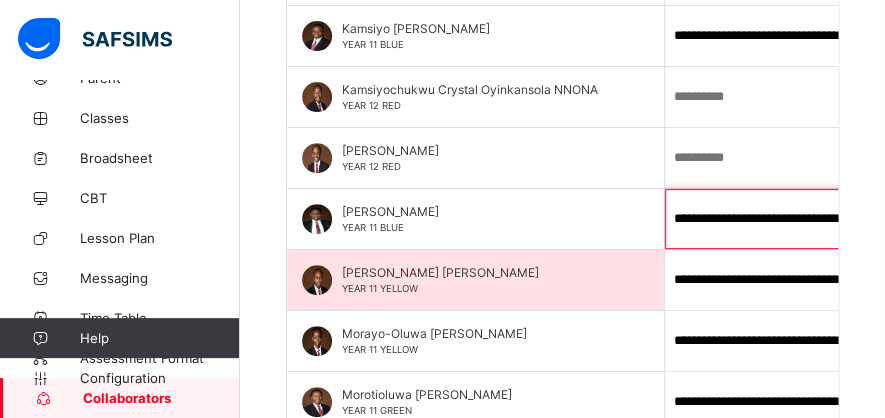 type on "**********" 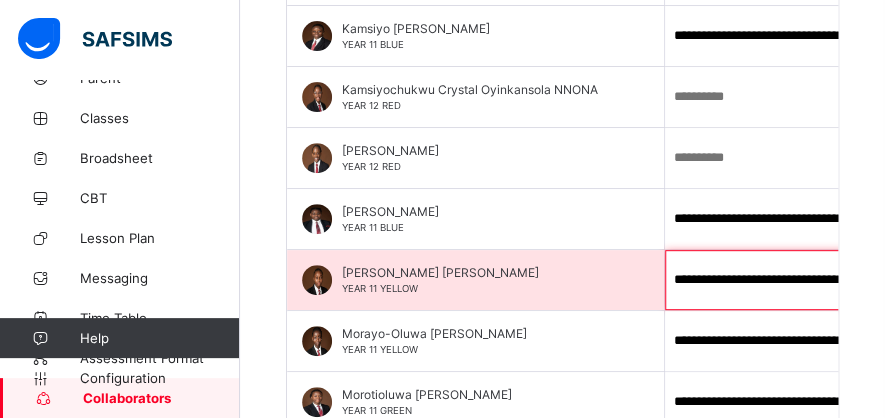 click on "**********" at bounding box center (795, 280) 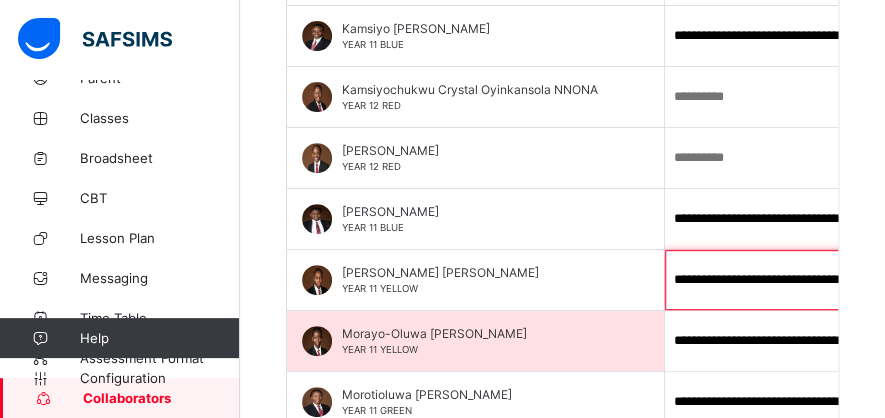 type on "**********" 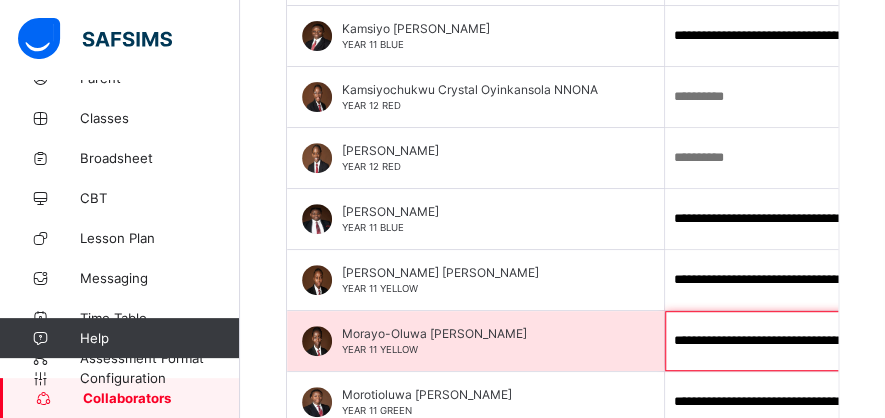click on "**********" at bounding box center [795, 341] 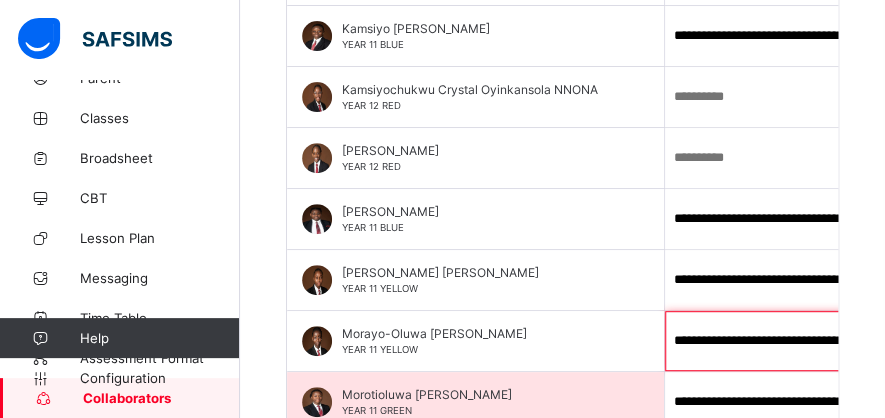 type on "**********" 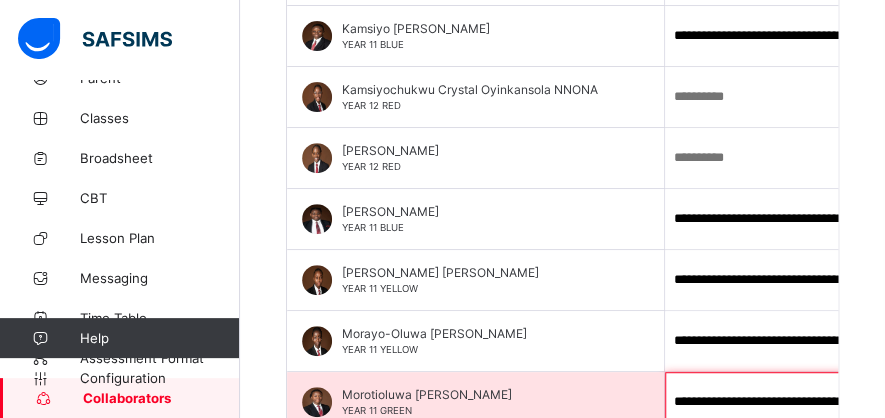 click on "**********" at bounding box center (795, 402) 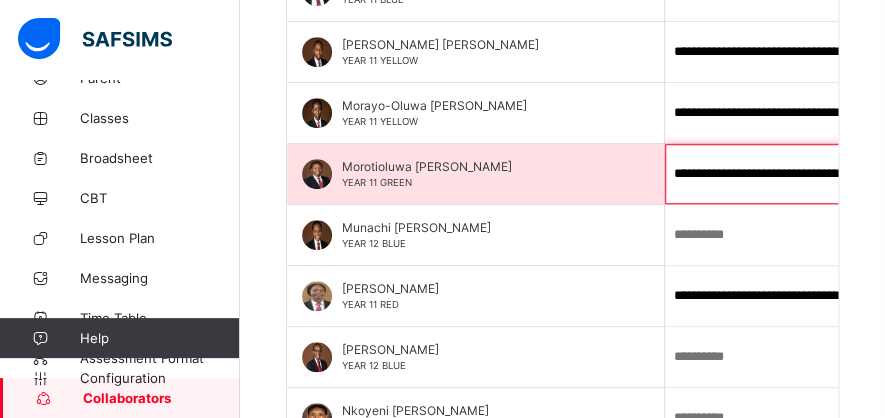 scroll, scrollTop: 3102, scrollLeft: 0, axis: vertical 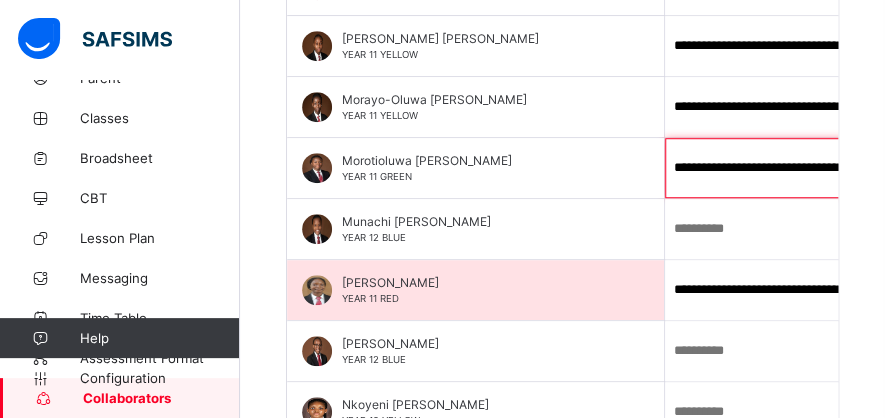 type on "**********" 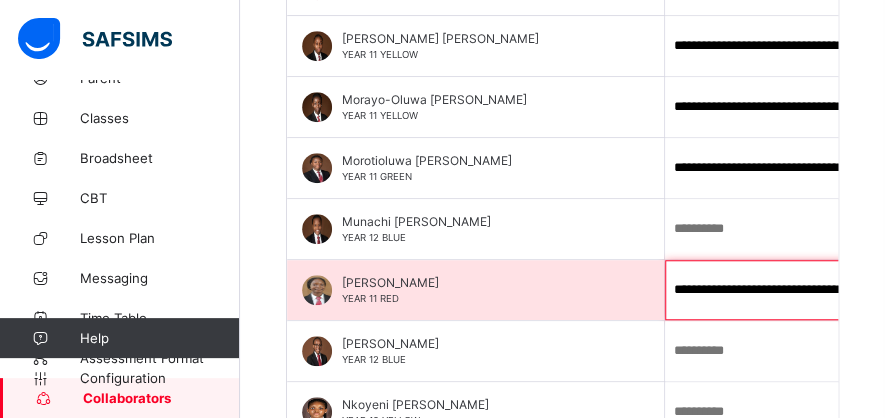 click on "**********" at bounding box center (795, 290) 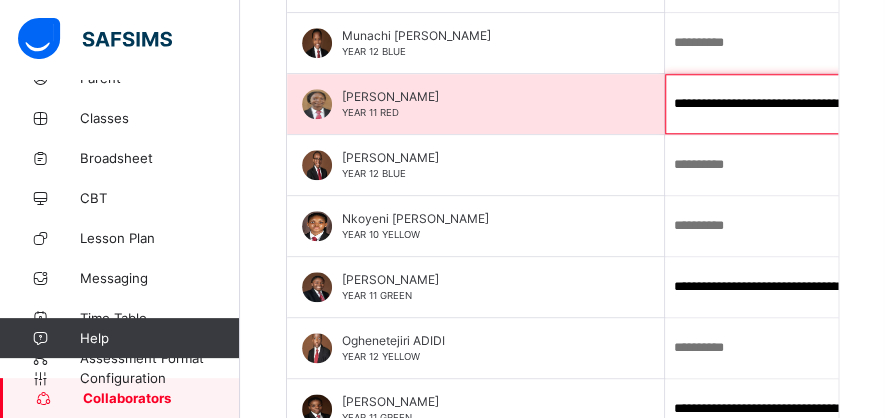 scroll, scrollTop: 3291, scrollLeft: 0, axis: vertical 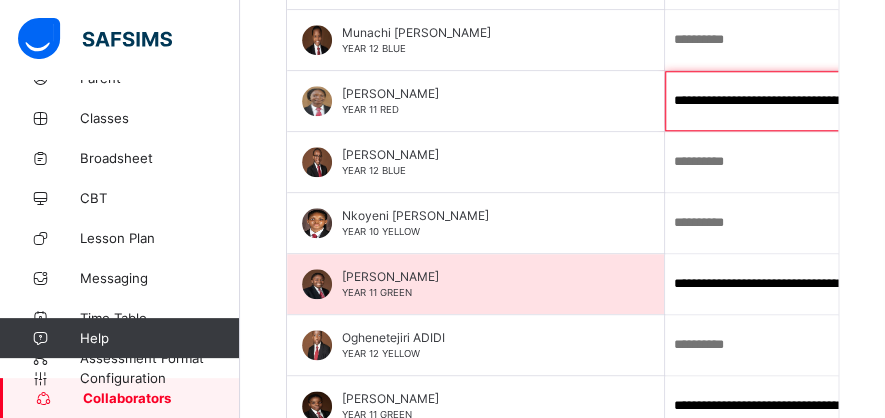 type on "**********" 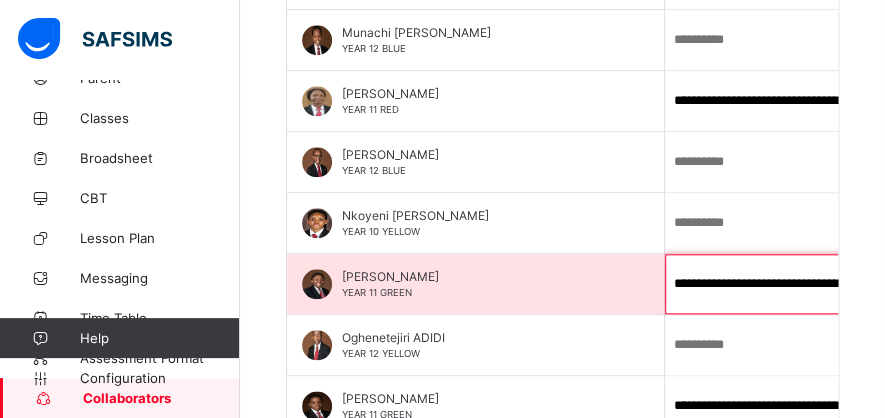 click on "**********" at bounding box center (795, 284) 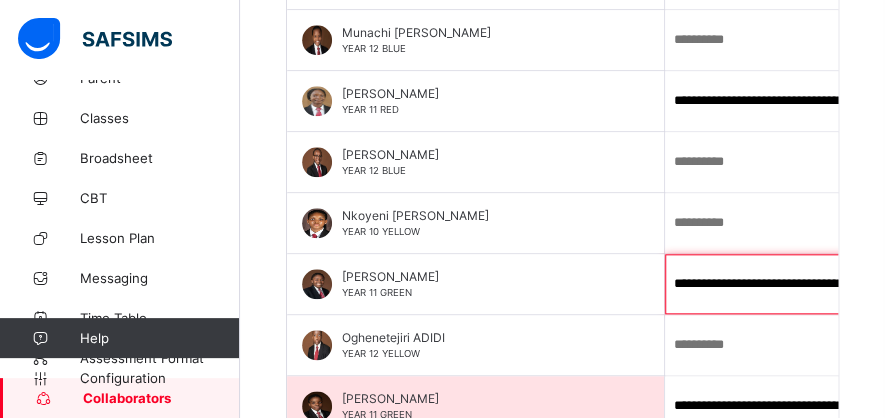 type on "**********" 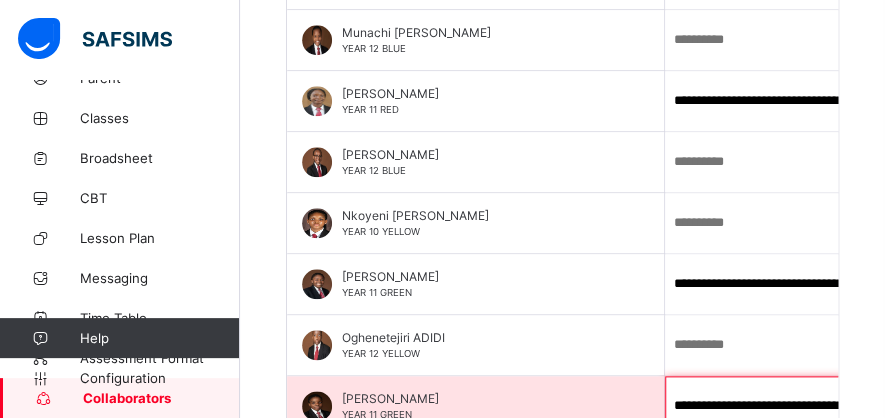 click on "**********" at bounding box center [795, 406] 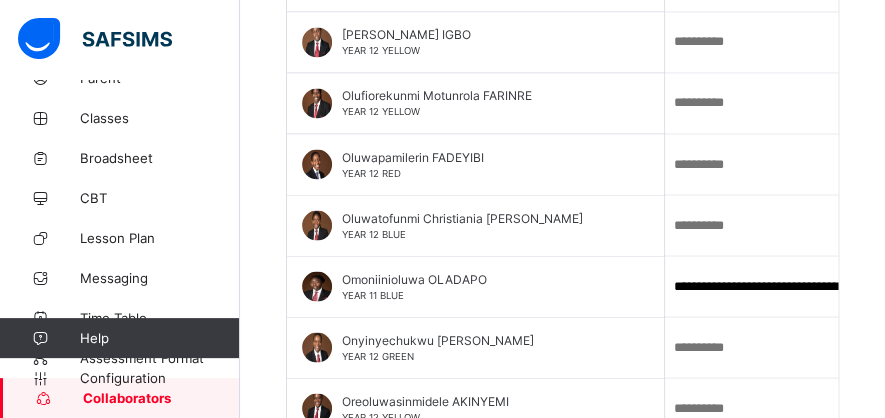scroll, scrollTop: 3846, scrollLeft: 0, axis: vertical 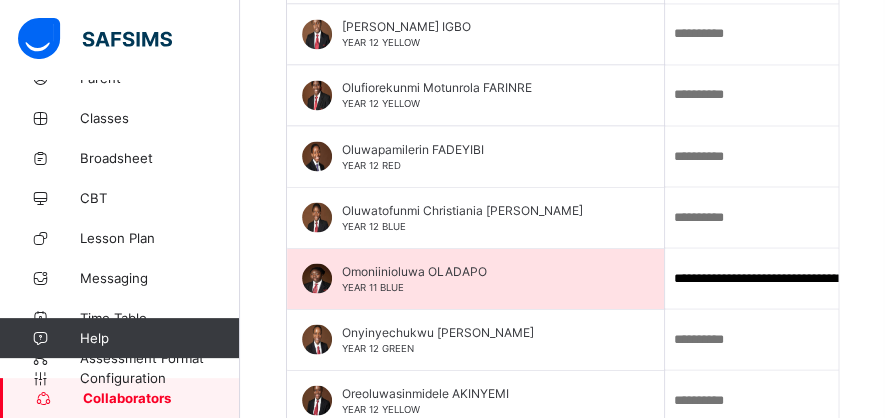 type on "**********" 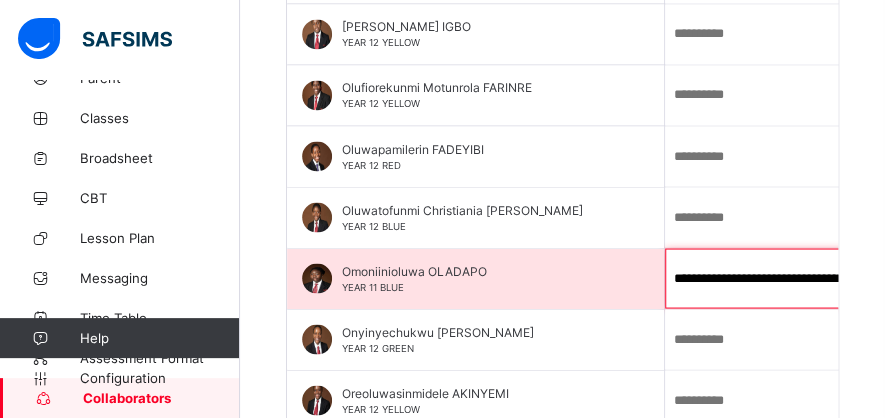 click on "**********" at bounding box center [795, 278] 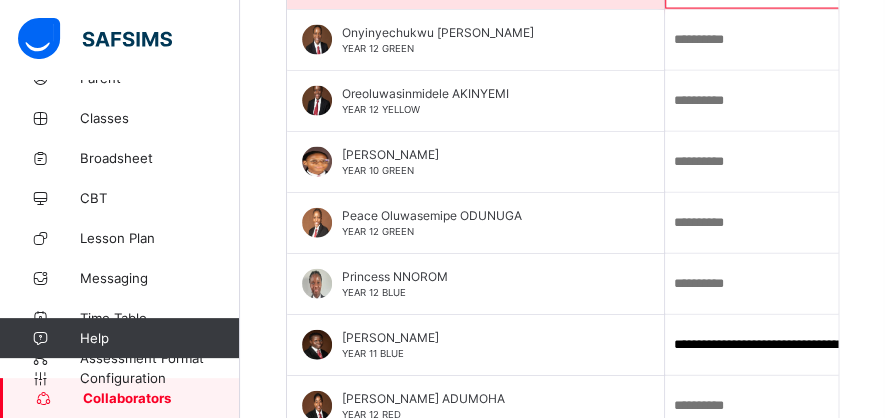 scroll, scrollTop: 4213, scrollLeft: 0, axis: vertical 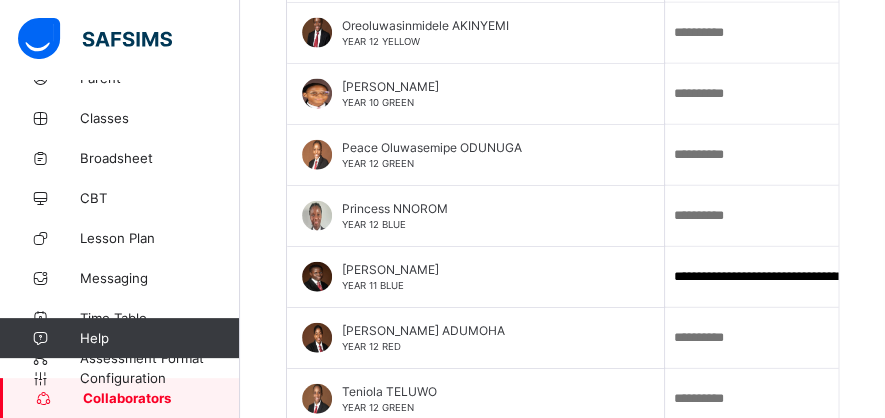 type on "**********" 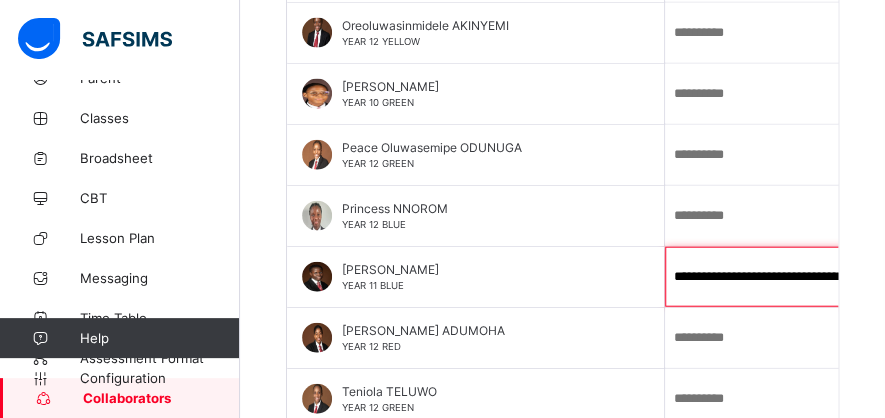 click on "**********" at bounding box center [795, 277] 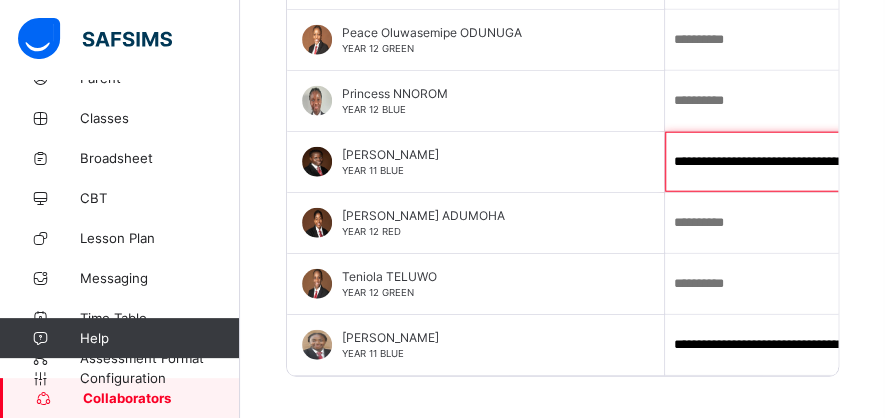 scroll, scrollTop: 4329, scrollLeft: 0, axis: vertical 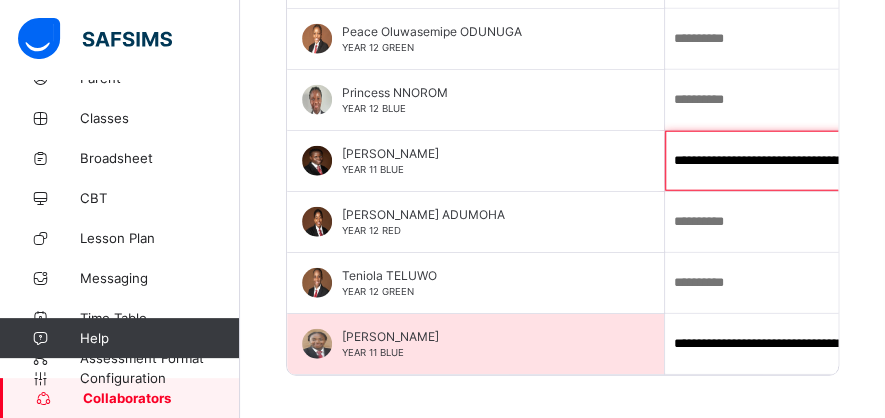 type on "**********" 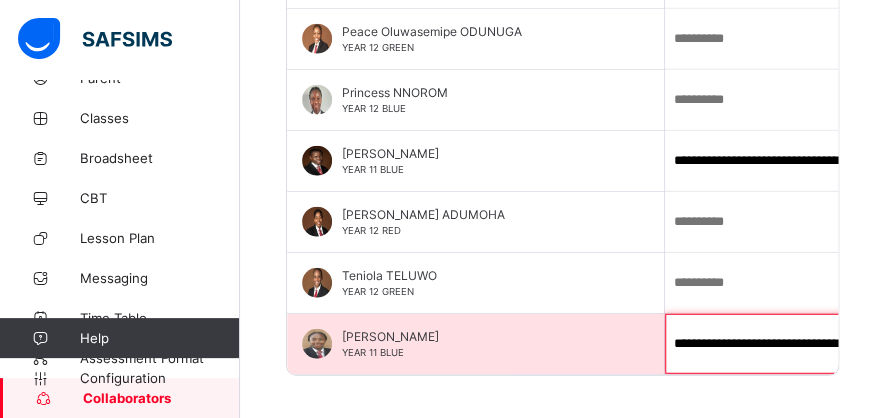 click on "**********" at bounding box center (795, 344) 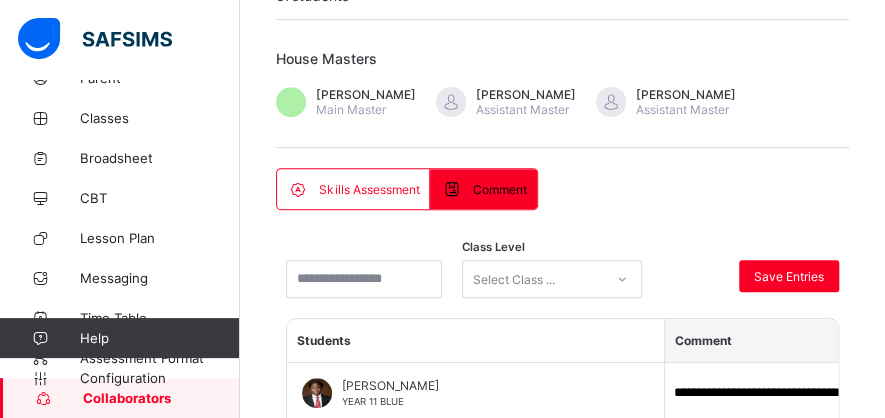 scroll, scrollTop: 251, scrollLeft: 0, axis: vertical 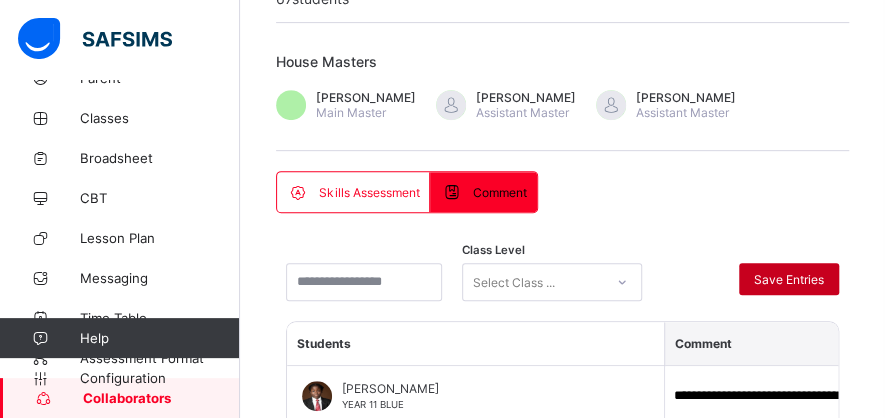 type on "**********" 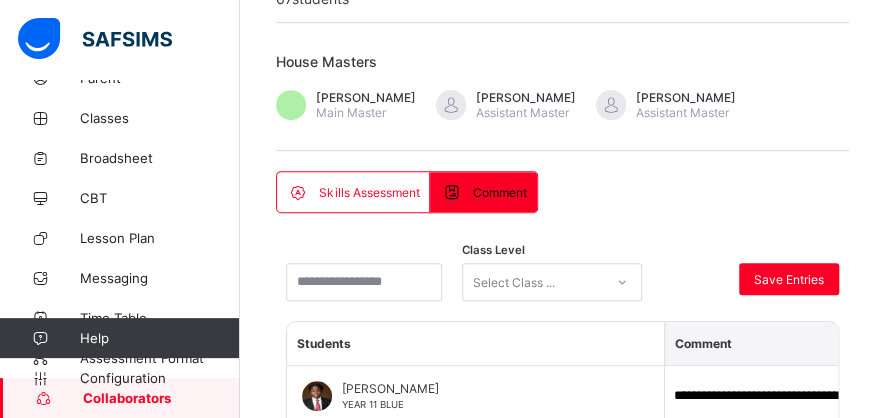 click on "Skills Assessment" at bounding box center (369, 192) 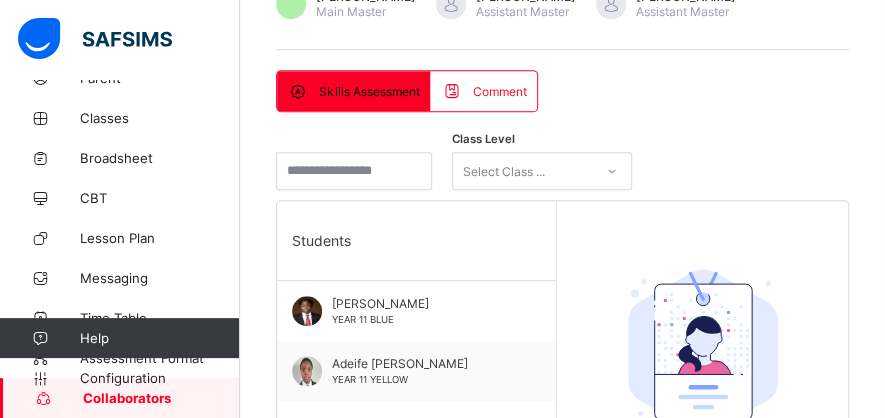 scroll, scrollTop: 351, scrollLeft: 0, axis: vertical 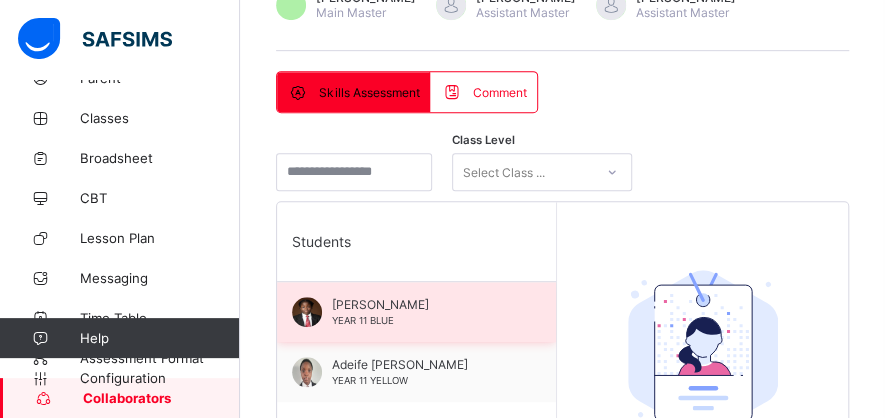 click on "[PERSON_NAME] YEAR 11 BLUE" at bounding box center [416, 312] 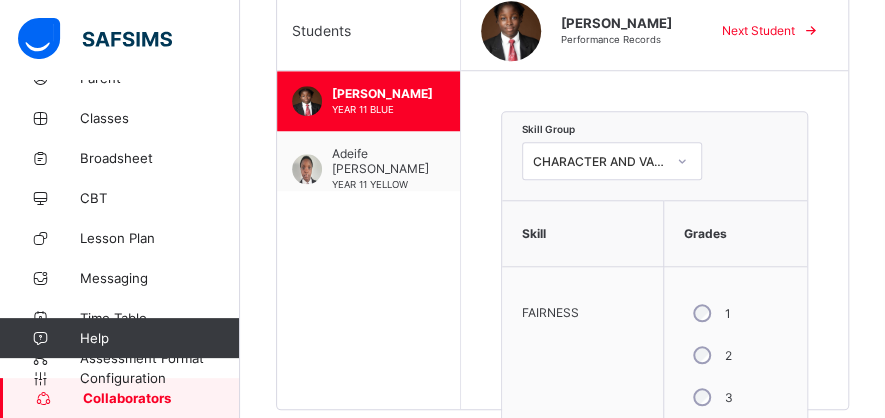 scroll, scrollTop: 562, scrollLeft: 0, axis: vertical 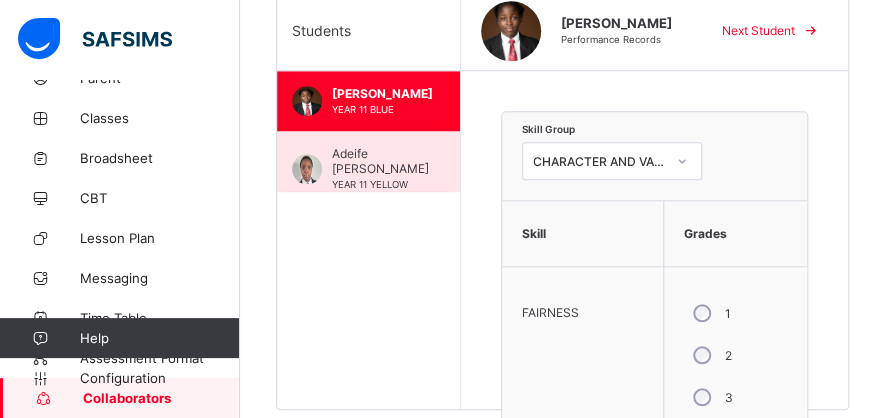 click on "Adeife Emmanuella Adeyemi YEAR 11 YELLOW" at bounding box center (368, 161) 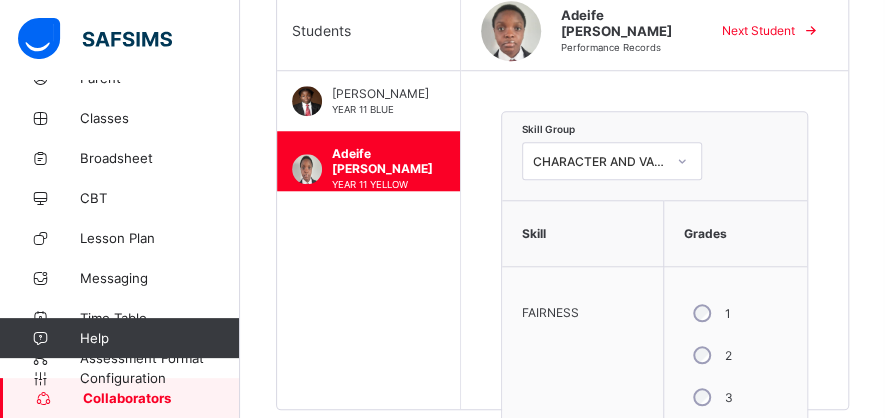 scroll, scrollTop: 0, scrollLeft: 0, axis: both 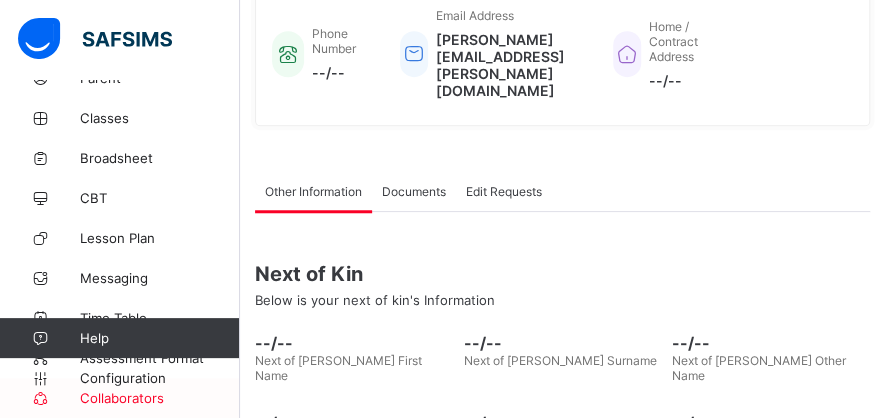 click at bounding box center (40, 398) 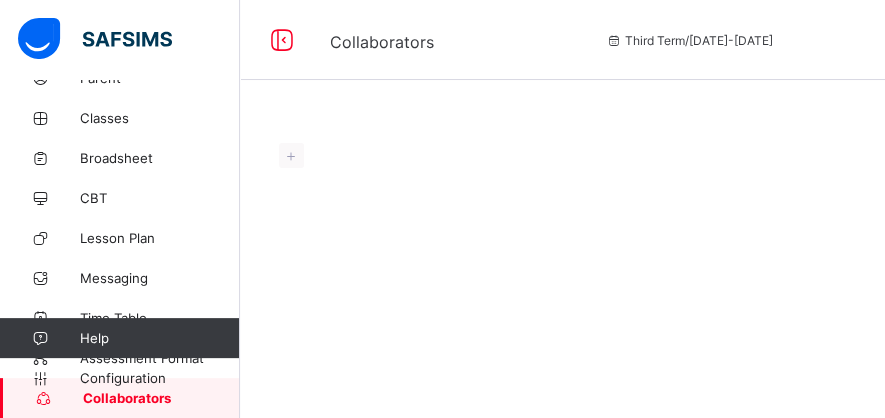 scroll, scrollTop: 0, scrollLeft: 0, axis: both 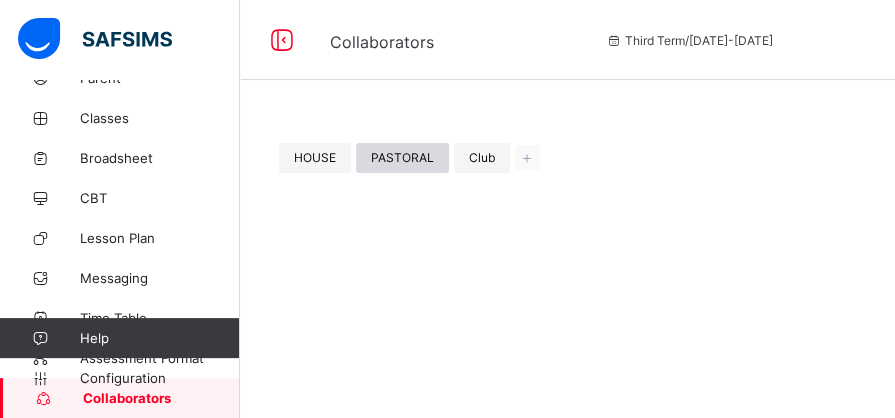 click on "PASTORAL" at bounding box center (402, 157) 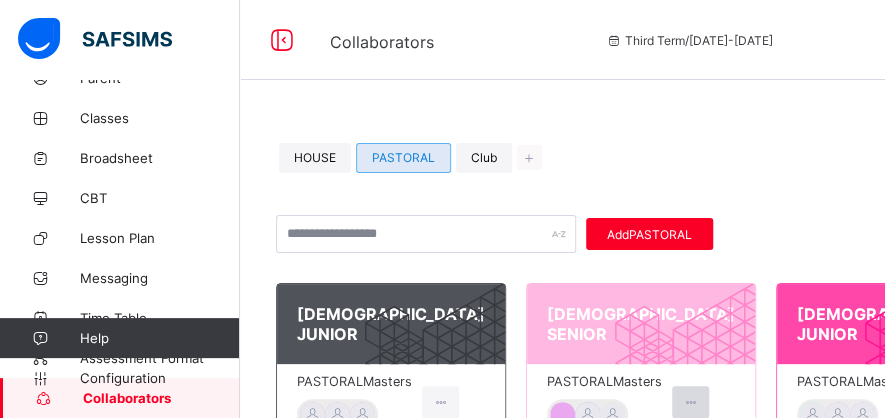 click at bounding box center (690, 402) 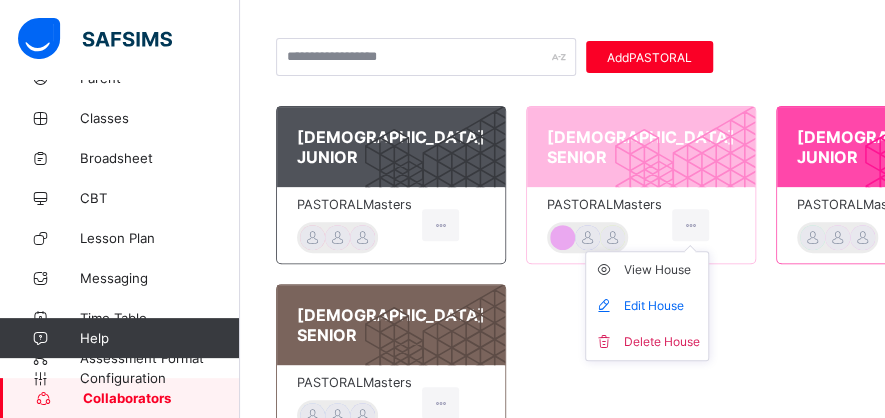 scroll, scrollTop: 178, scrollLeft: 0, axis: vertical 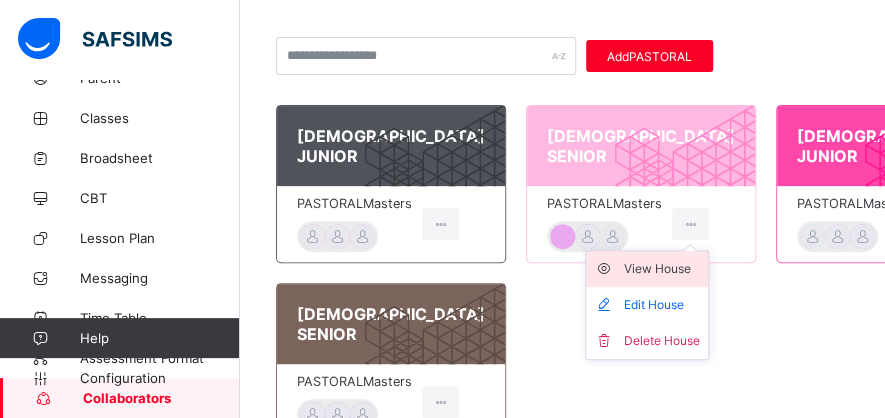 click on "View House" at bounding box center [647, 269] 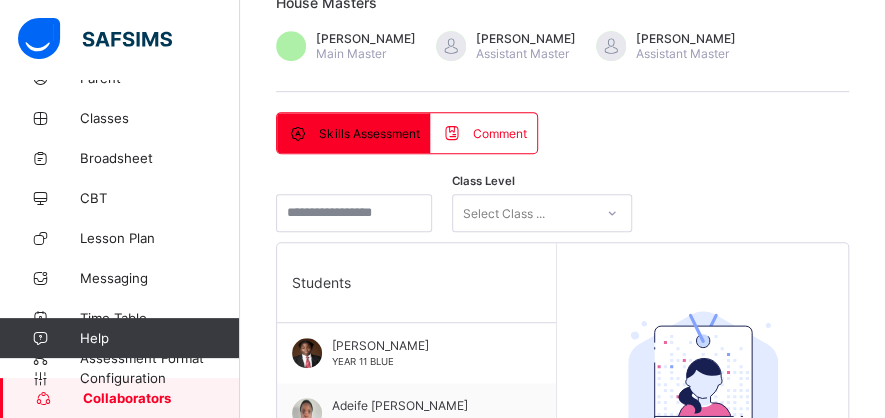 scroll, scrollTop: 311, scrollLeft: 0, axis: vertical 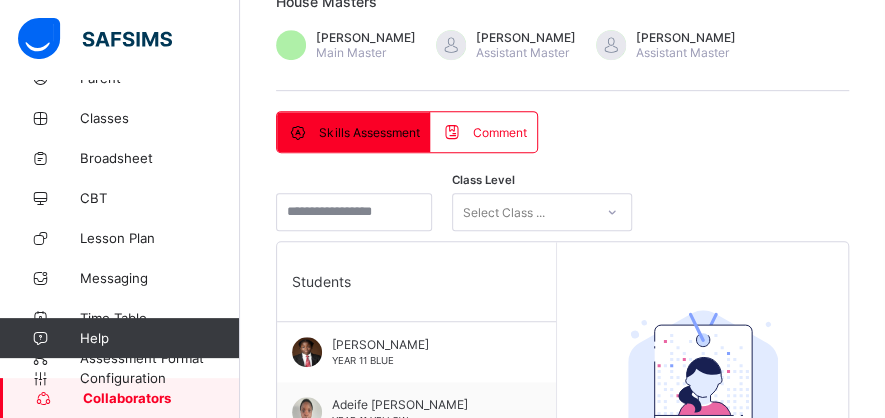 click on "Comment" at bounding box center [483, 132] 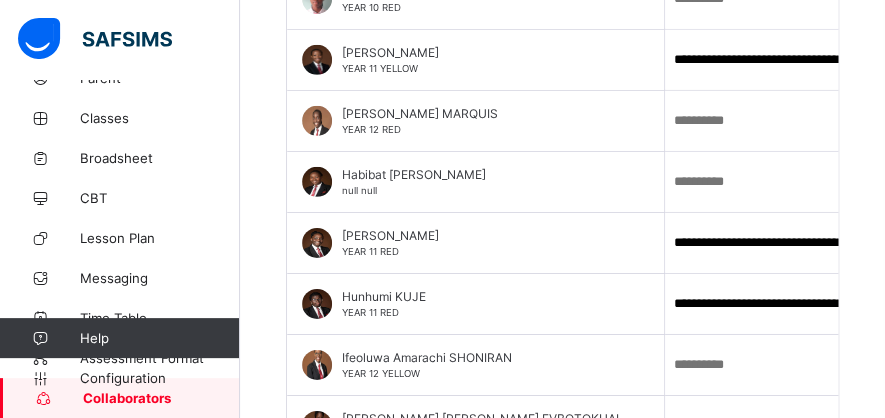 scroll, scrollTop: 2155, scrollLeft: 0, axis: vertical 